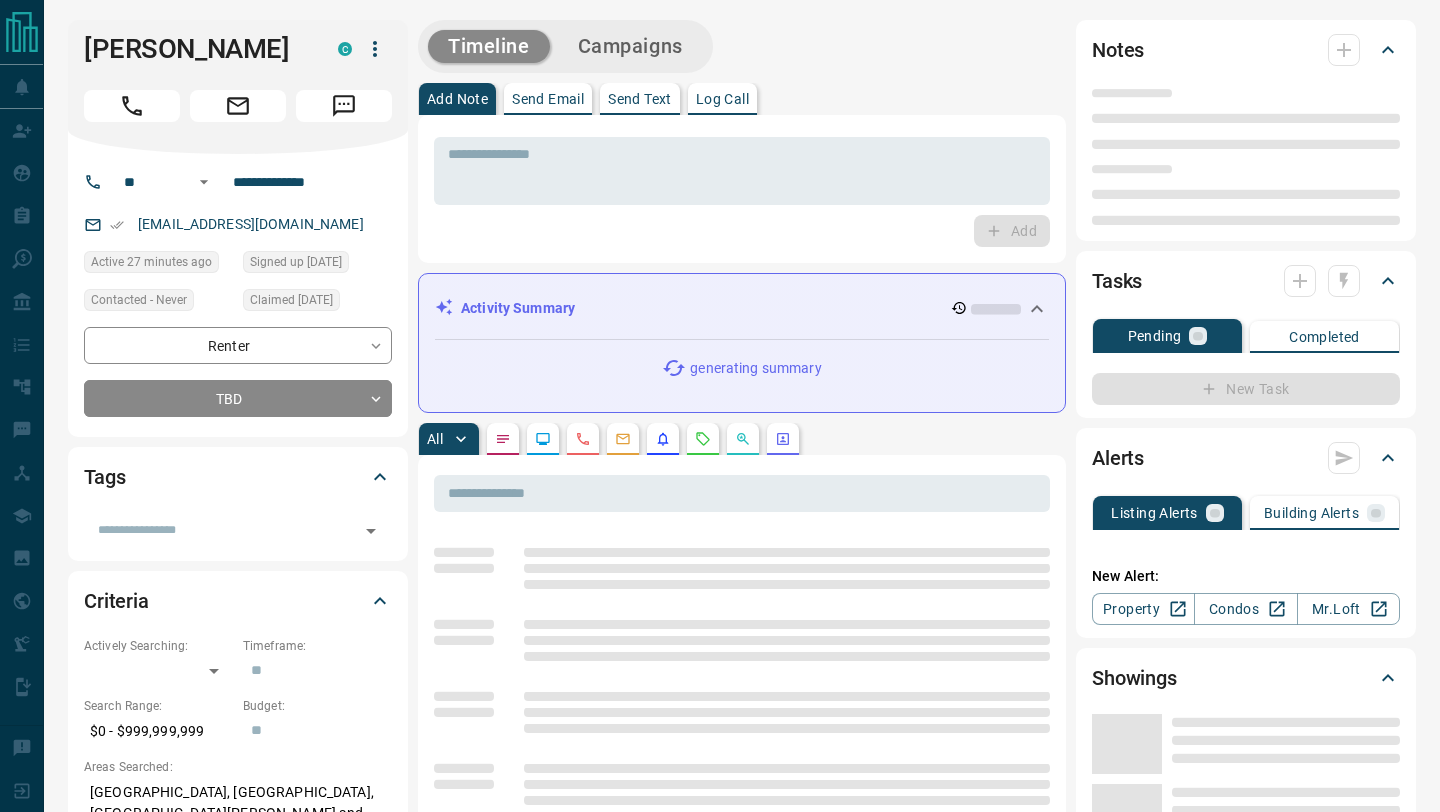 scroll, scrollTop: 0, scrollLeft: 0, axis: both 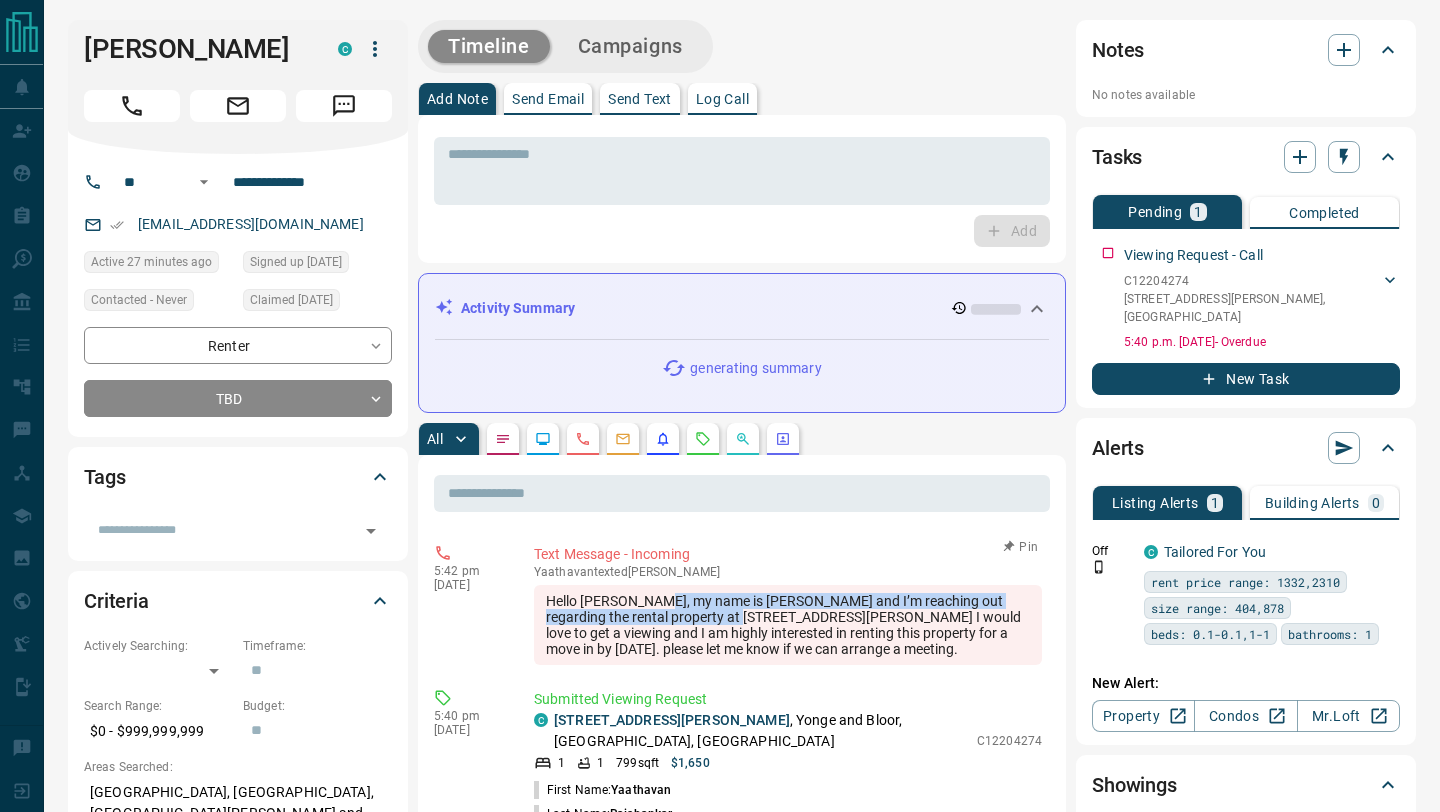 drag, startPoint x: 662, startPoint y: 595, endPoint x: 714, endPoint y: 616, distance: 56.0803 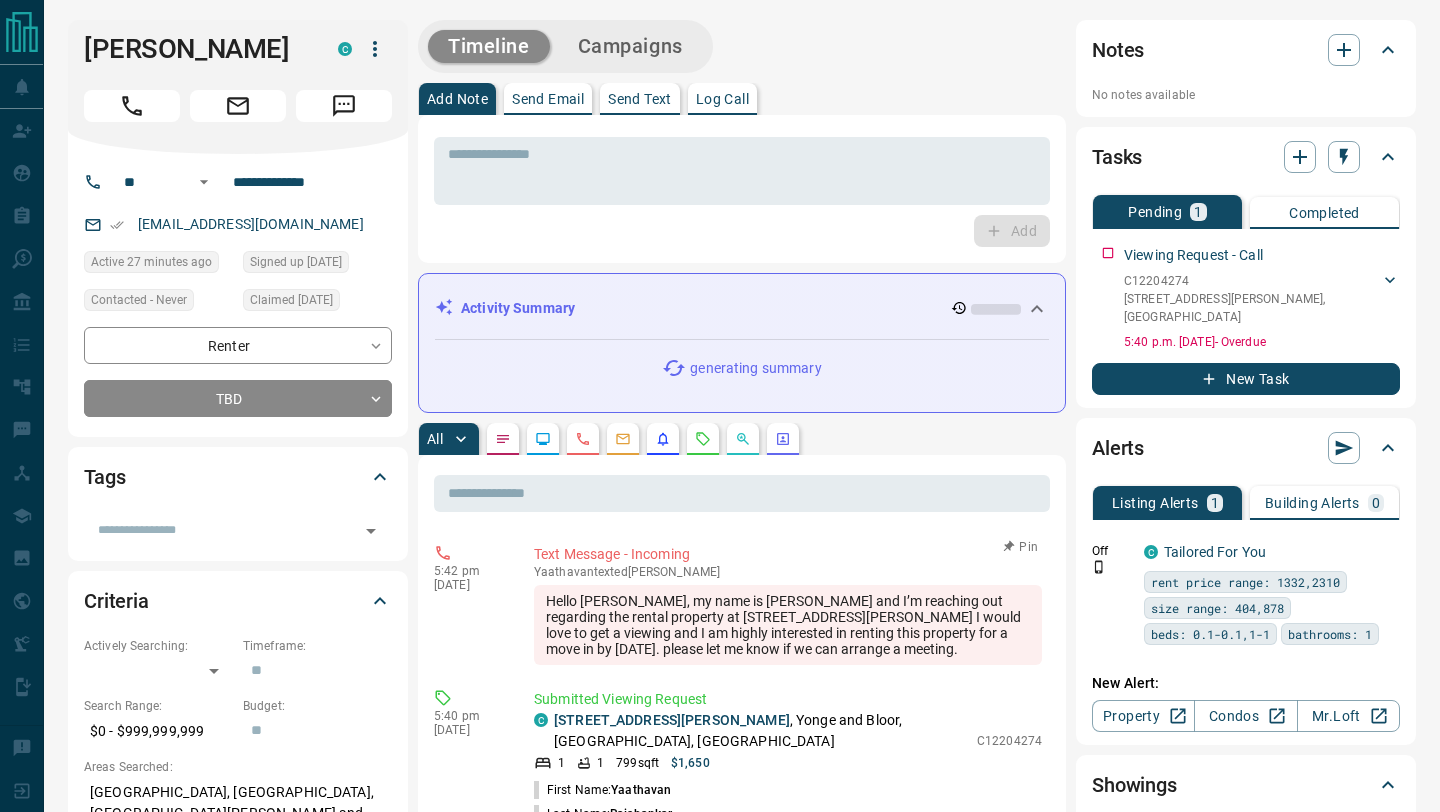 click on "Hello [PERSON_NAME], my name is [PERSON_NAME] and I’m reaching out regarding the rental property at [STREET_ADDRESS][PERSON_NAME]
I would love to get a viewing and I am highly interested in renting this property for a move in by [DATE].
please let me know if we can arrange a meeting." at bounding box center (788, 625) 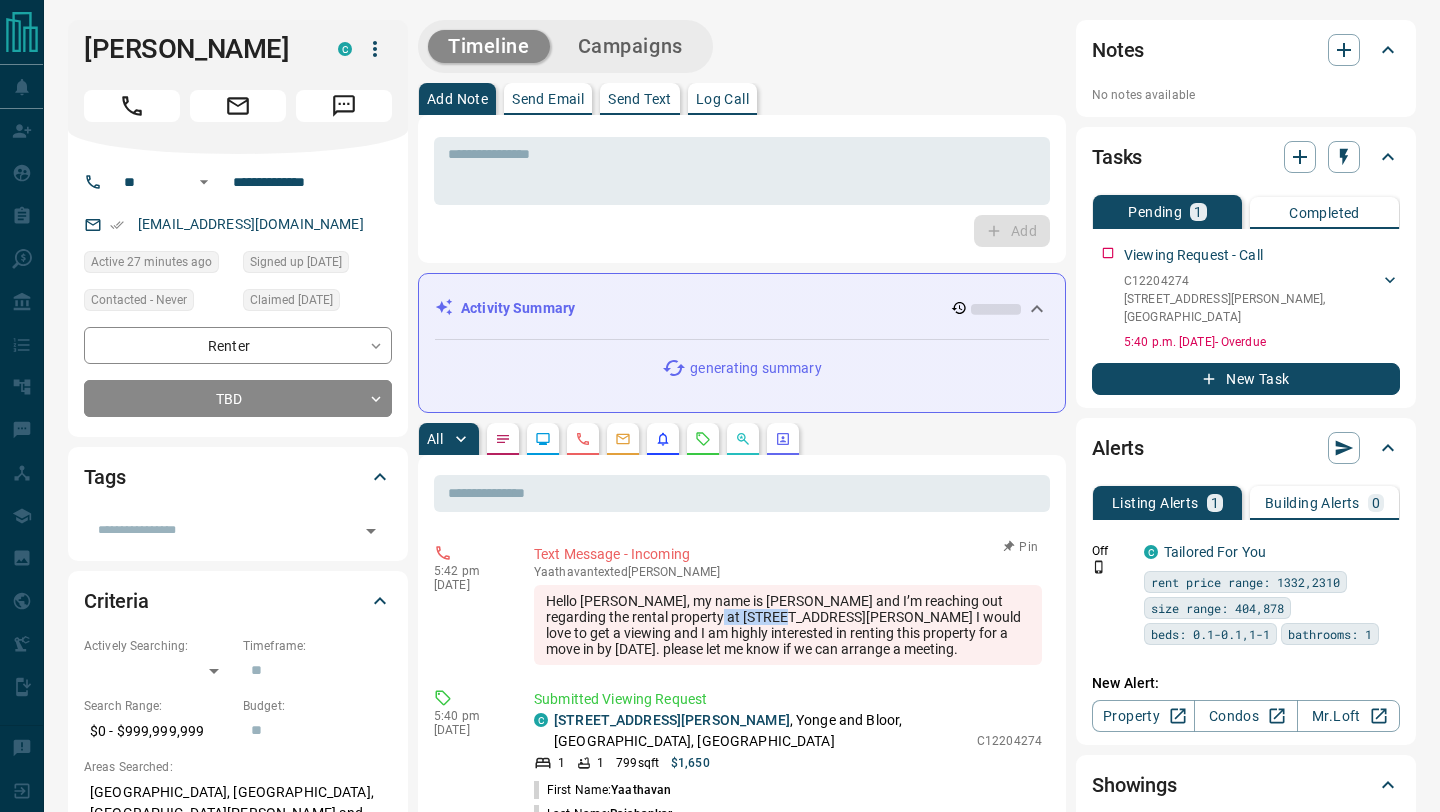 drag, startPoint x: 695, startPoint y: 614, endPoint x: 742, endPoint y: 624, distance: 48.052055 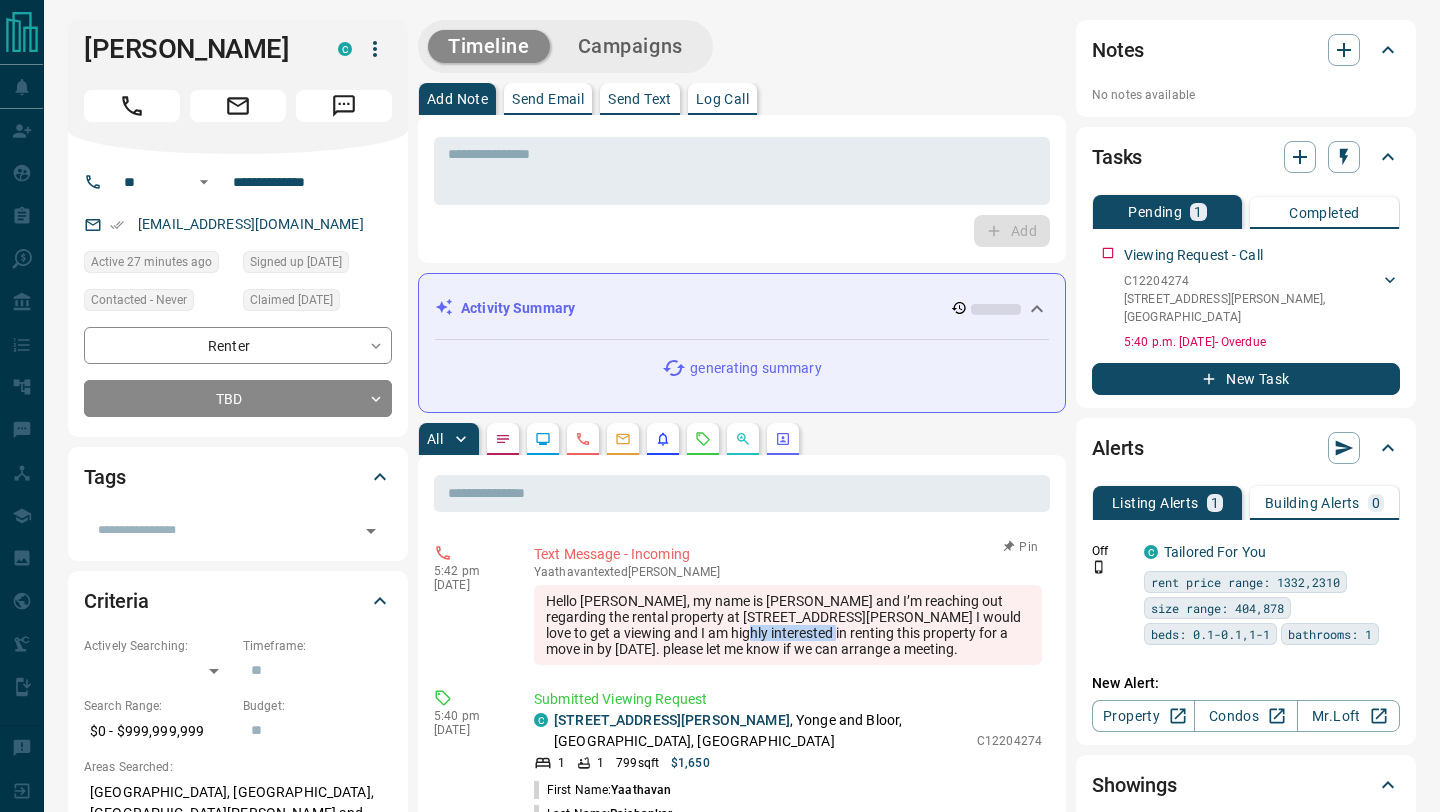 drag, startPoint x: 697, startPoint y: 626, endPoint x: 783, endPoint y: 634, distance: 86.37129 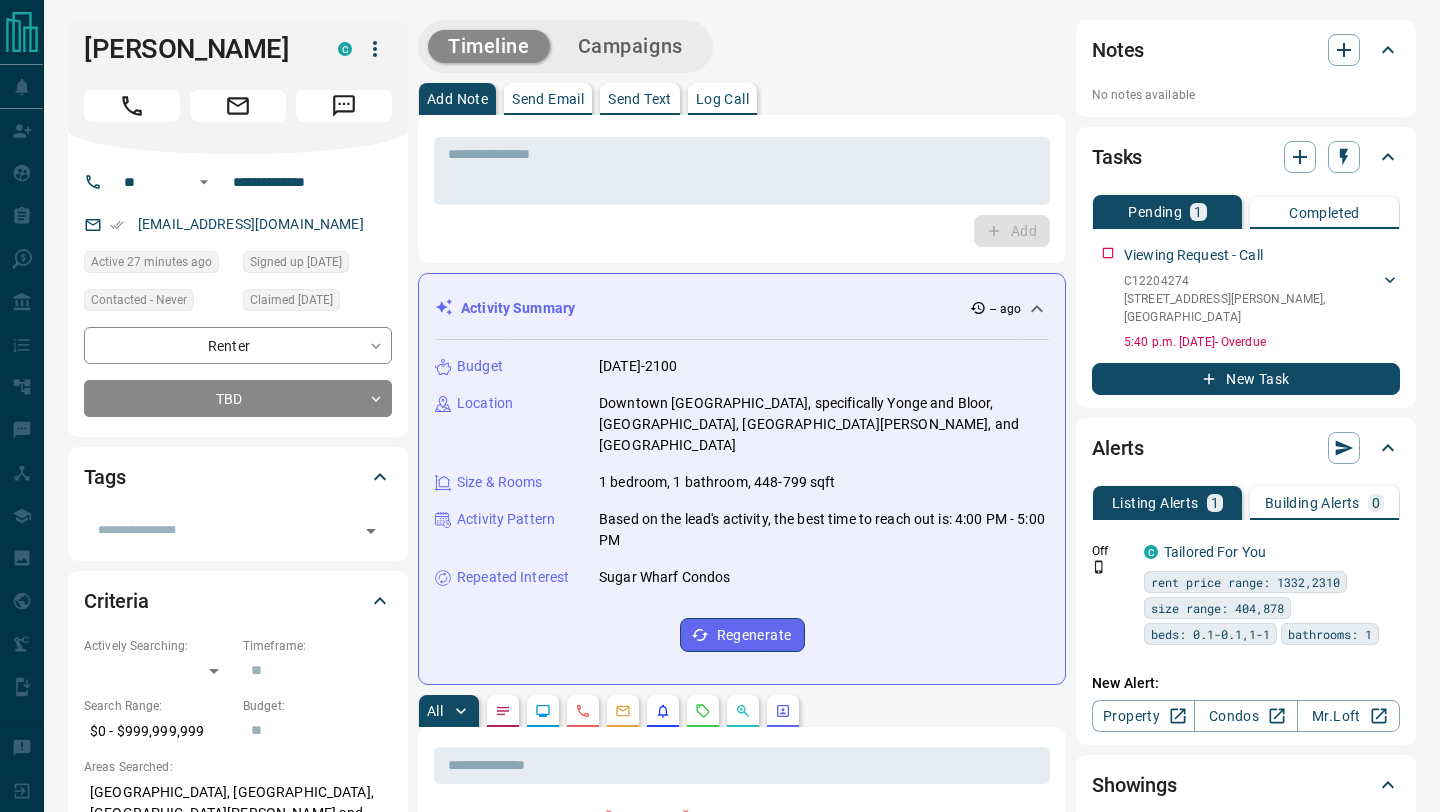 scroll, scrollTop: 0, scrollLeft: 0, axis: both 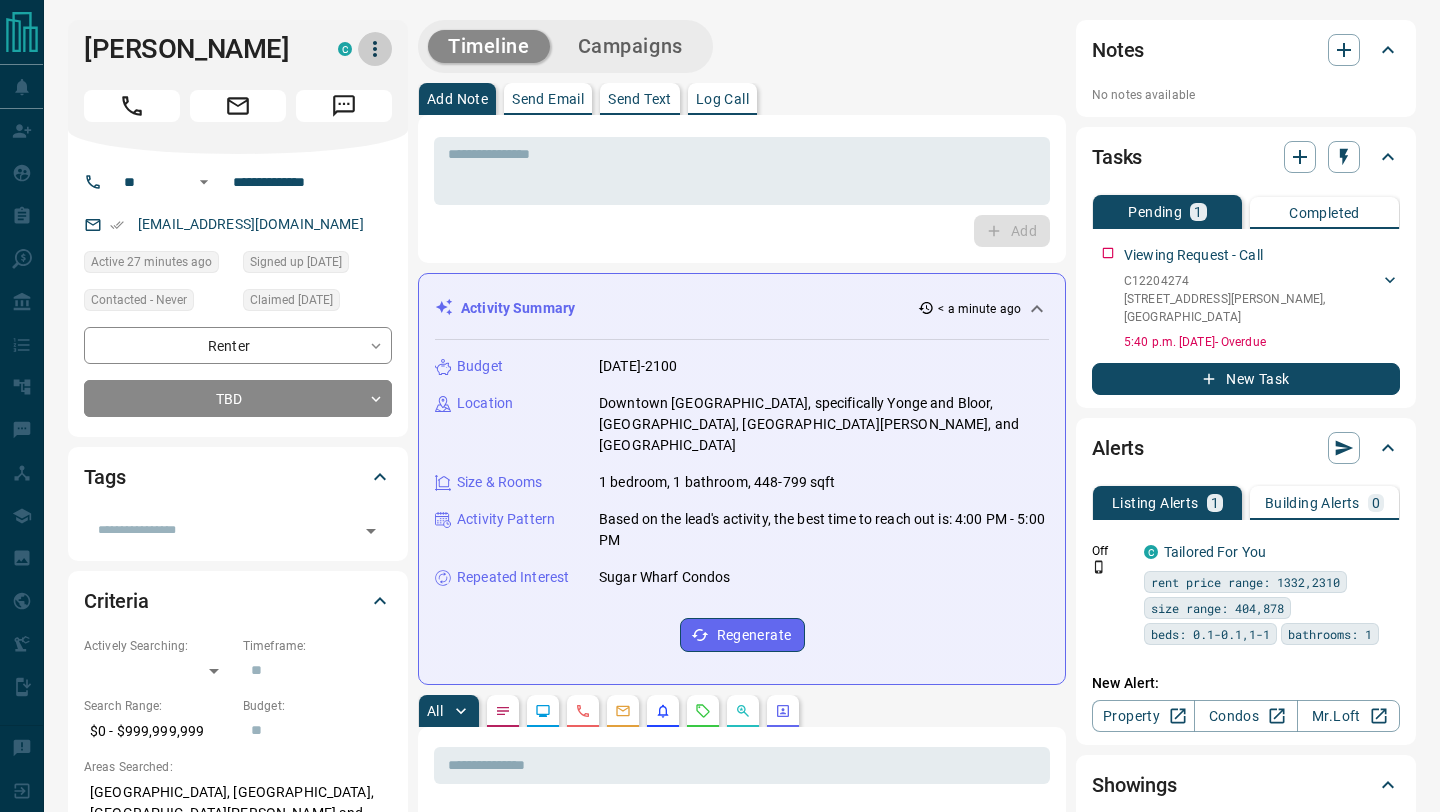 click 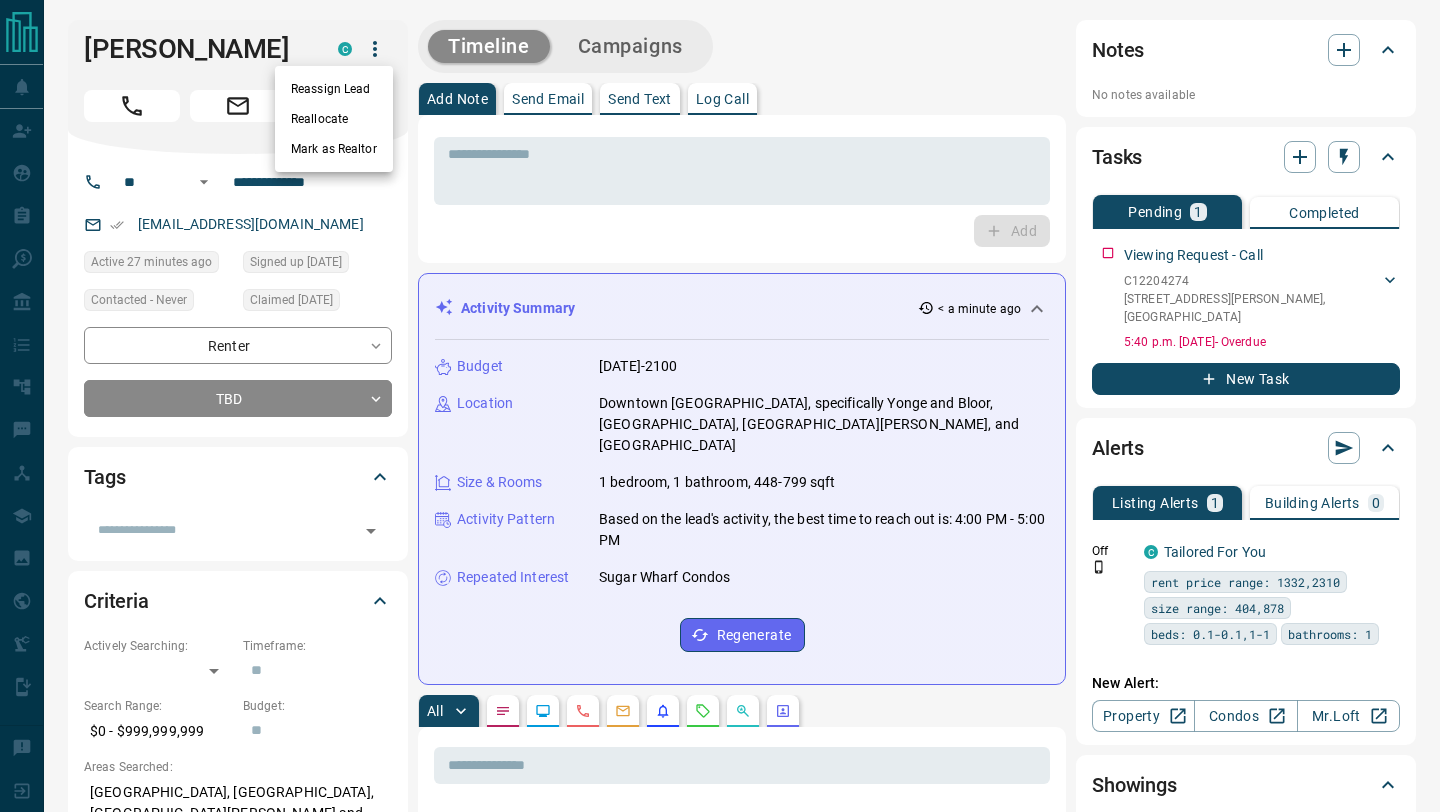 click on "Reallocate" at bounding box center [334, 119] 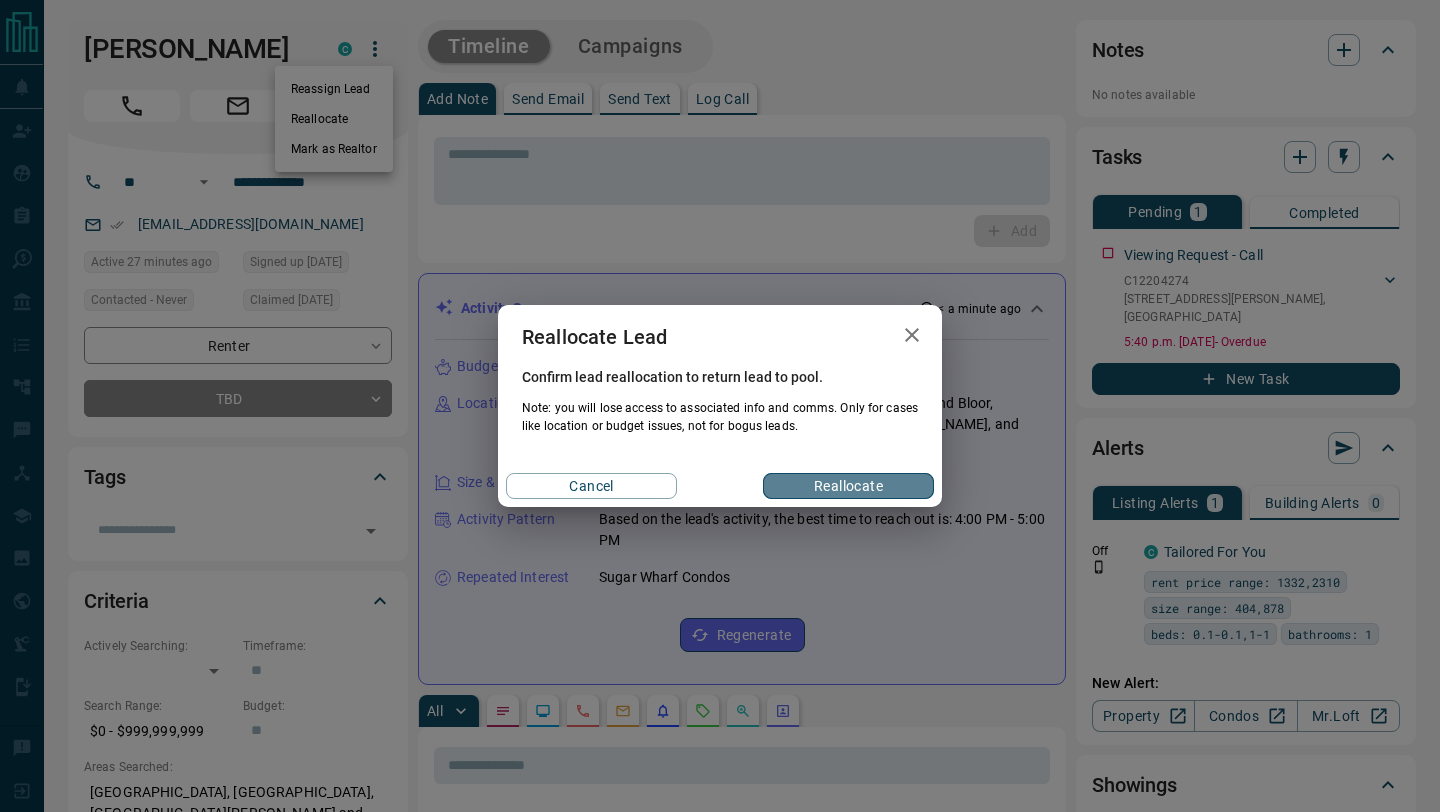 click on "Reallocate" at bounding box center [848, 486] 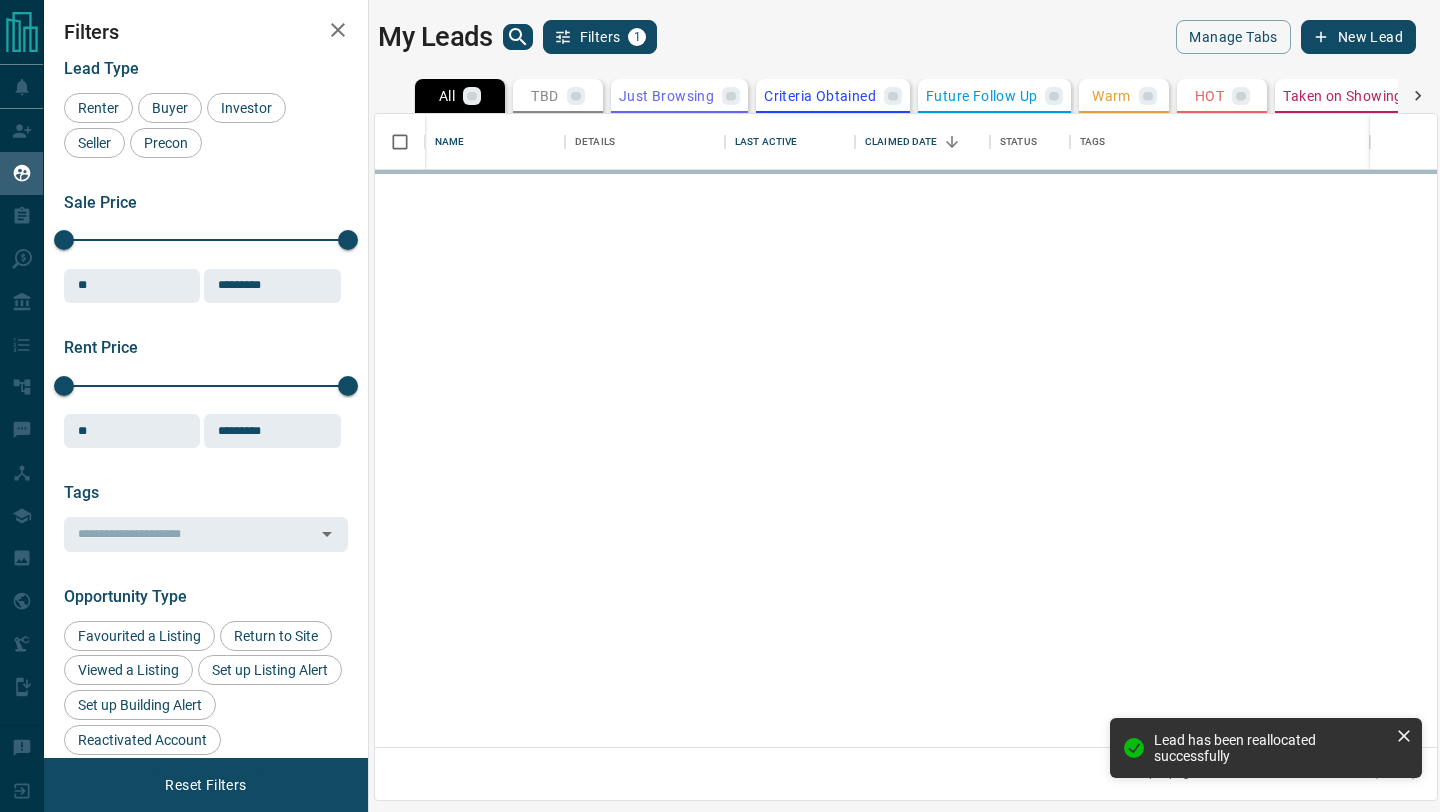 scroll, scrollTop: 1, scrollLeft: 1, axis: both 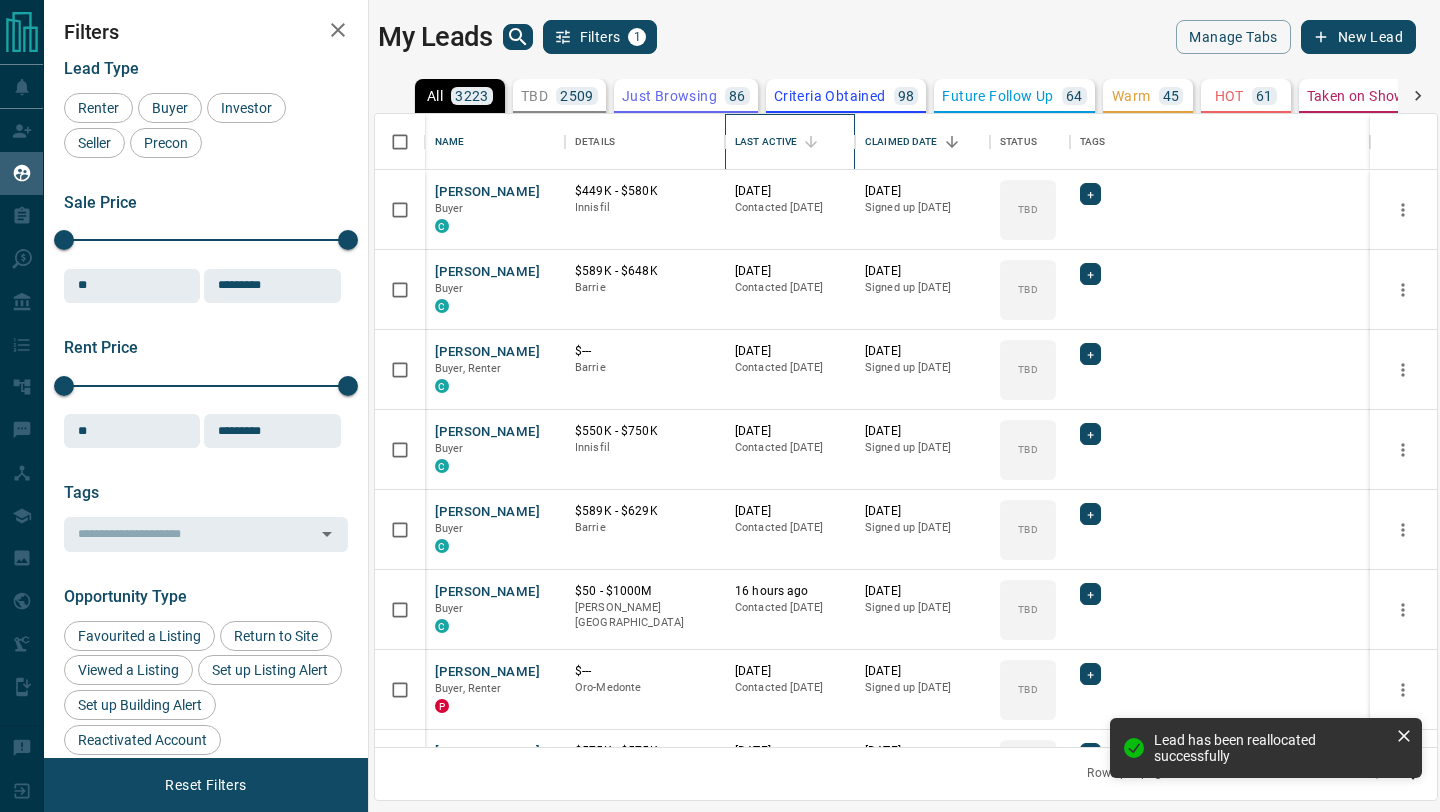 click on "Last Active" at bounding box center [766, 142] 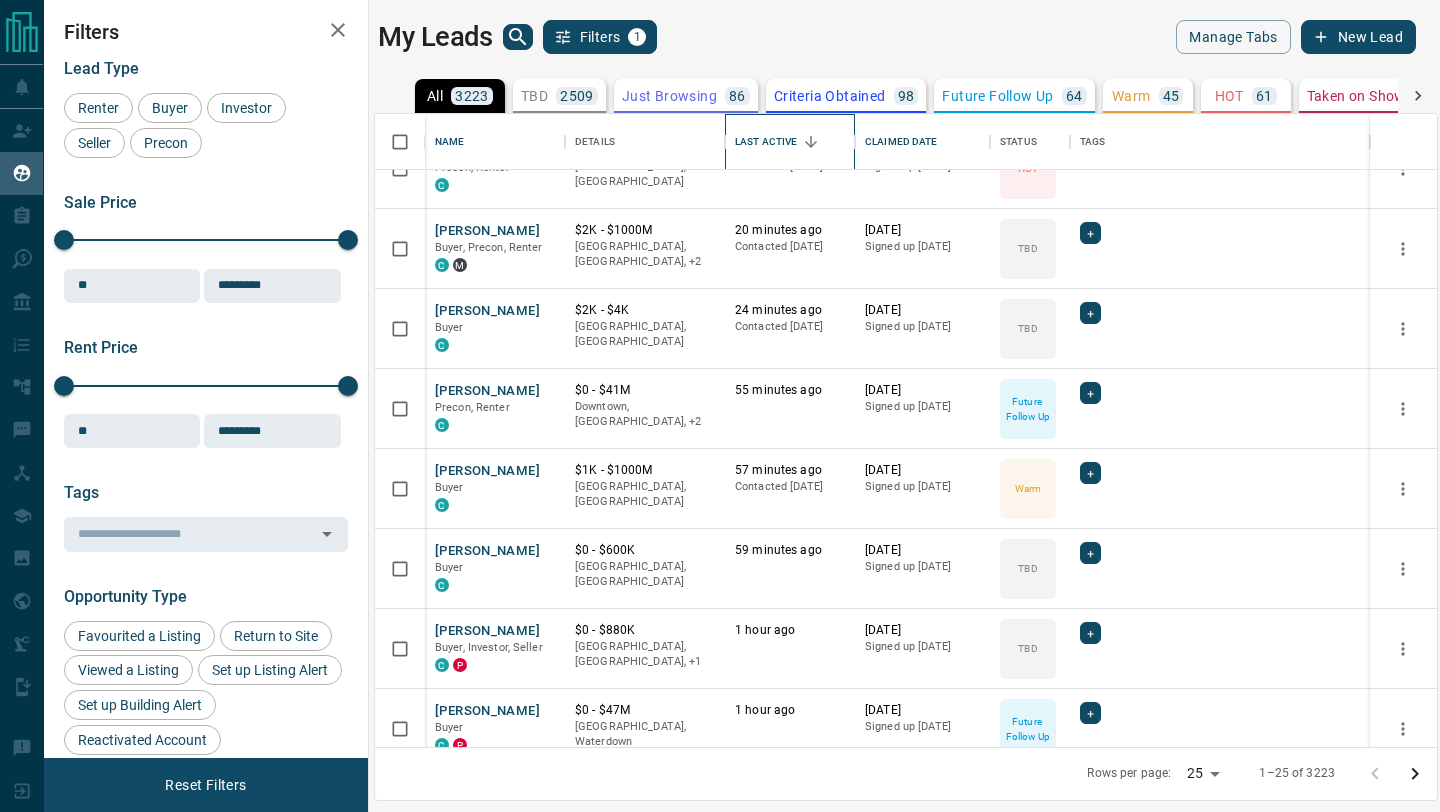 scroll, scrollTop: 122, scrollLeft: 0, axis: vertical 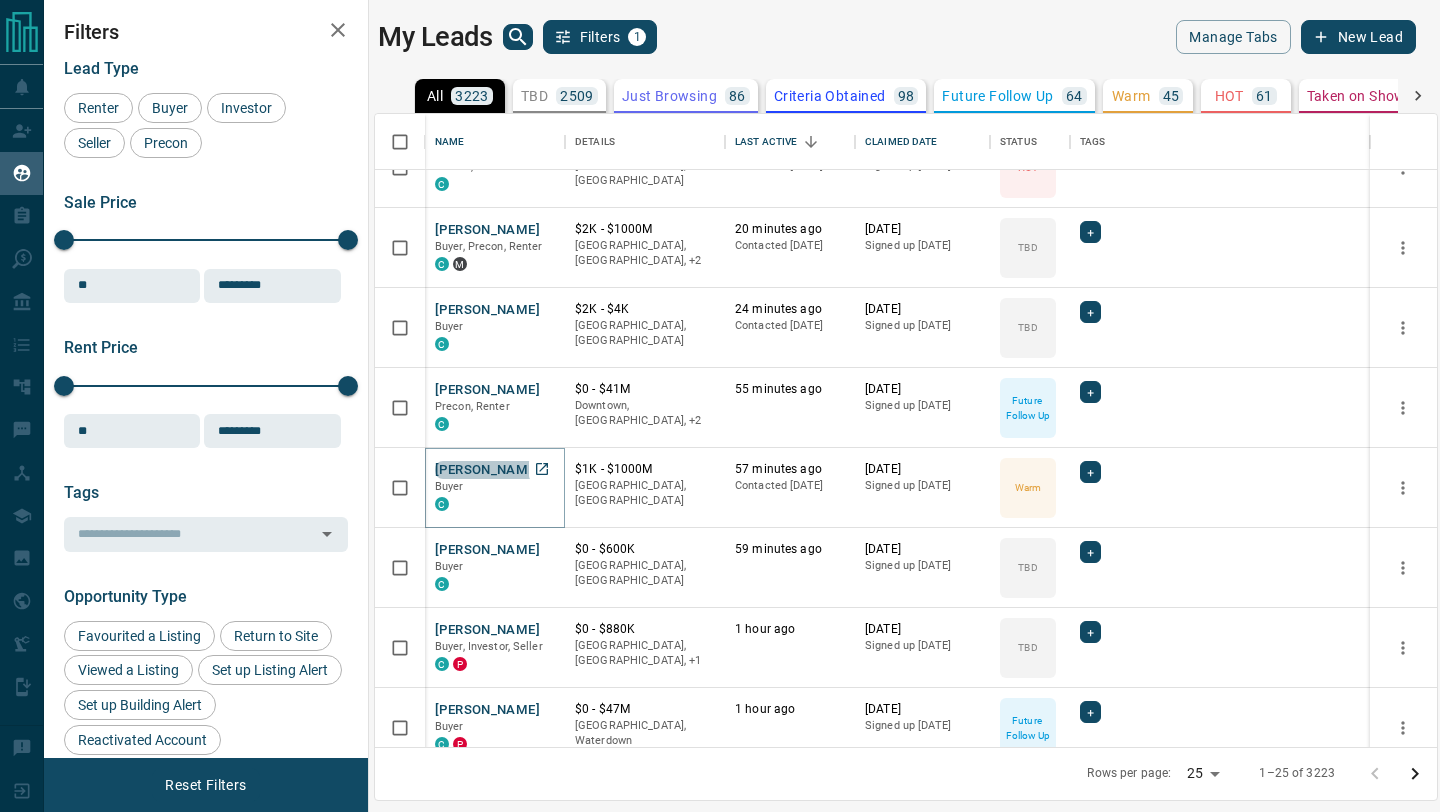 click on "[PERSON_NAME]" at bounding box center (487, 470) 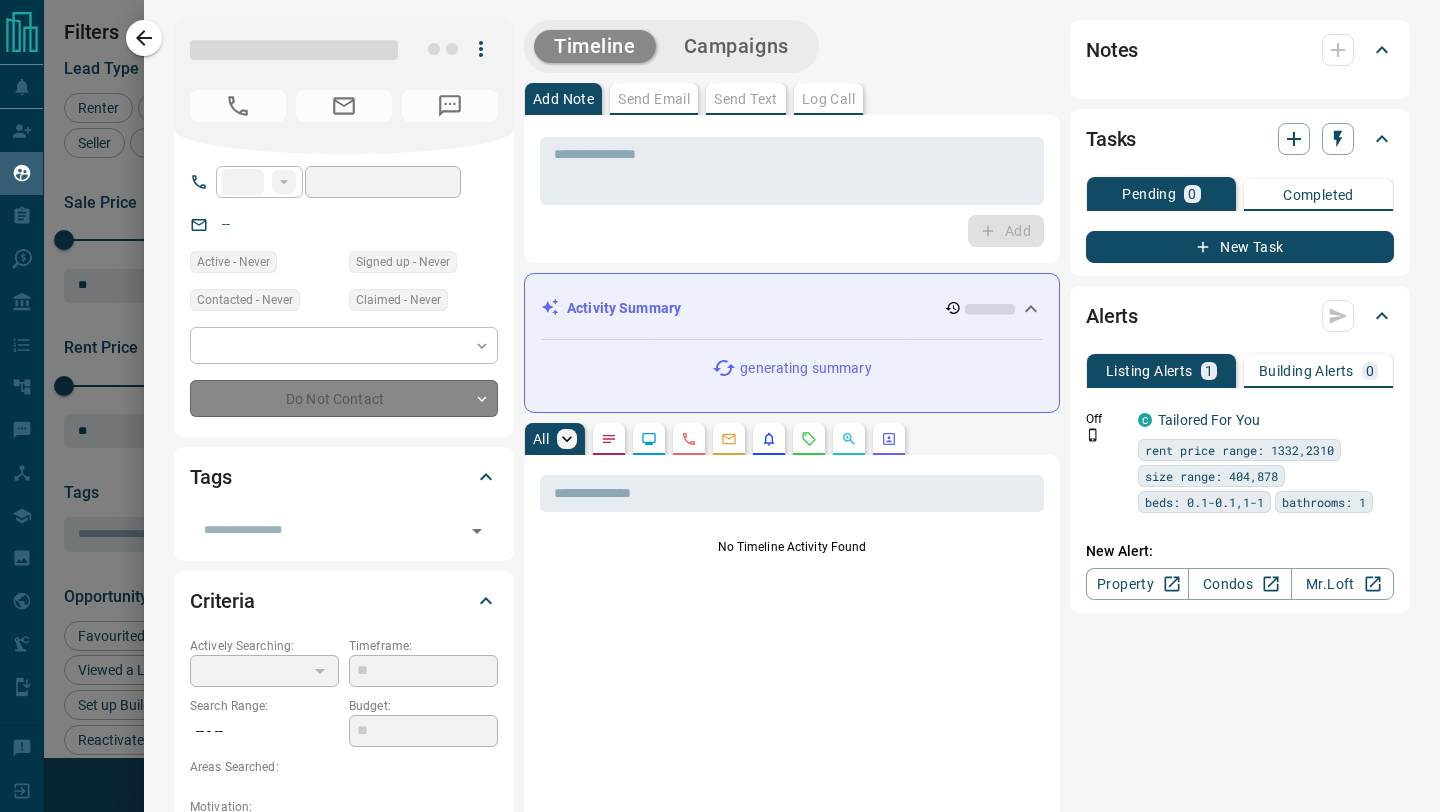 type on "**" 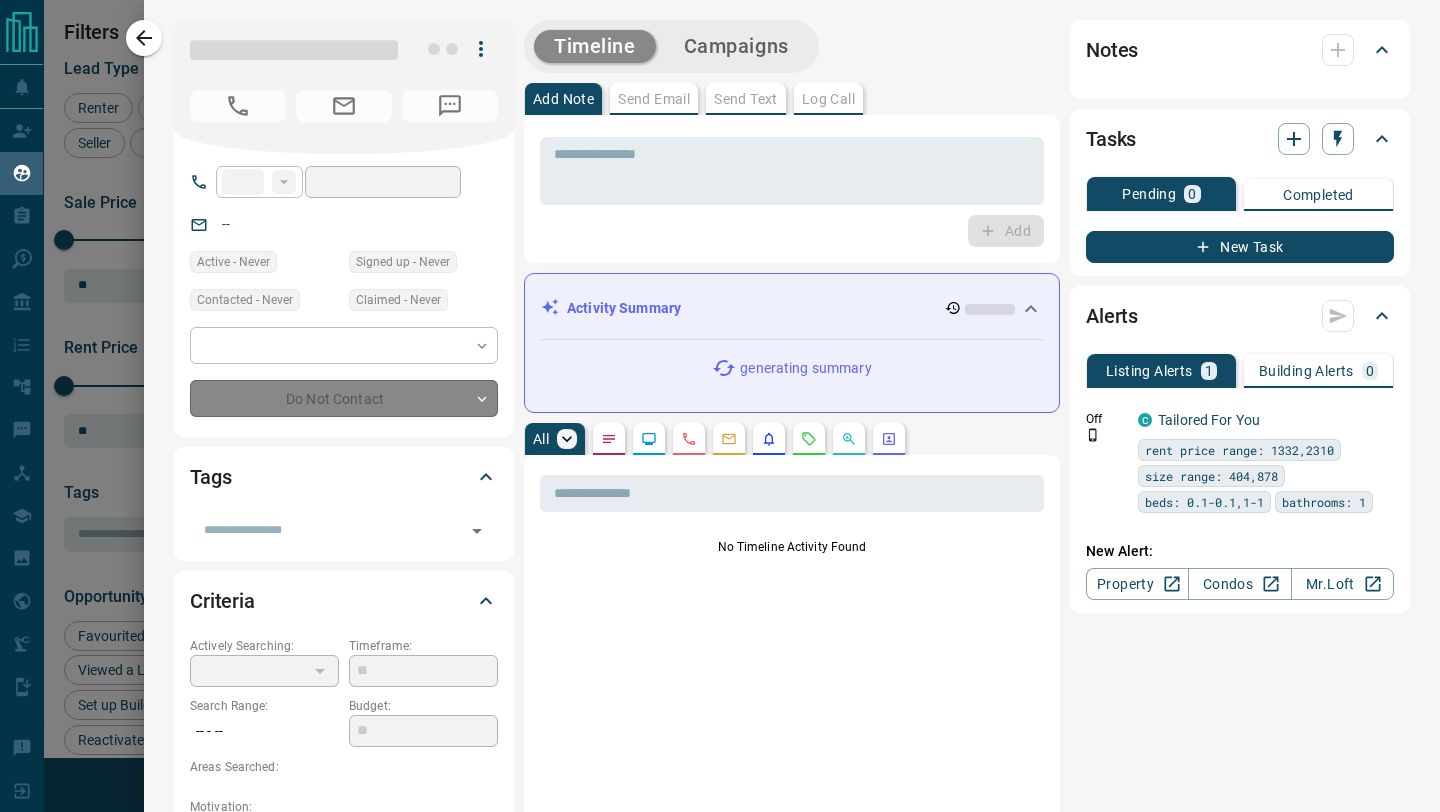 type on "**********" 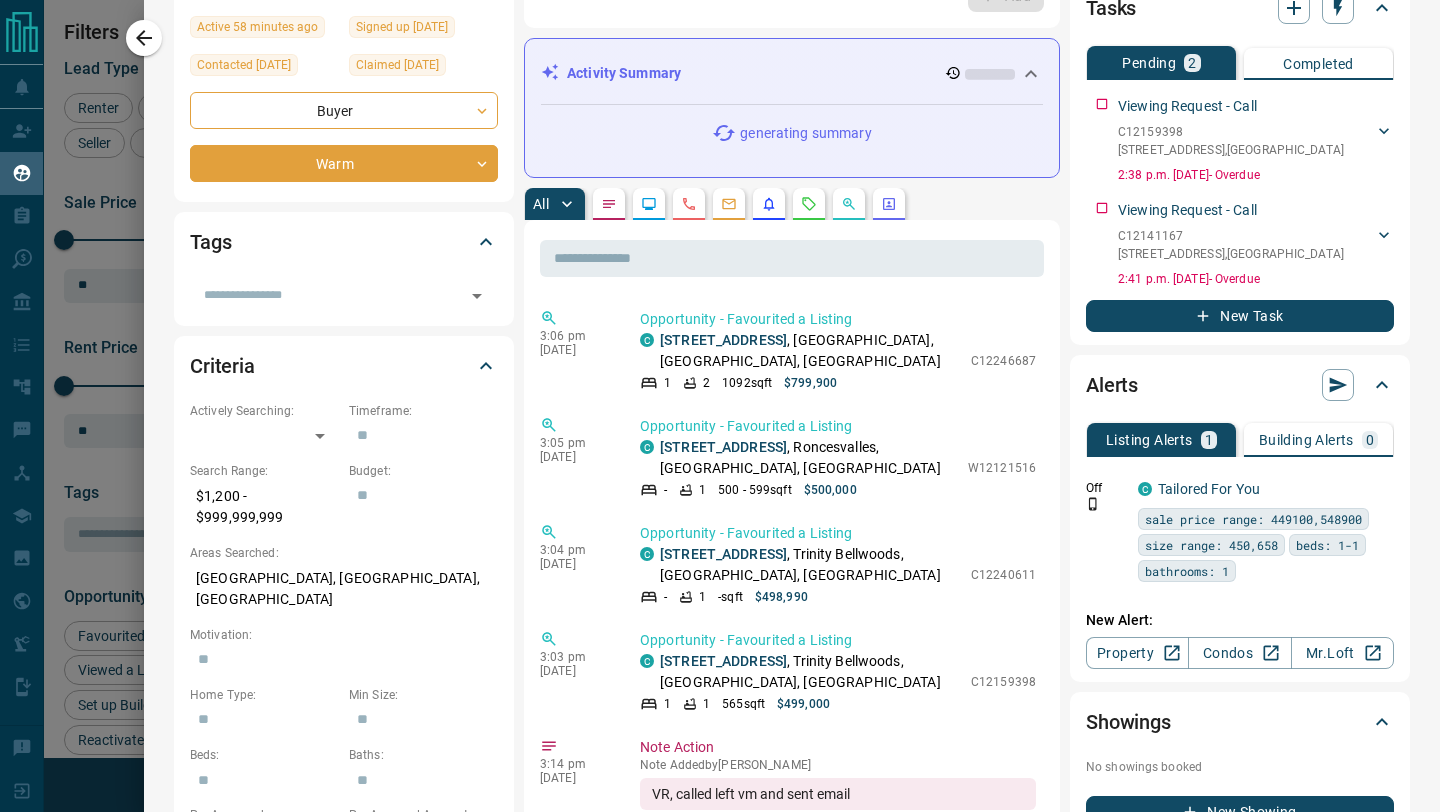 scroll, scrollTop: 271, scrollLeft: 0, axis: vertical 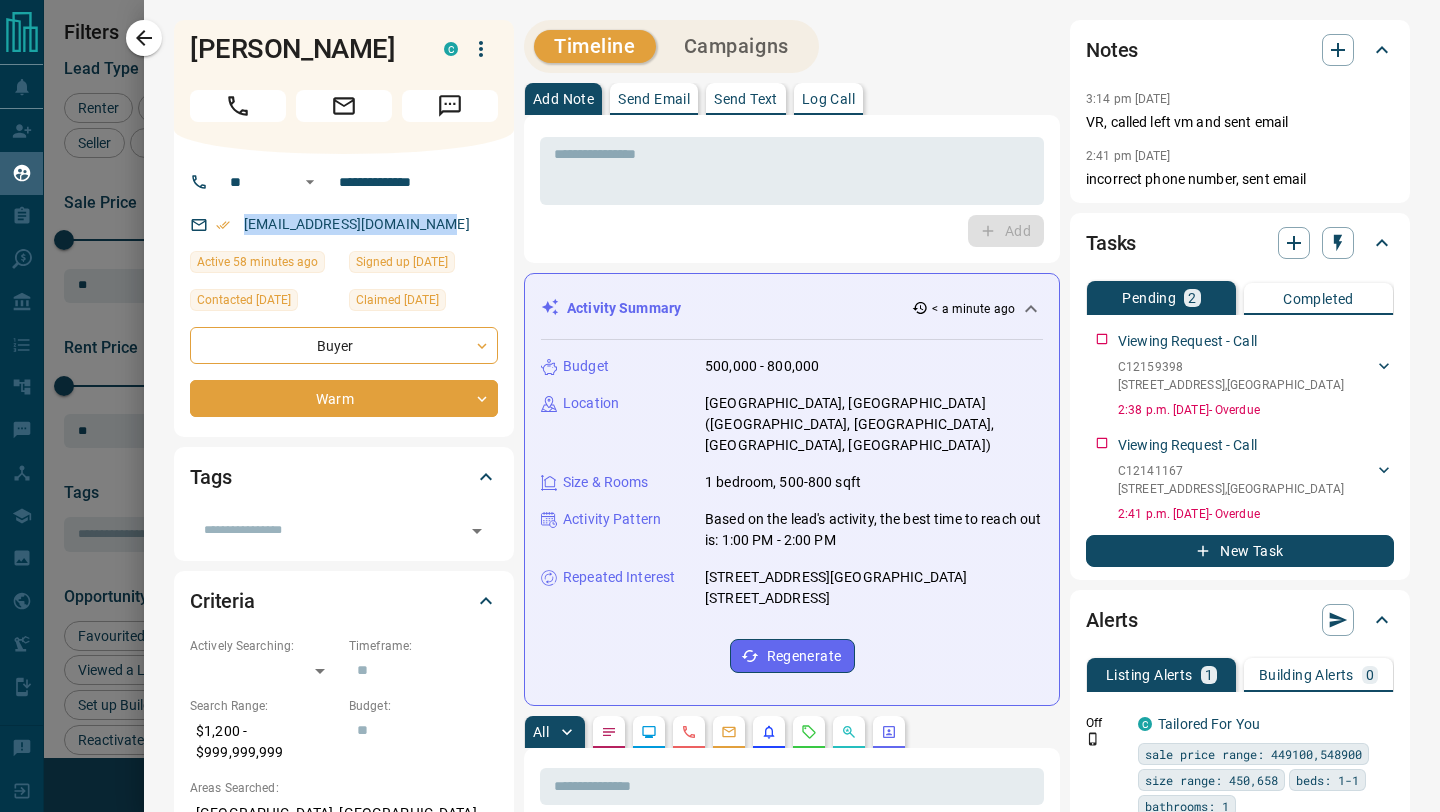 drag, startPoint x: 446, startPoint y: 254, endPoint x: 243, endPoint y: 259, distance: 203.06157 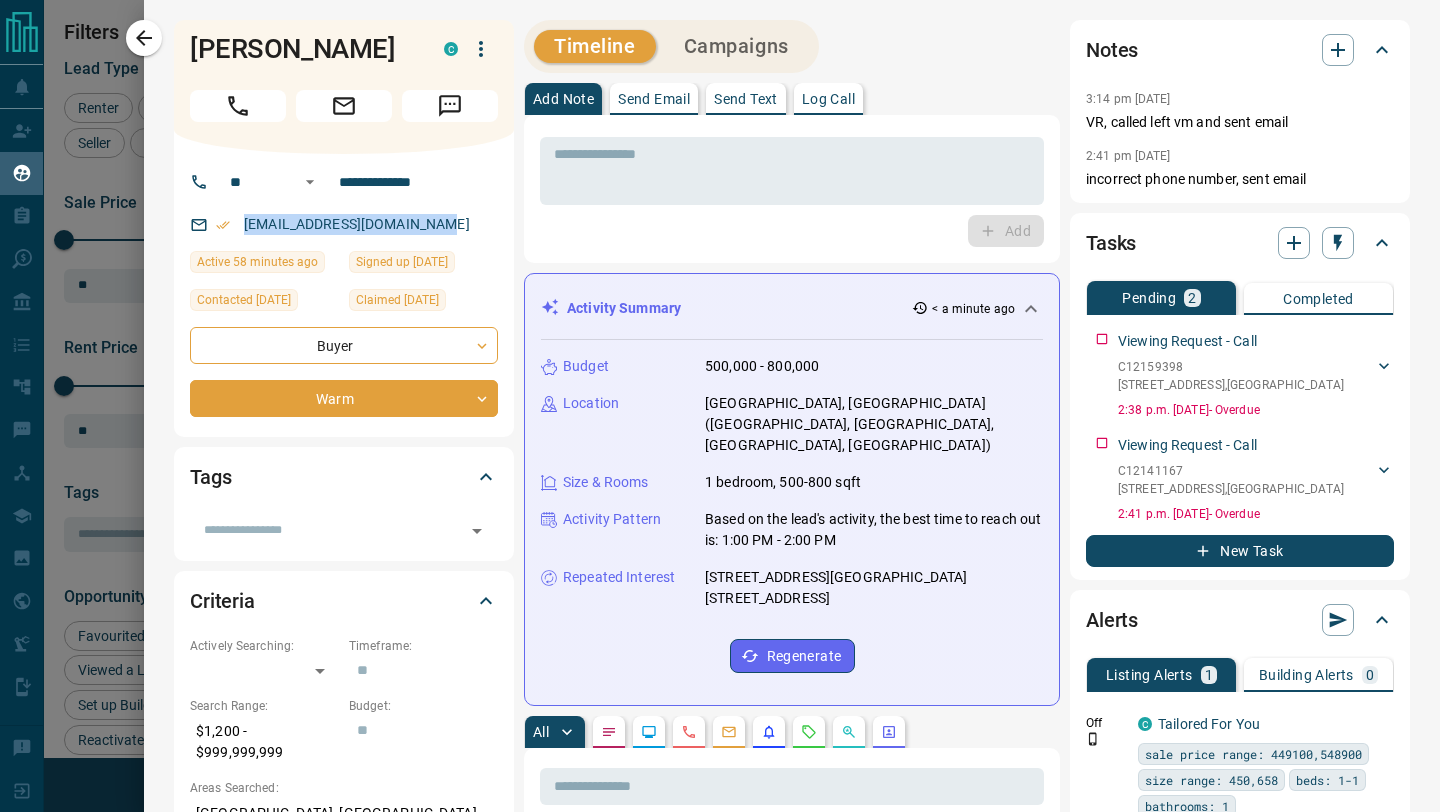 click on "[EMAIL_ADDRESS][DOMAIN_NAME]" at bounding box center (344, 224) 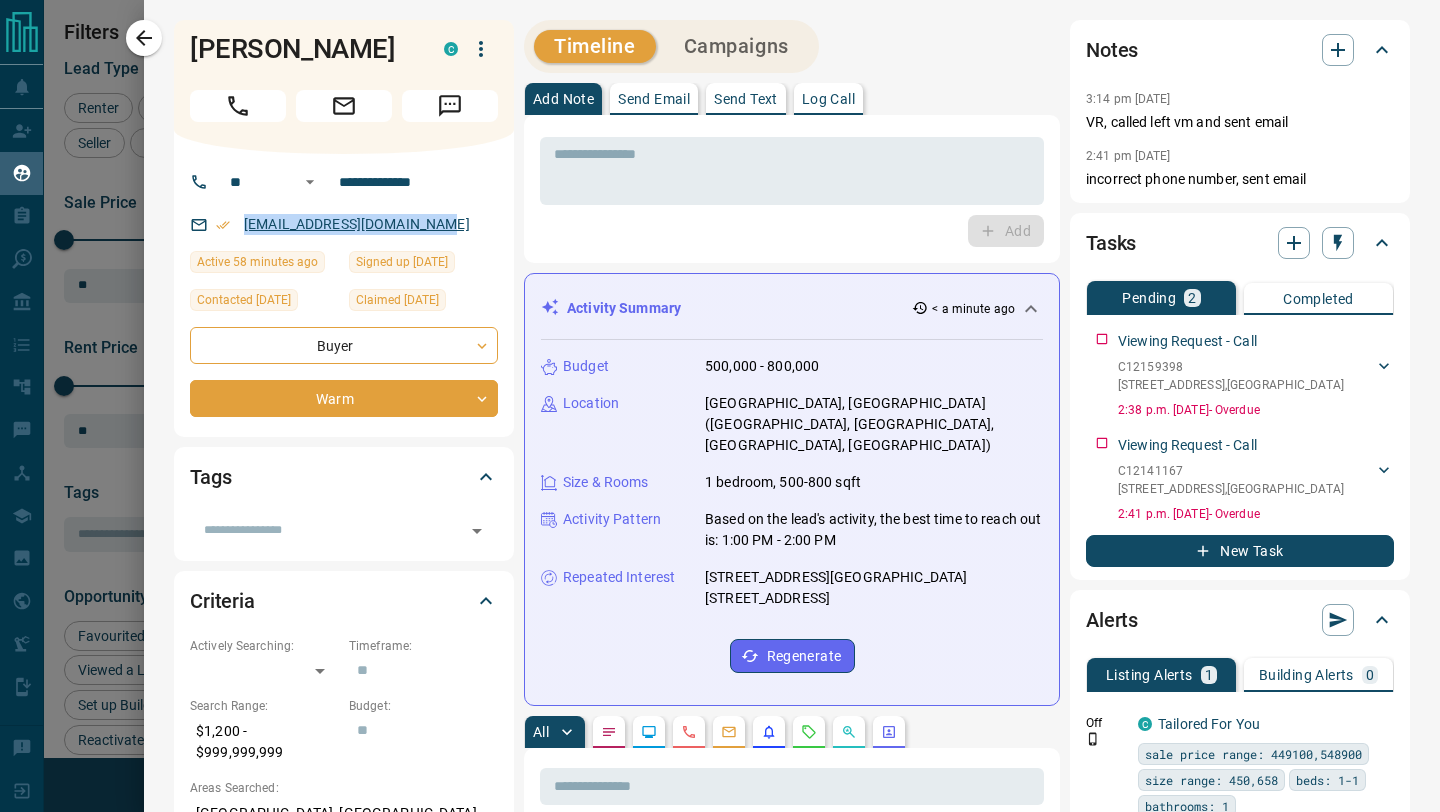 copy on "[EMAIL_ADDRESS][DOMAIN_NAME]" 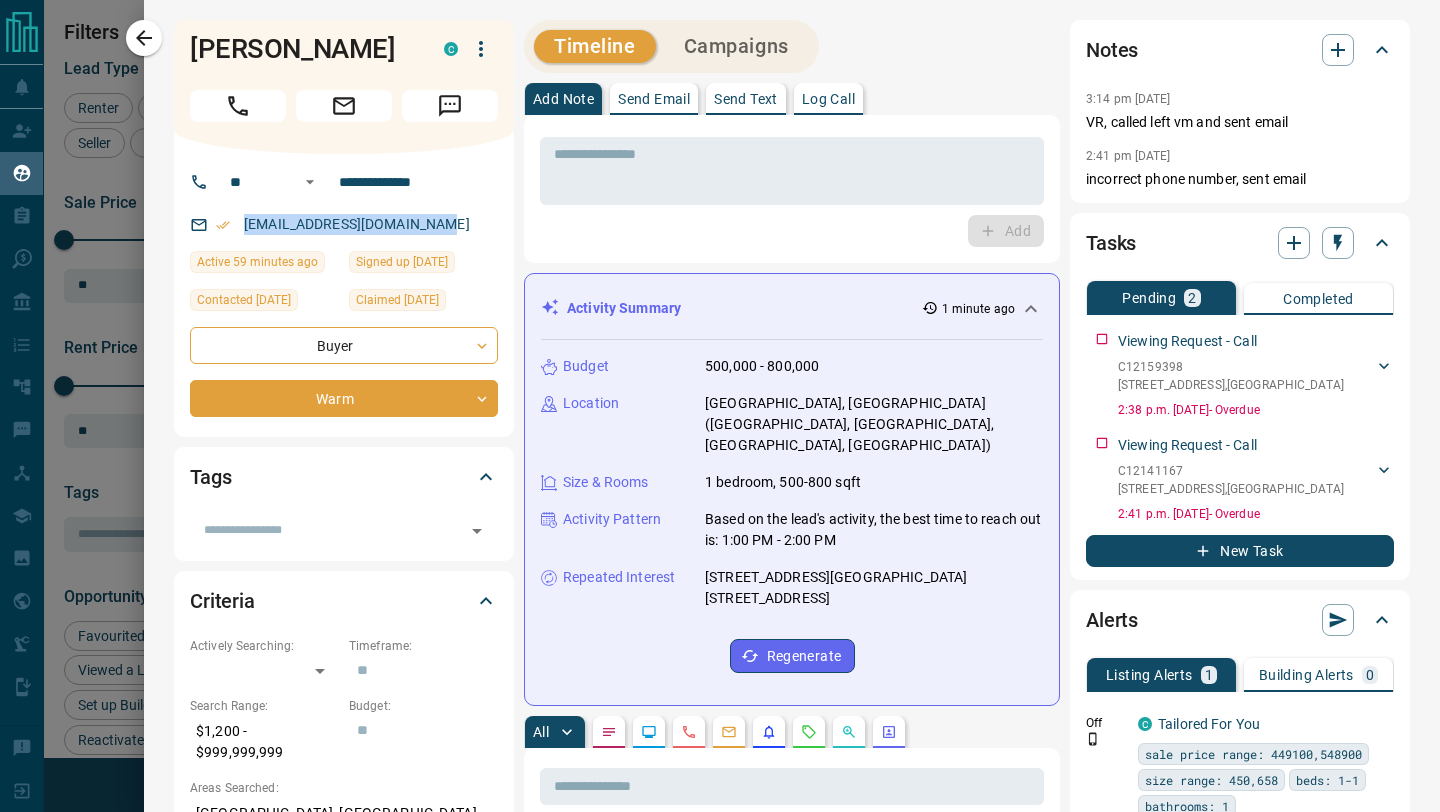 scroll, scrollTop: 202, scrollLeft: 0, axis: vertical 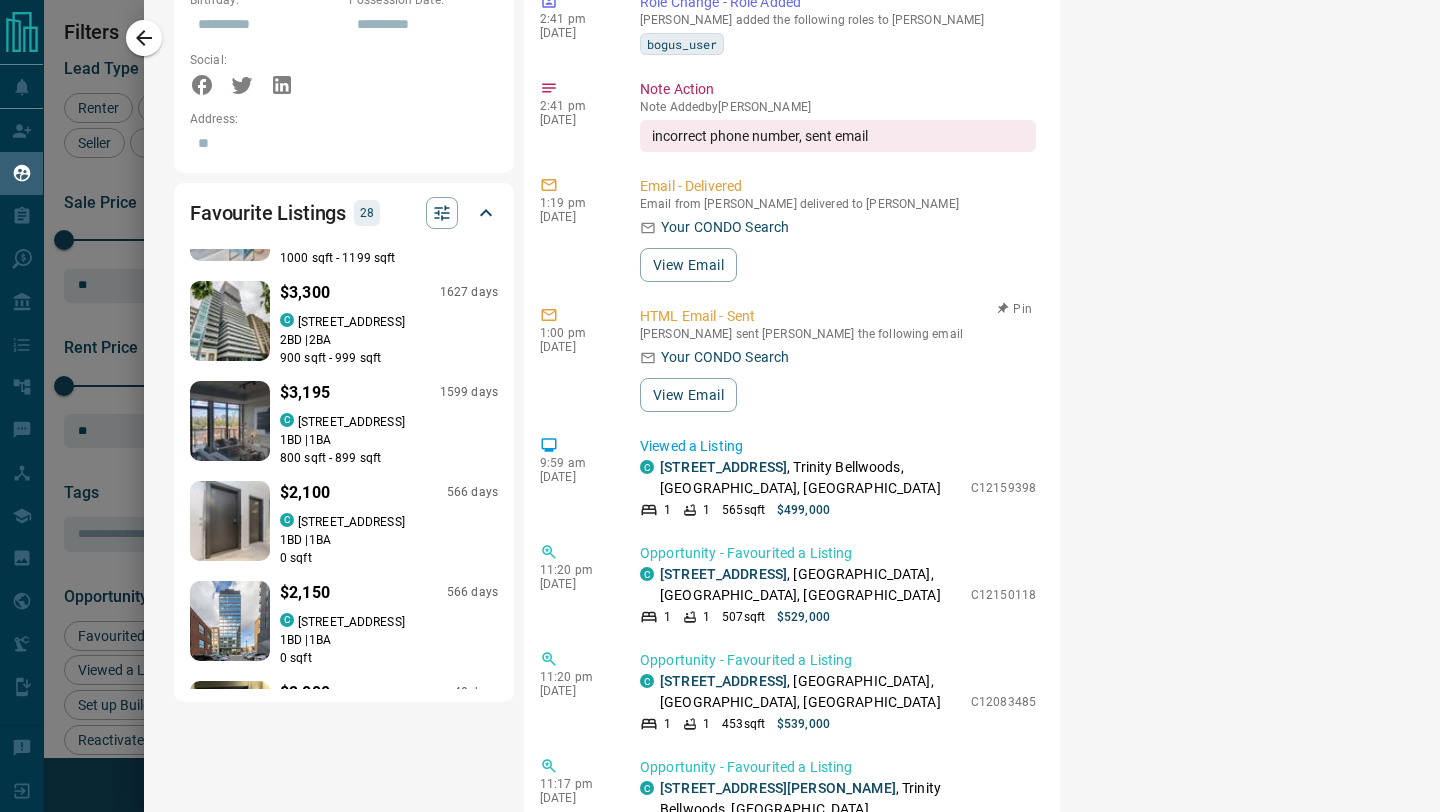 drag, startPoint x: 726, startPoint y: 293, endPoint x: 840, endPoint y: 300, distance: 114.21471 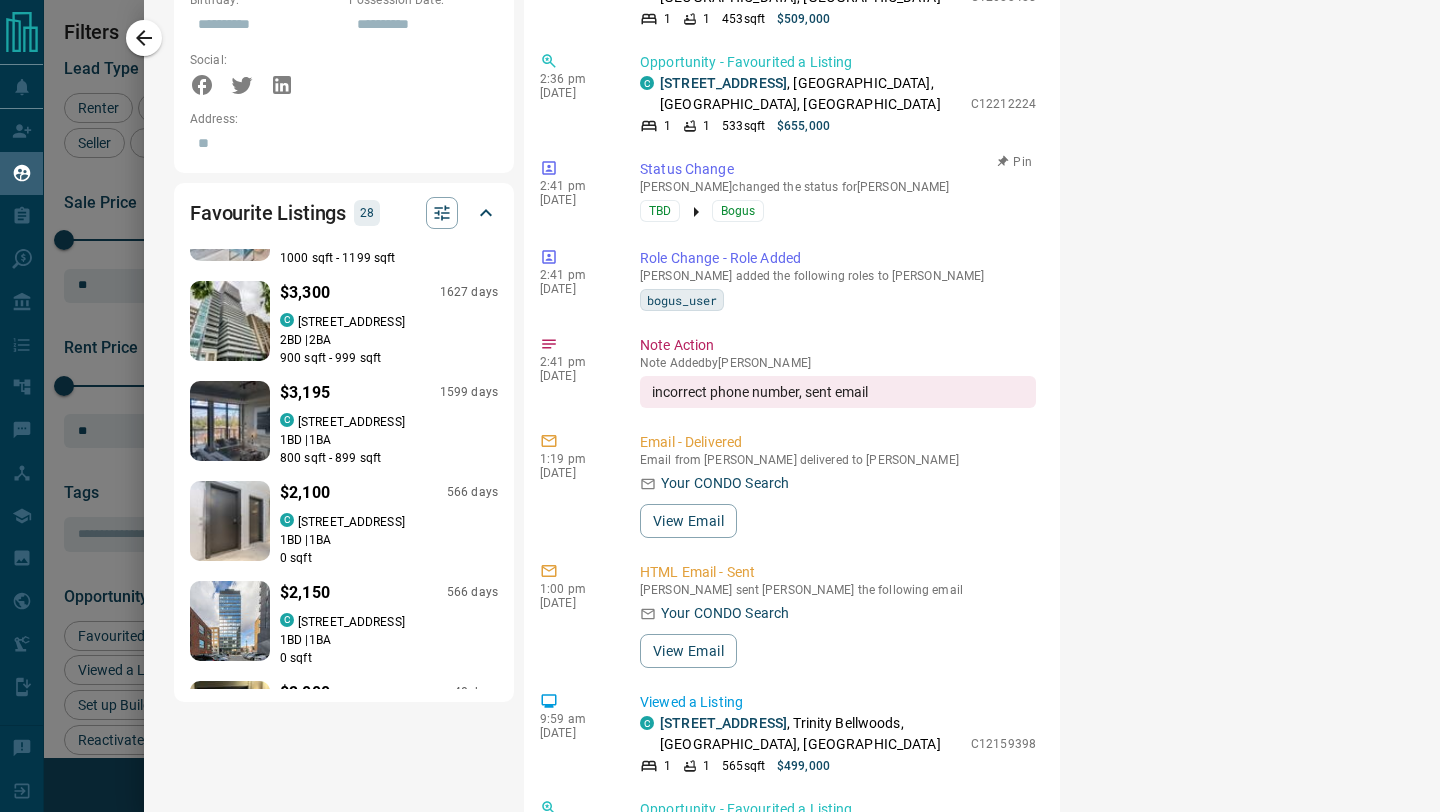 scroll, scrollTop: 929, scrollLeft: 0, axis: vertical 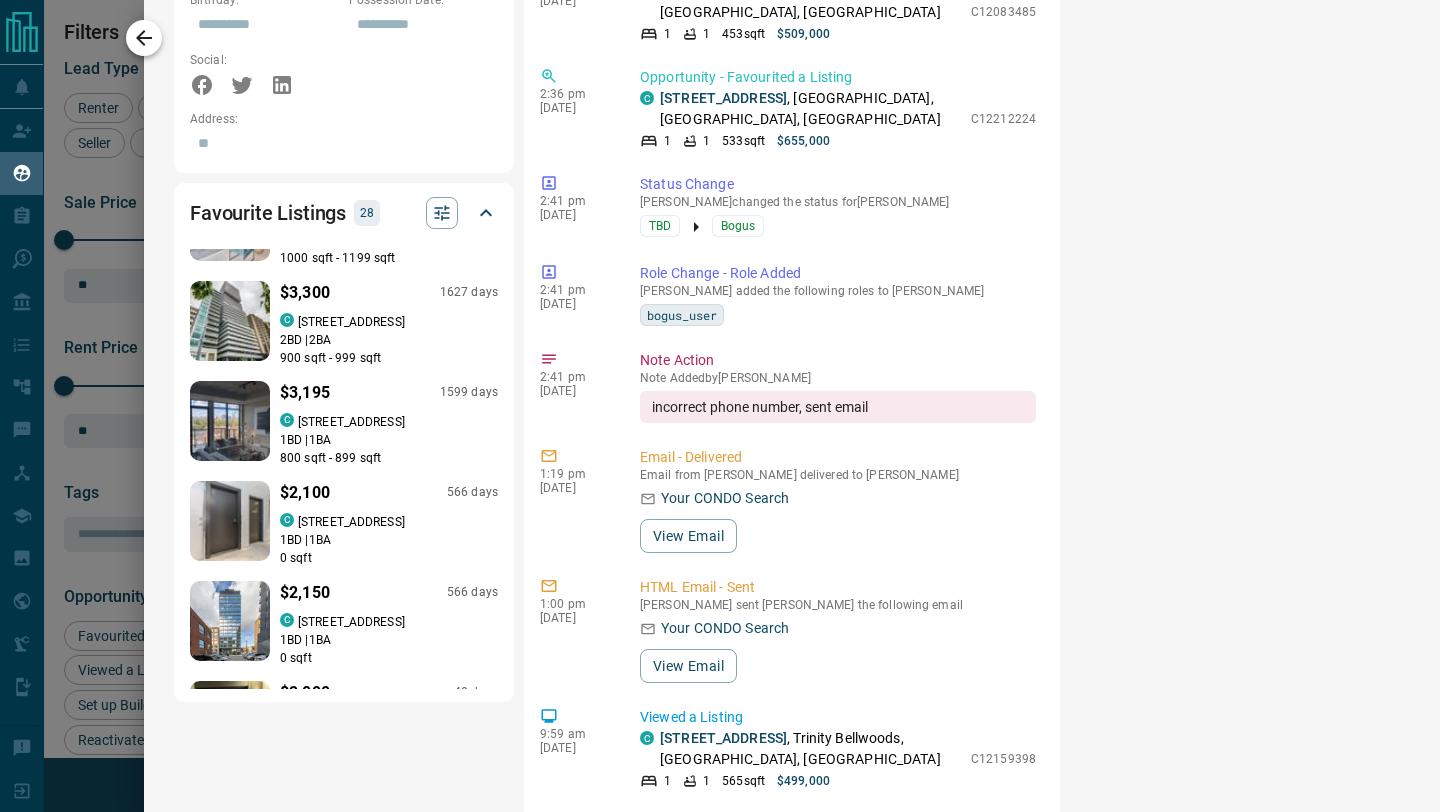 click 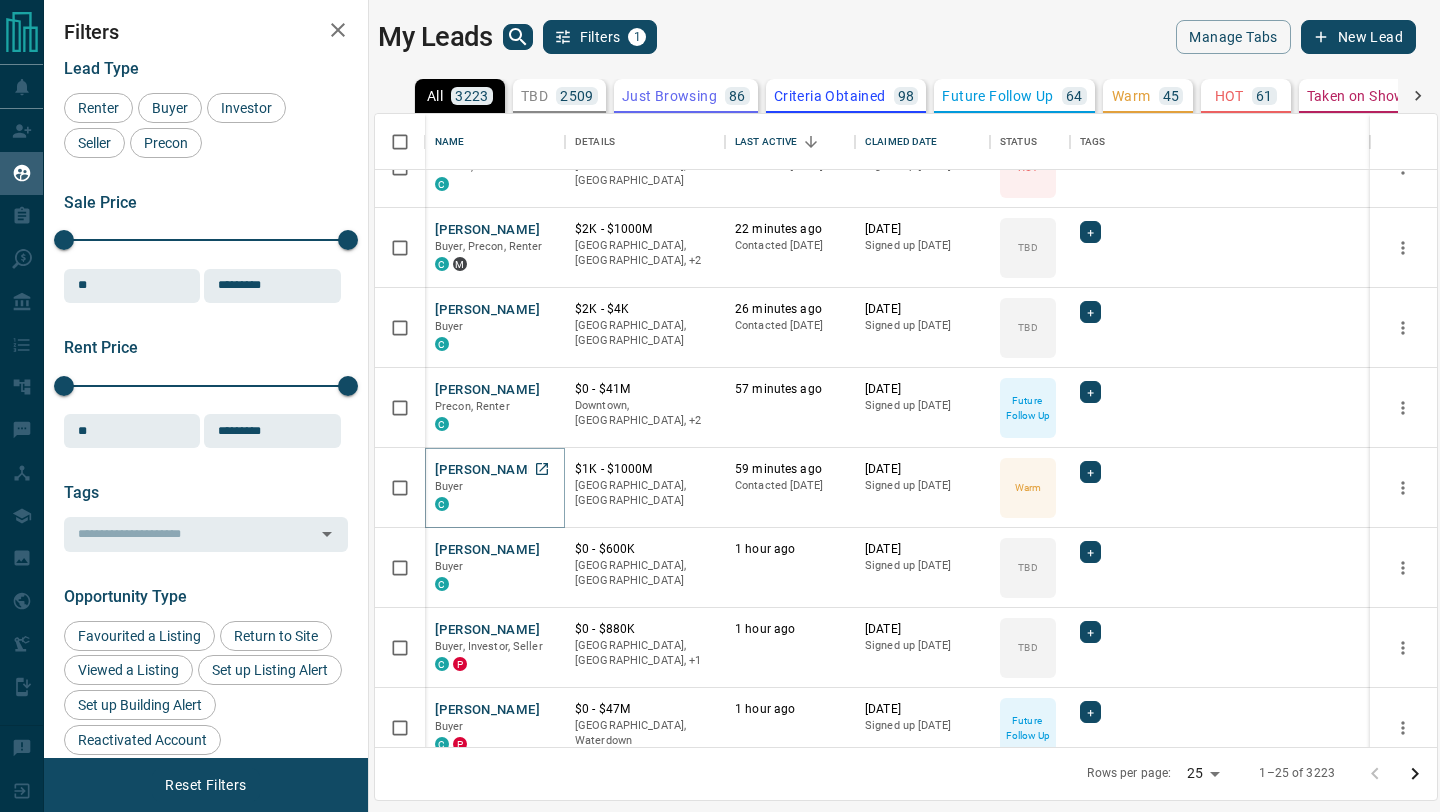 click on "[PERSON_NAME]" at bounding box center [487, 470] 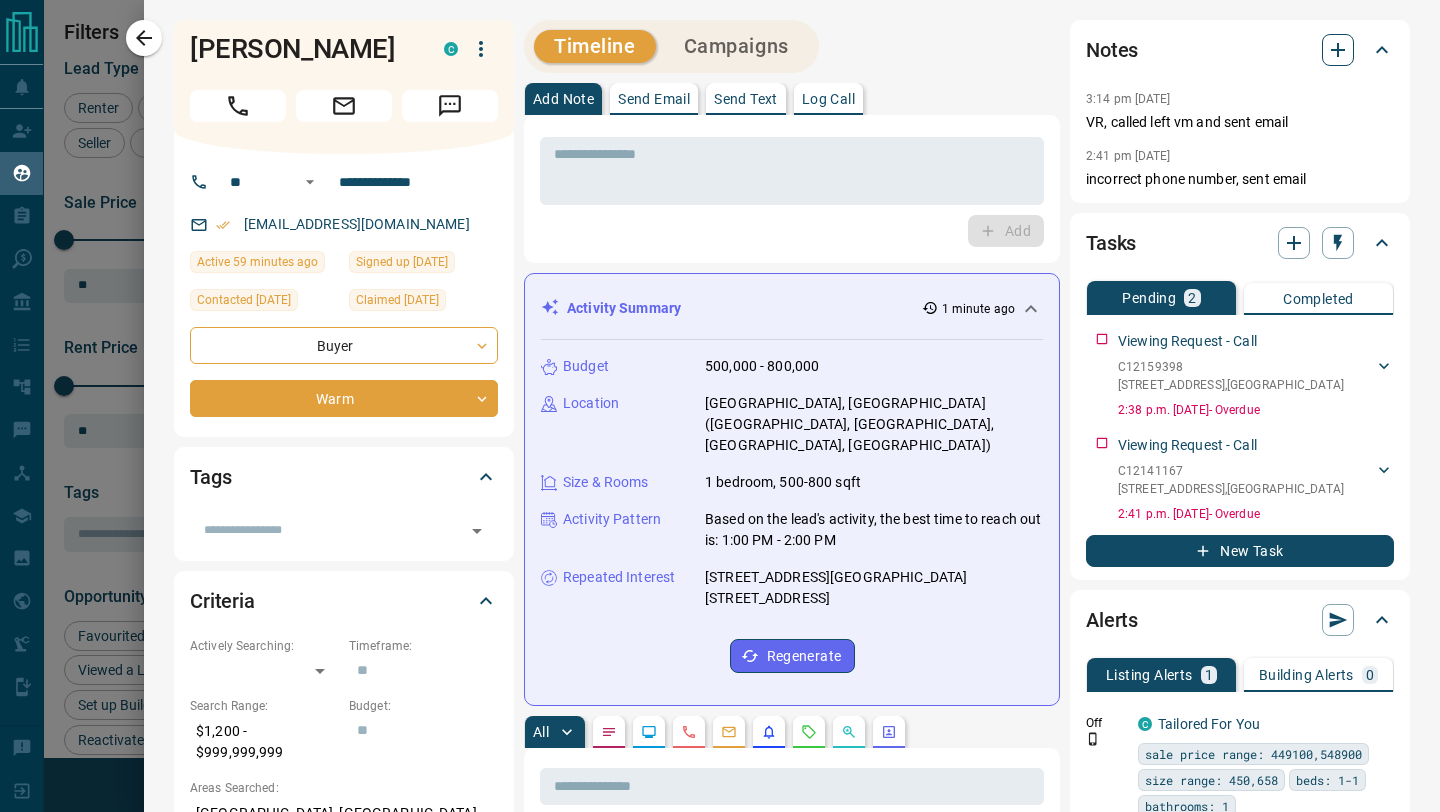 click 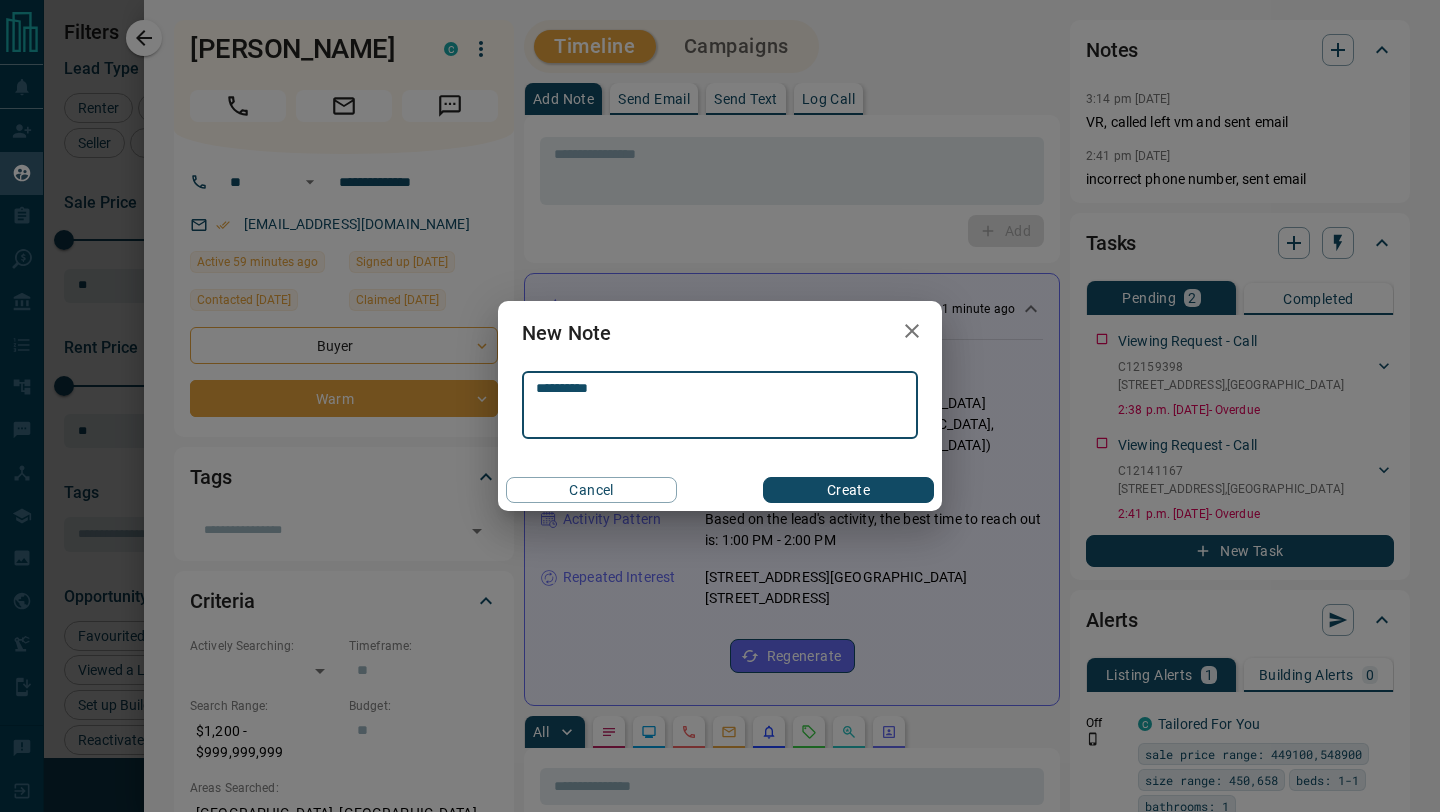 type on "**********" 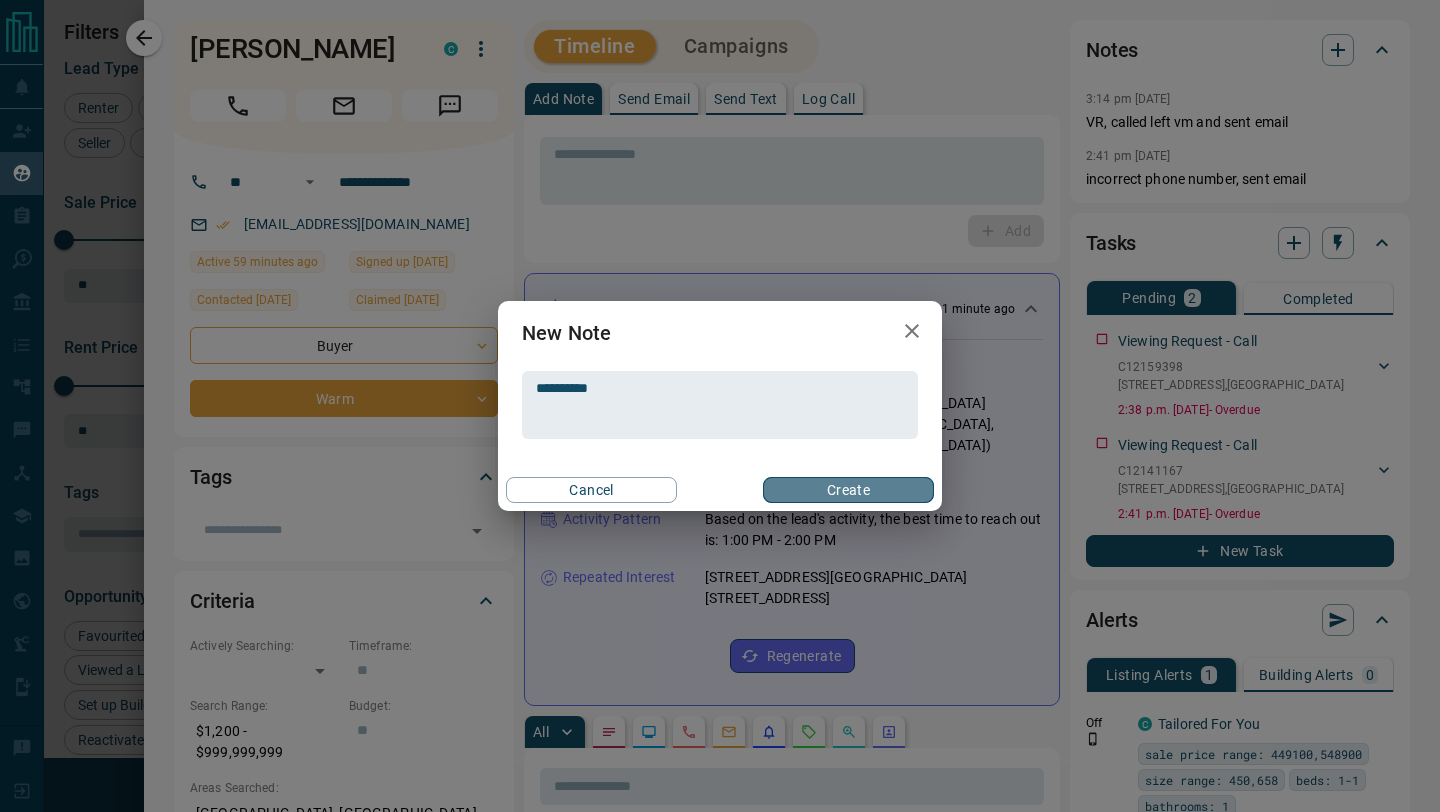 click on "Create" at bounding box center (848, 490) 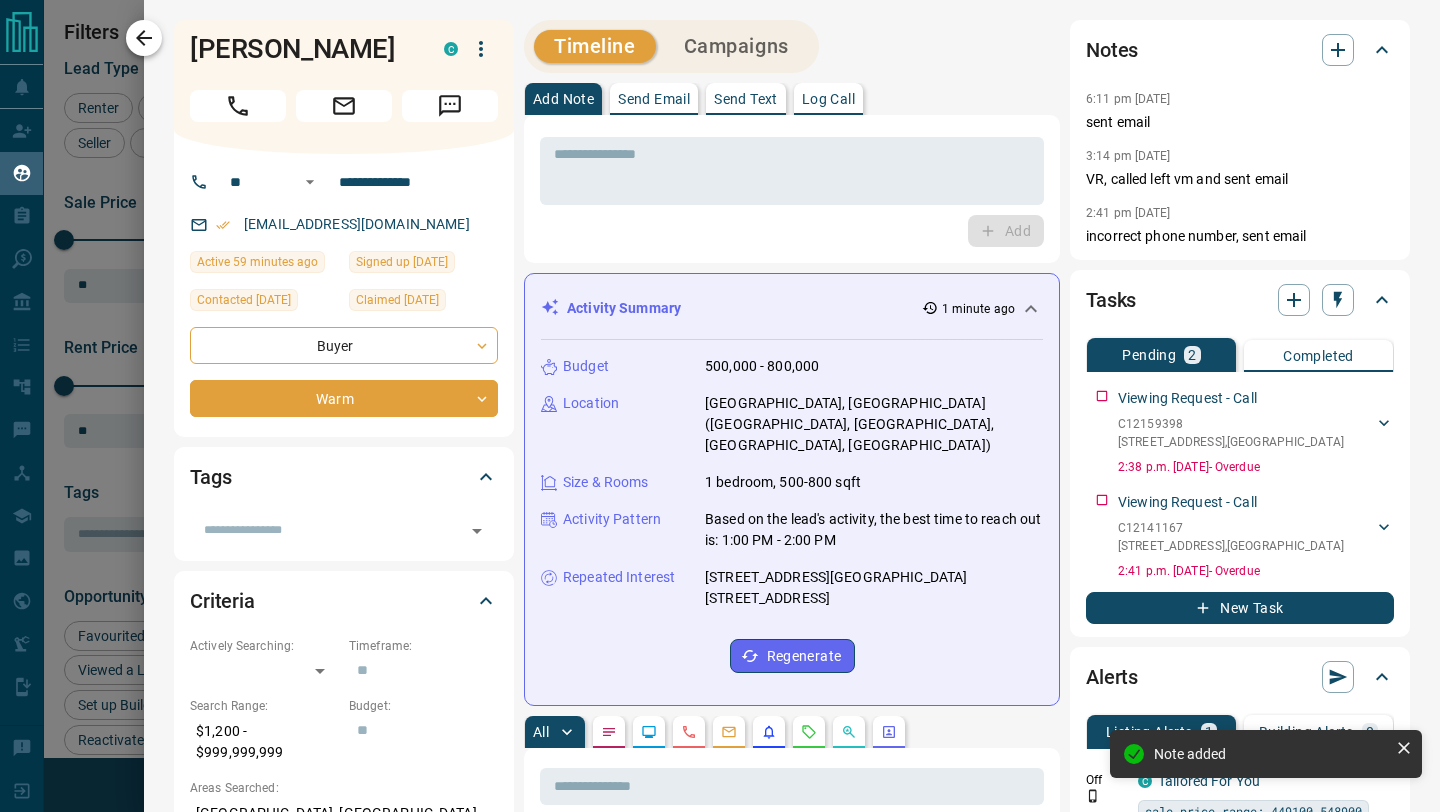 click 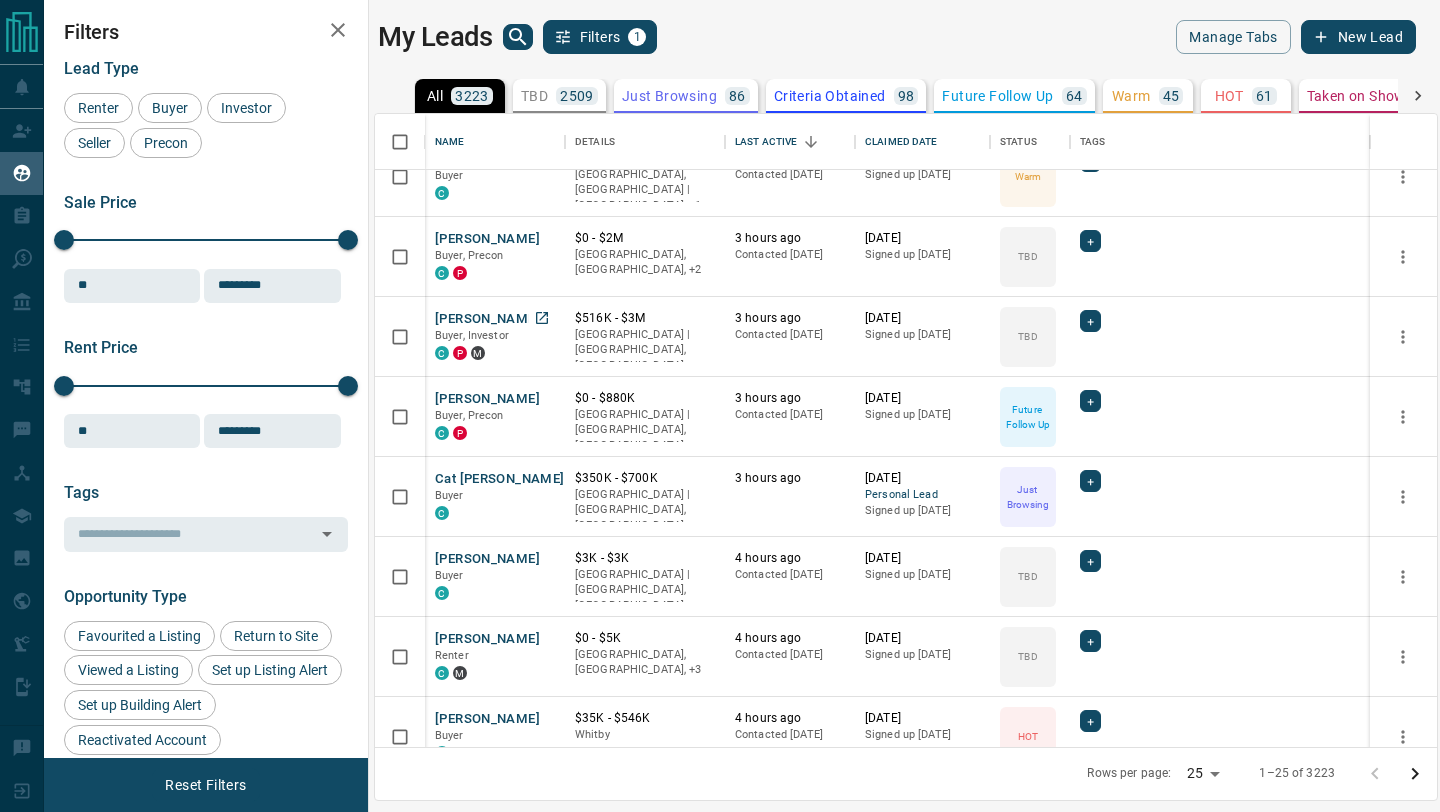 scroll, scrollTop: 1358, scrollLeft: 0, axis: vertical 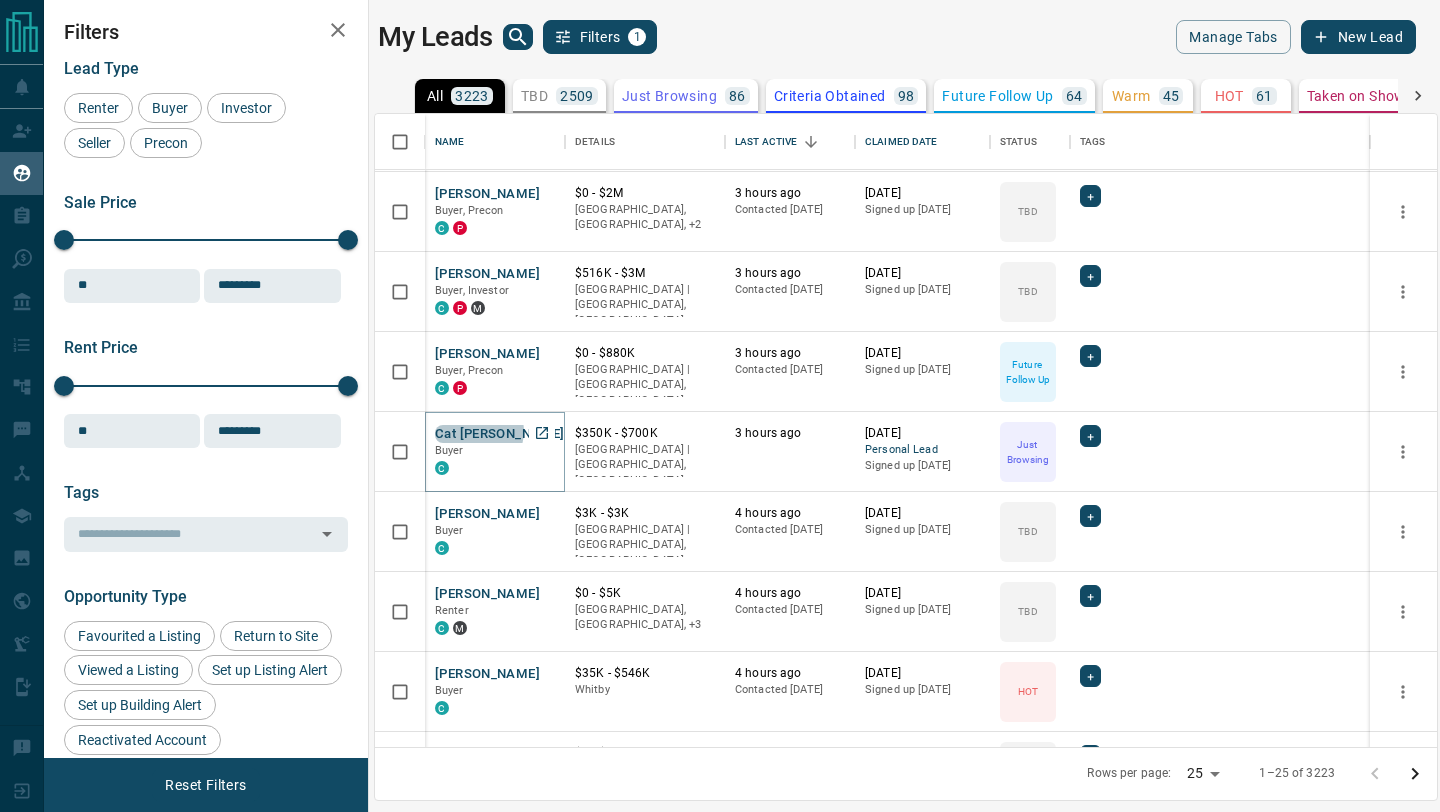 click on "Cat [PERSON_NAME]" at bounding box center [499, 434] 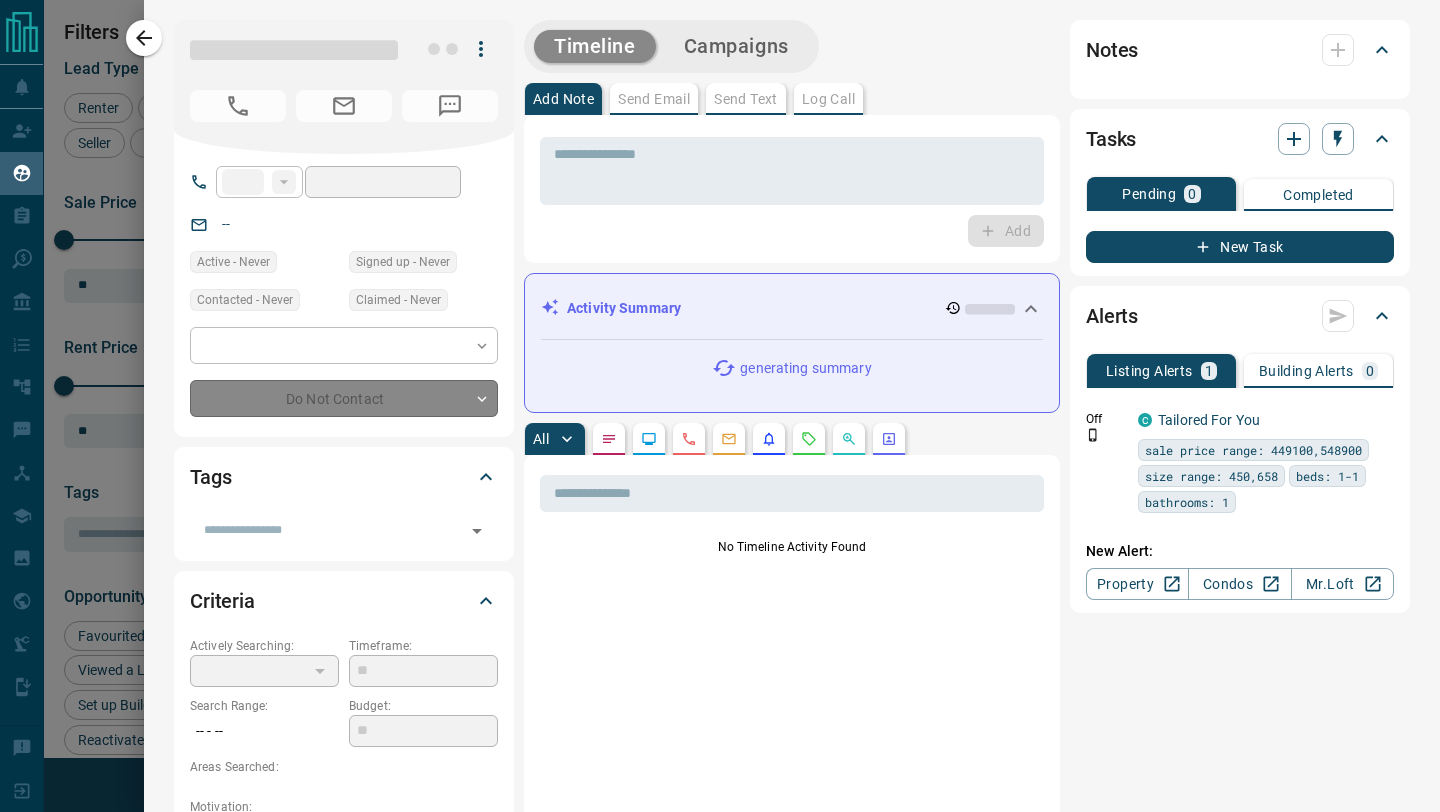 type on "**" 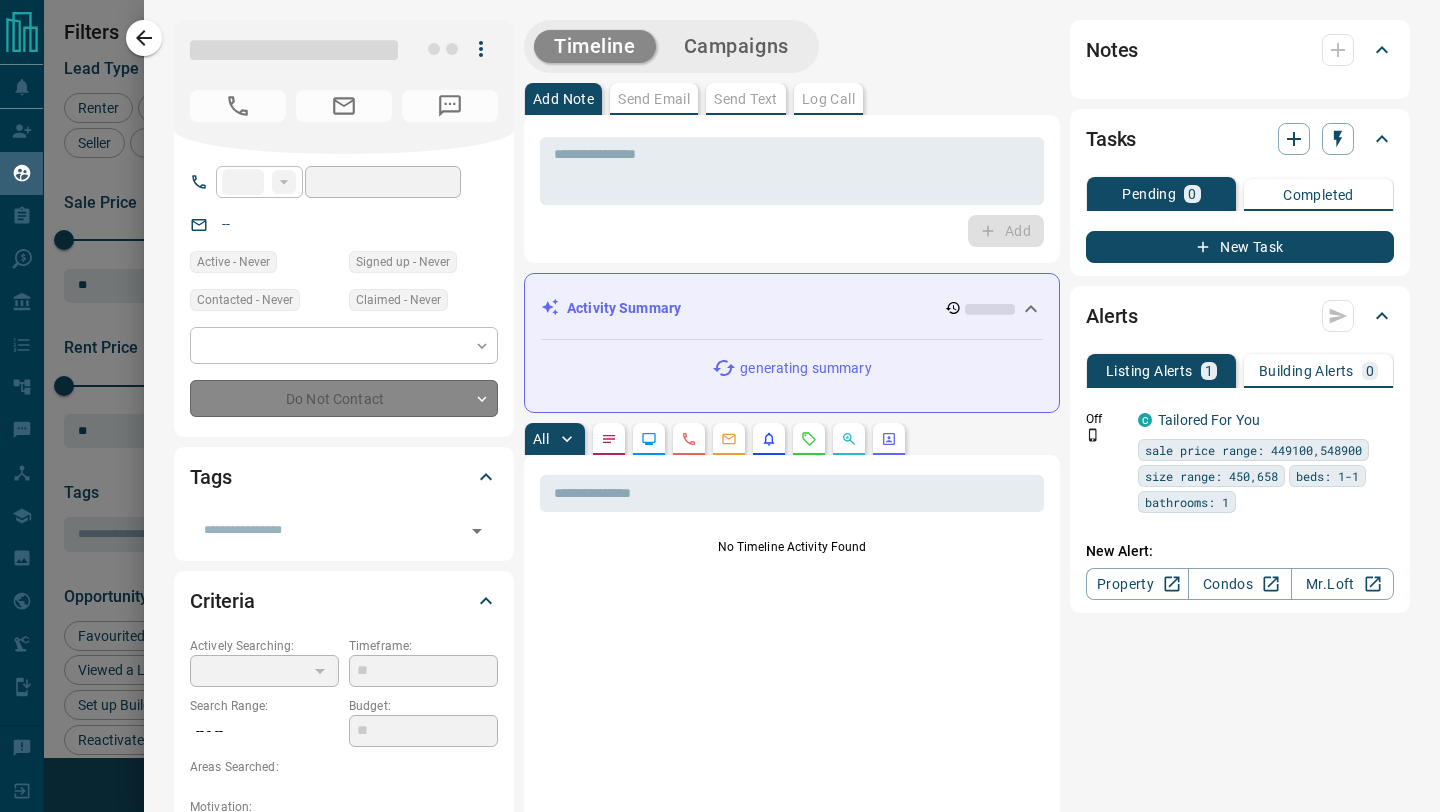 type on "**********" 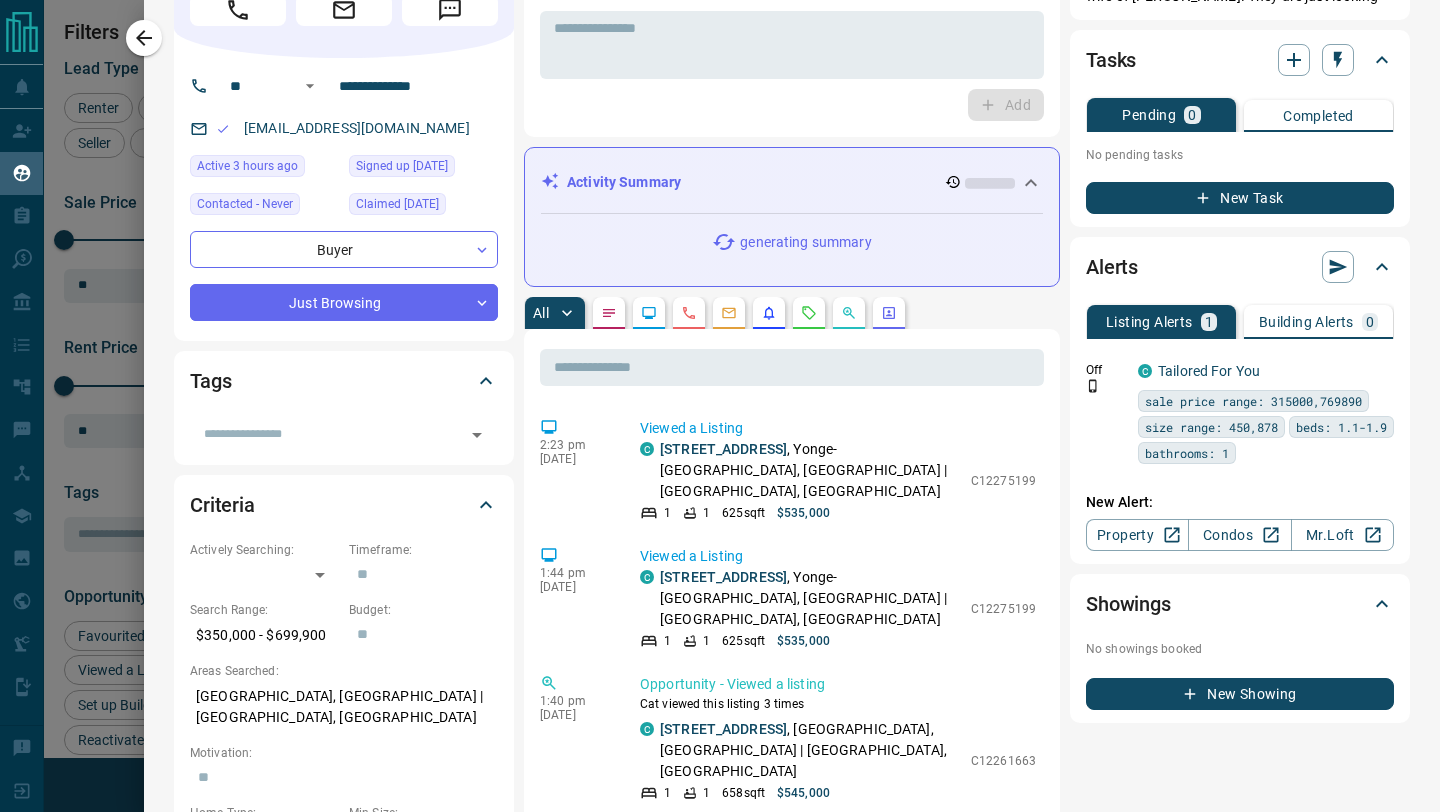 scroll, scrollTop: 188, scrollLeft: 0, axis: vertical 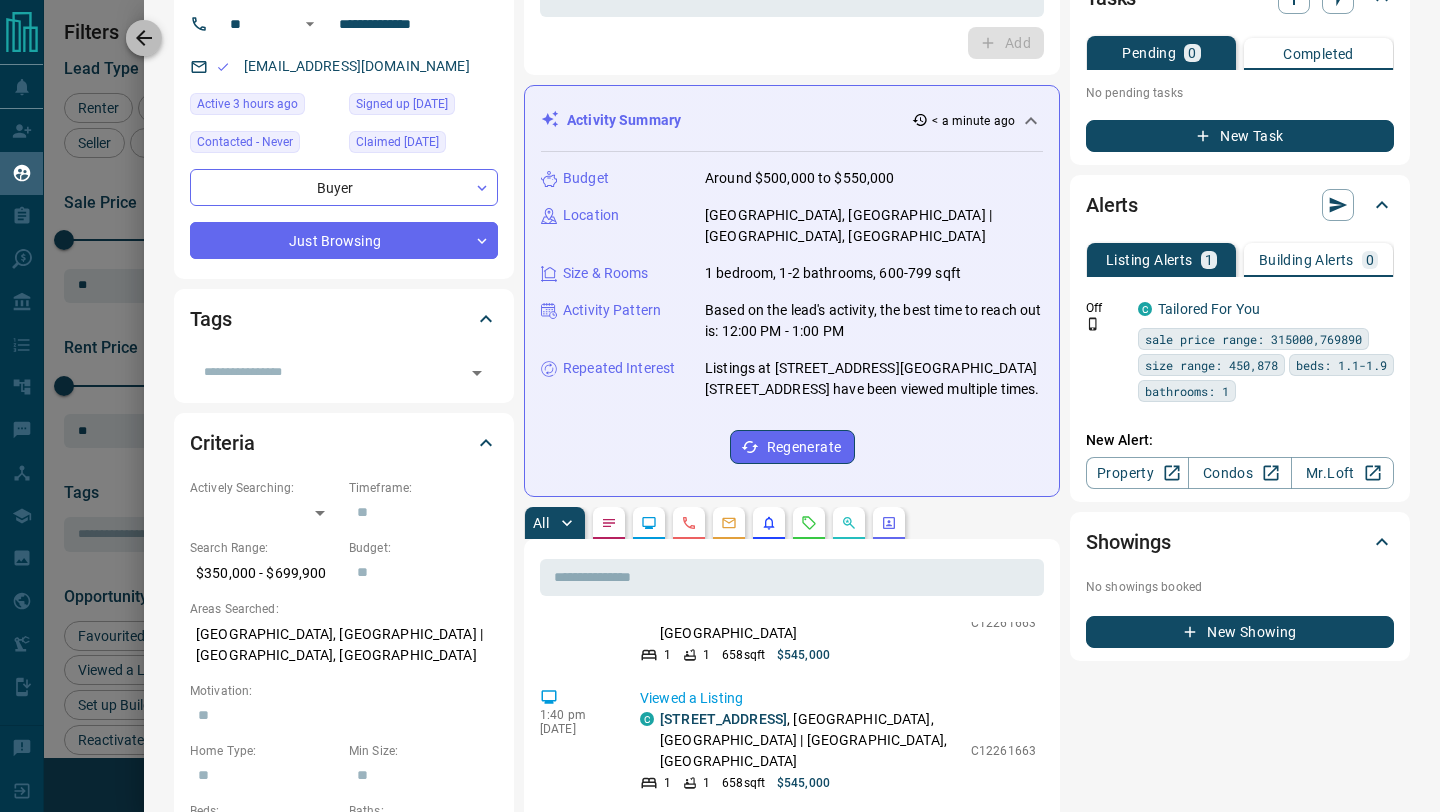 click 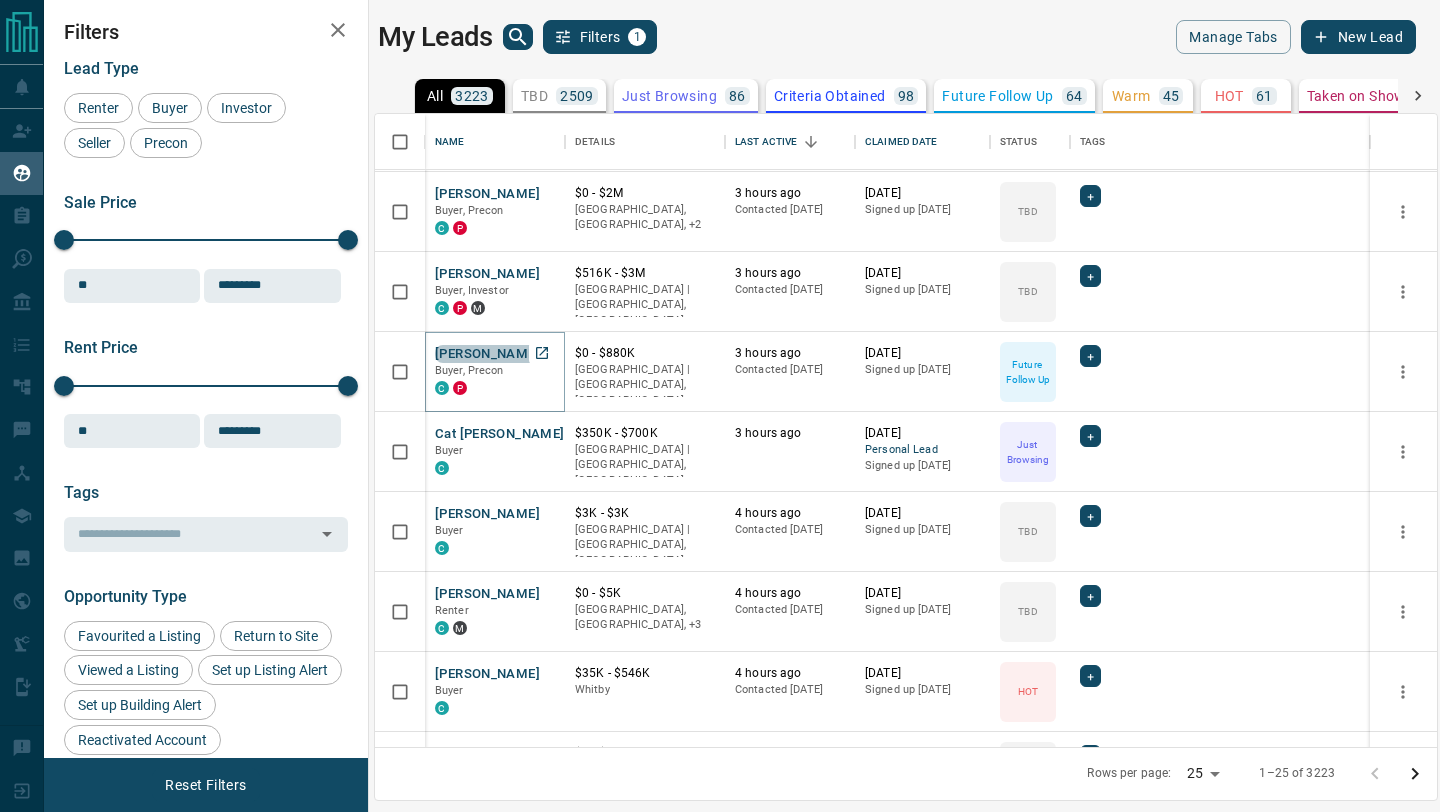 click on "[PERSON_NAME]" at bounding box center (487, 354) 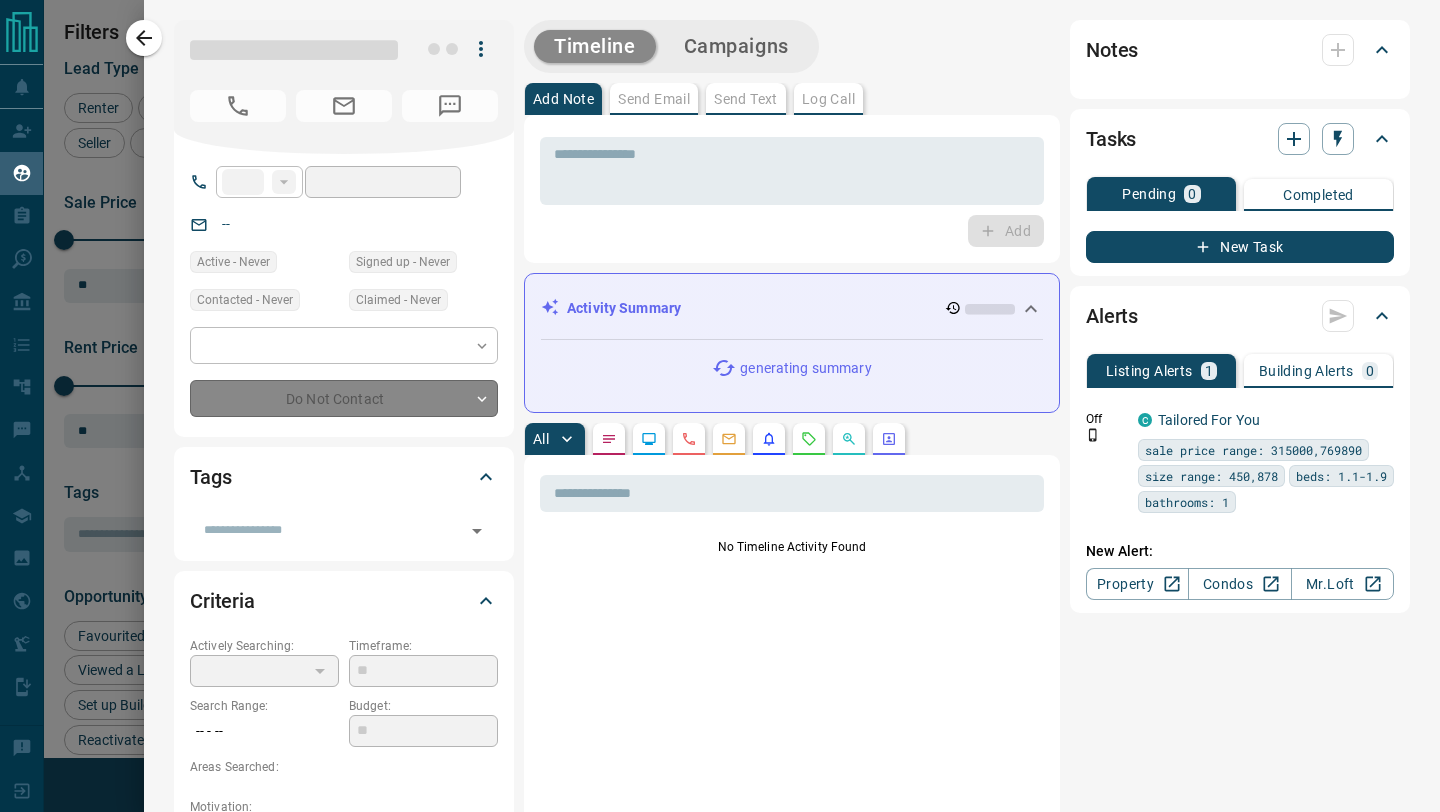 type on "**" 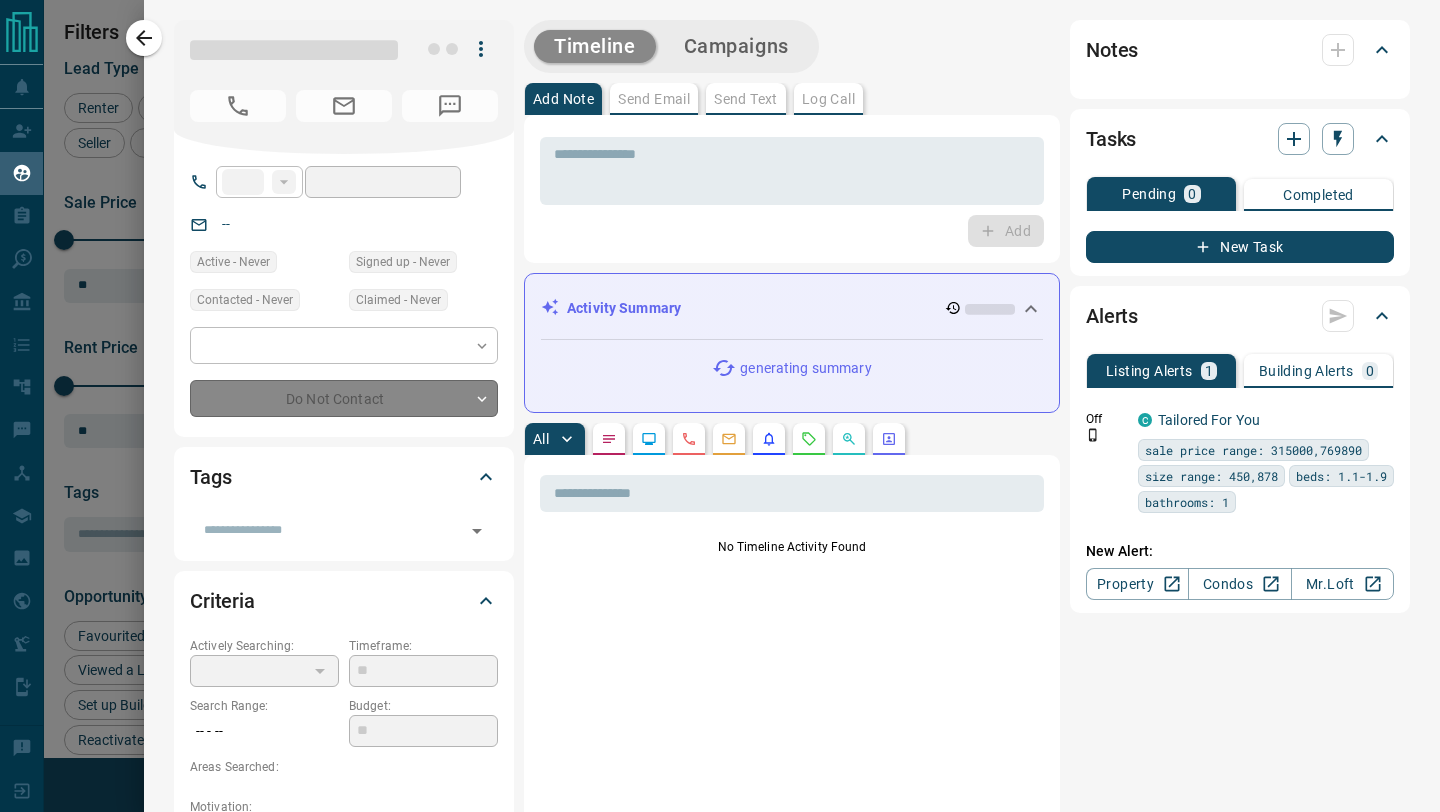 type on "**********" 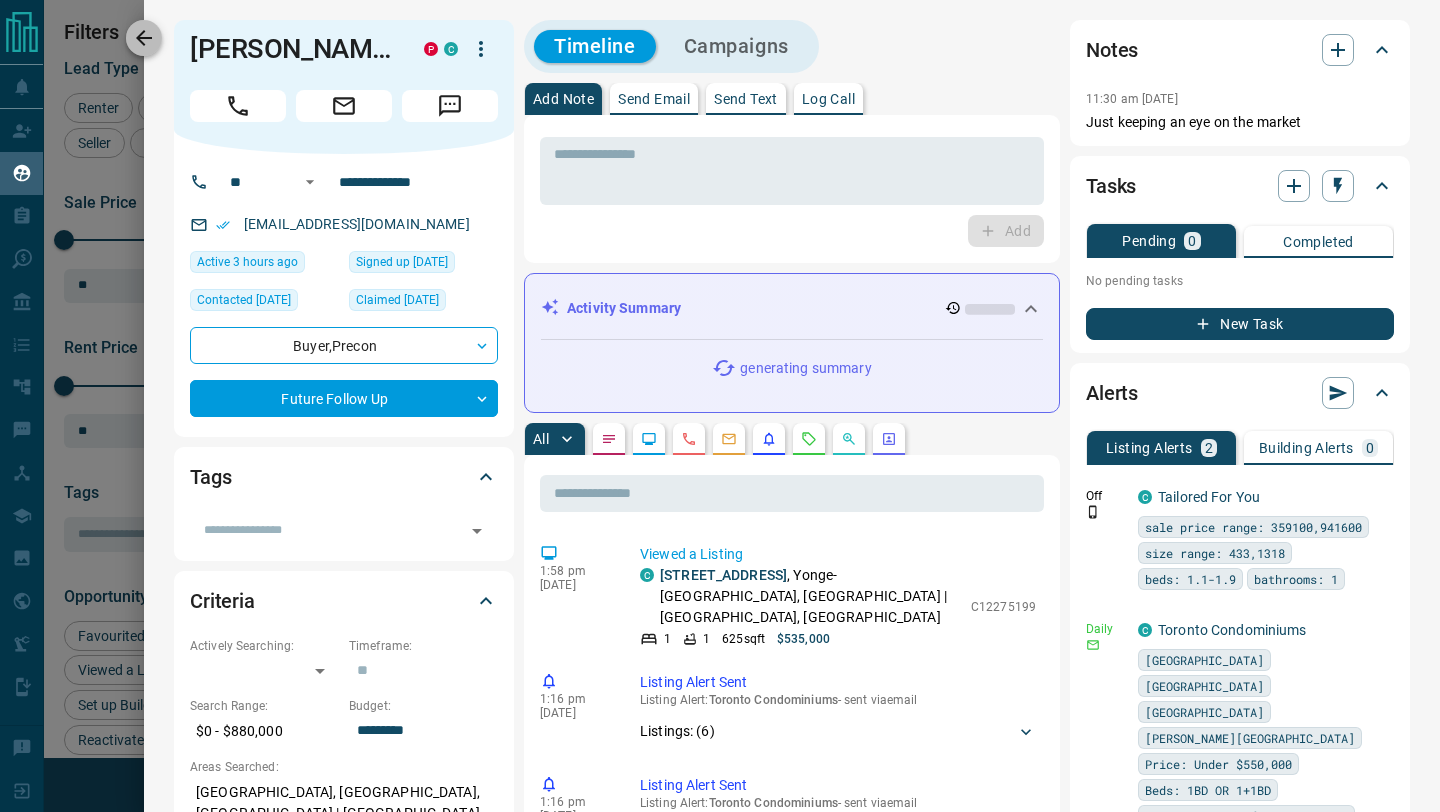 click 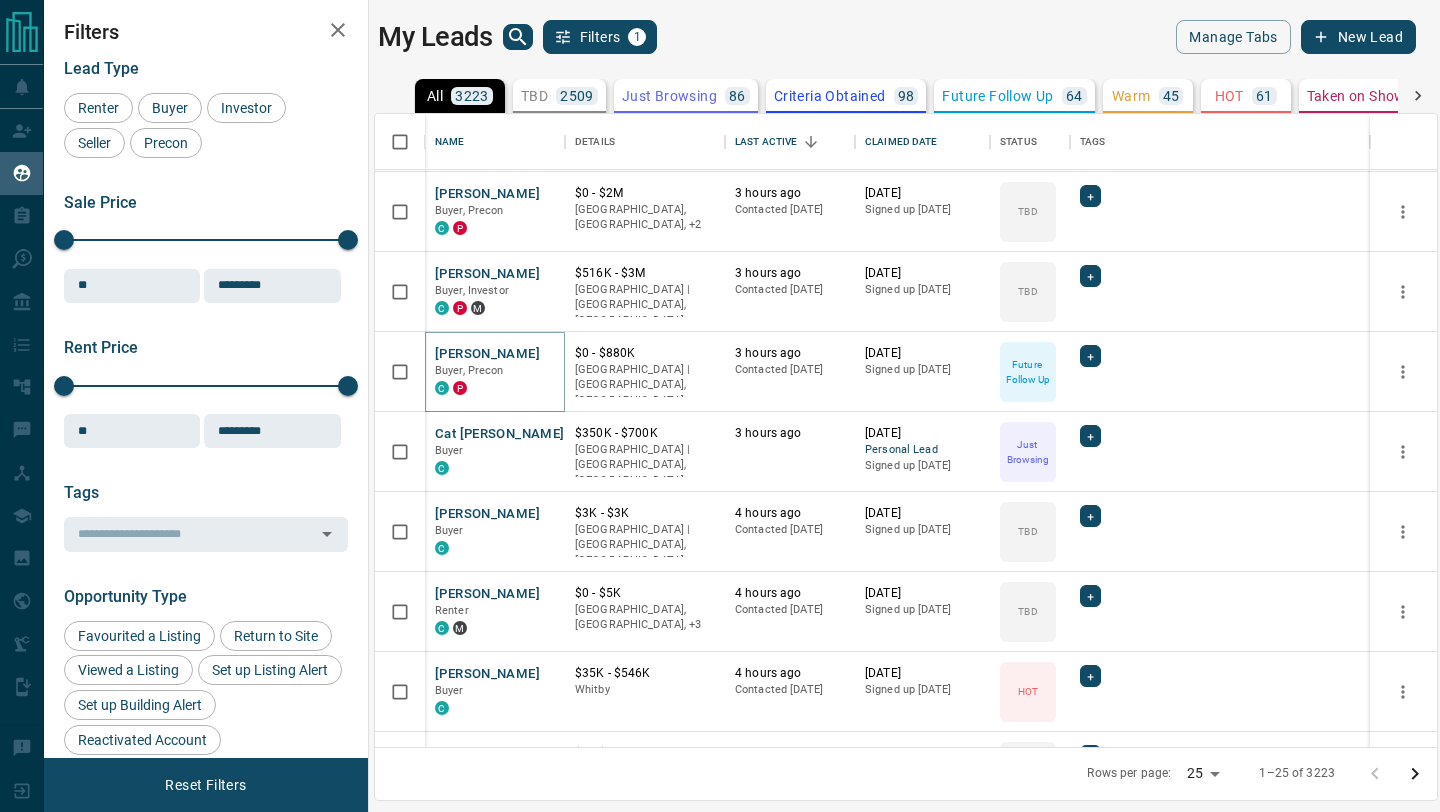 scroll, scrollTop: 1423, scrollLeft: 0, axis: vertical 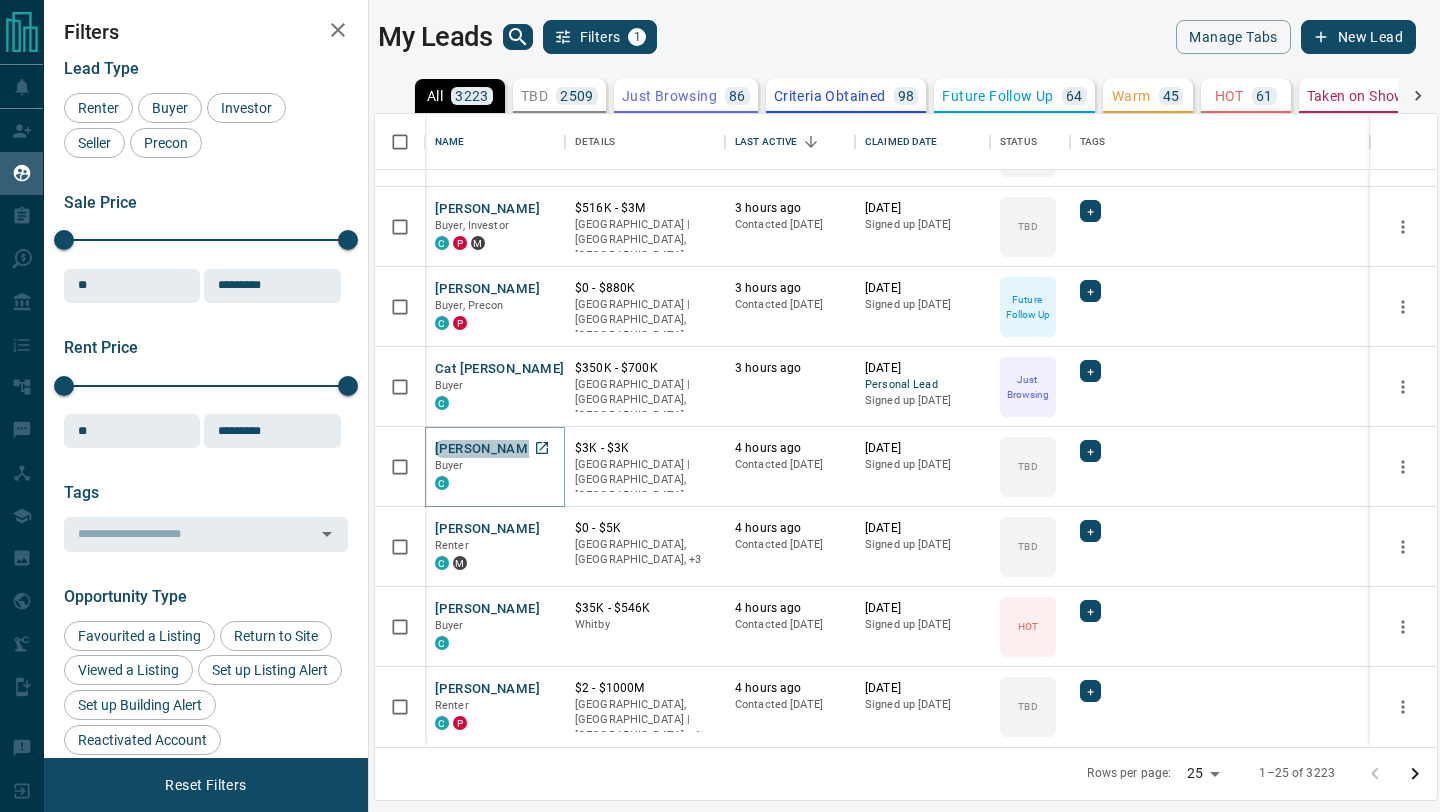 click on "[PERSON_NAME]" at bounding box center (487, 449) 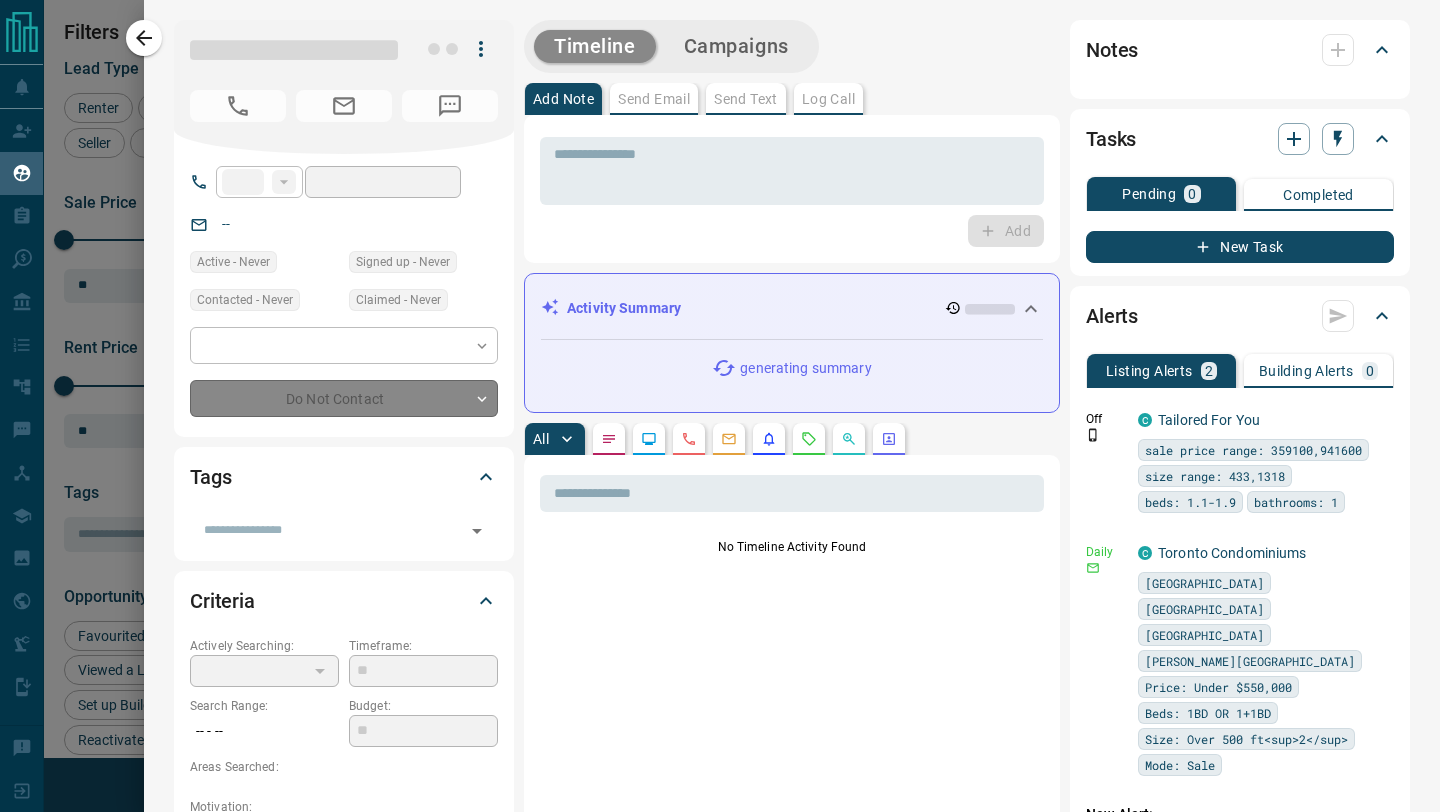 type on "**" 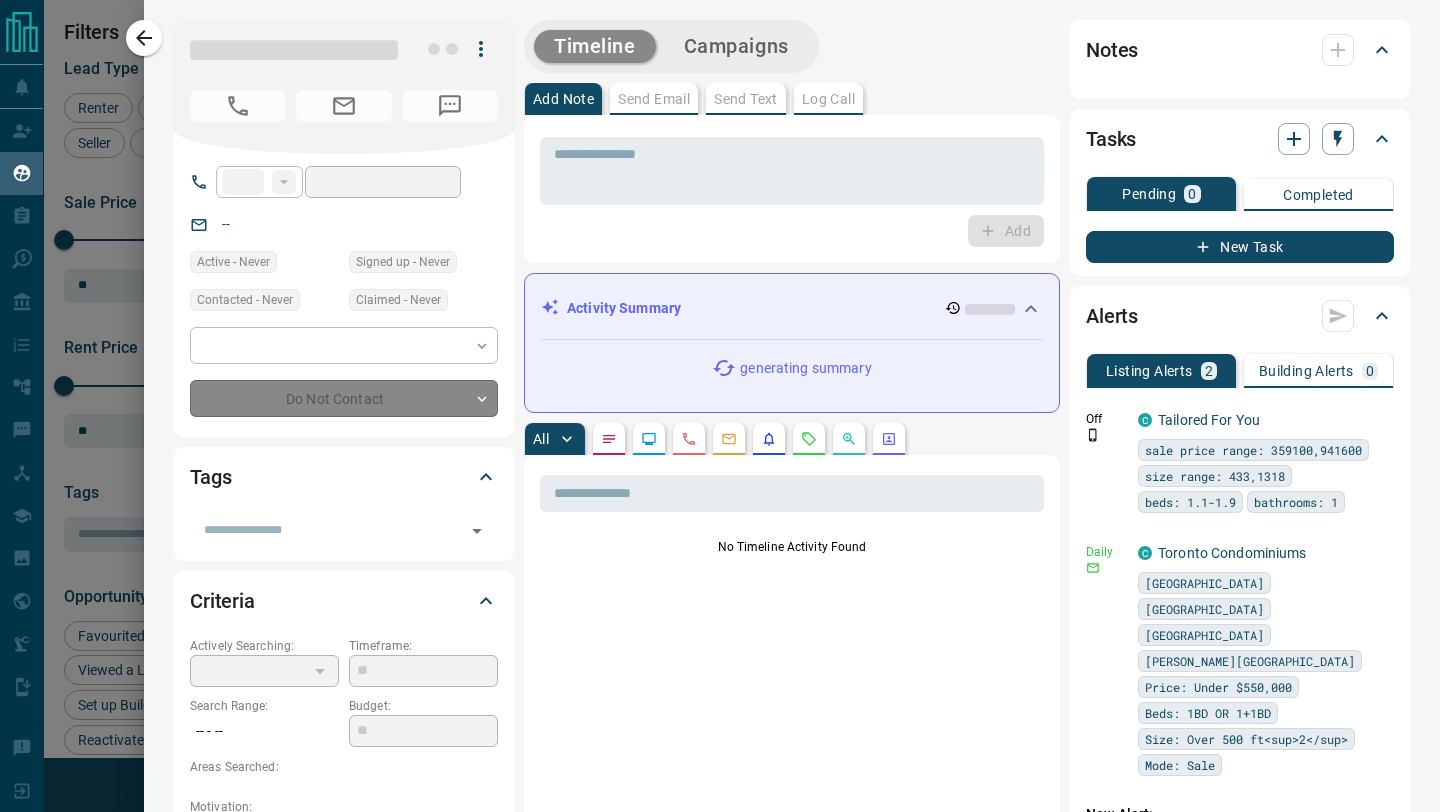 type on "**********" 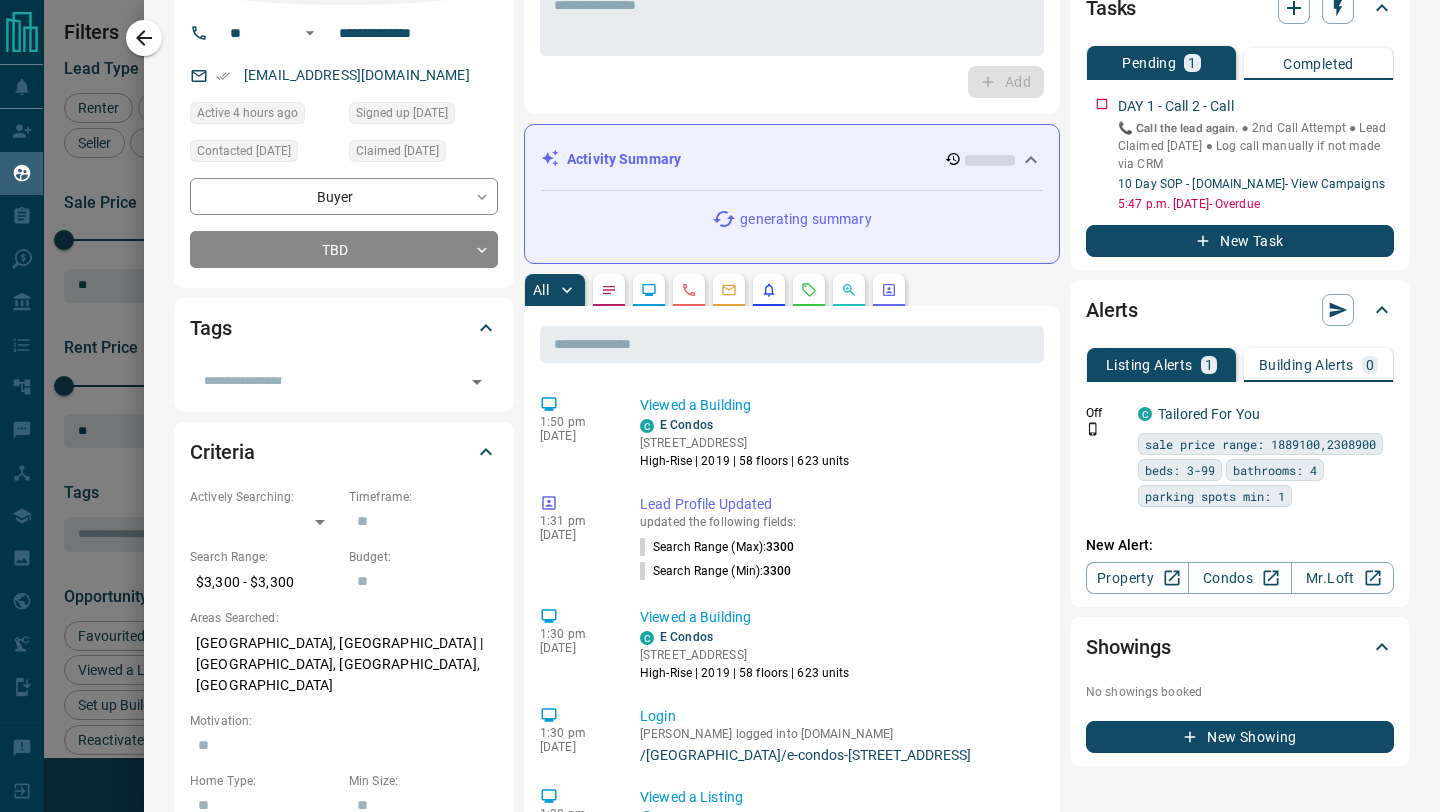 scroll, scrollTop: 150, scrollLeft: 0, axis: vertical 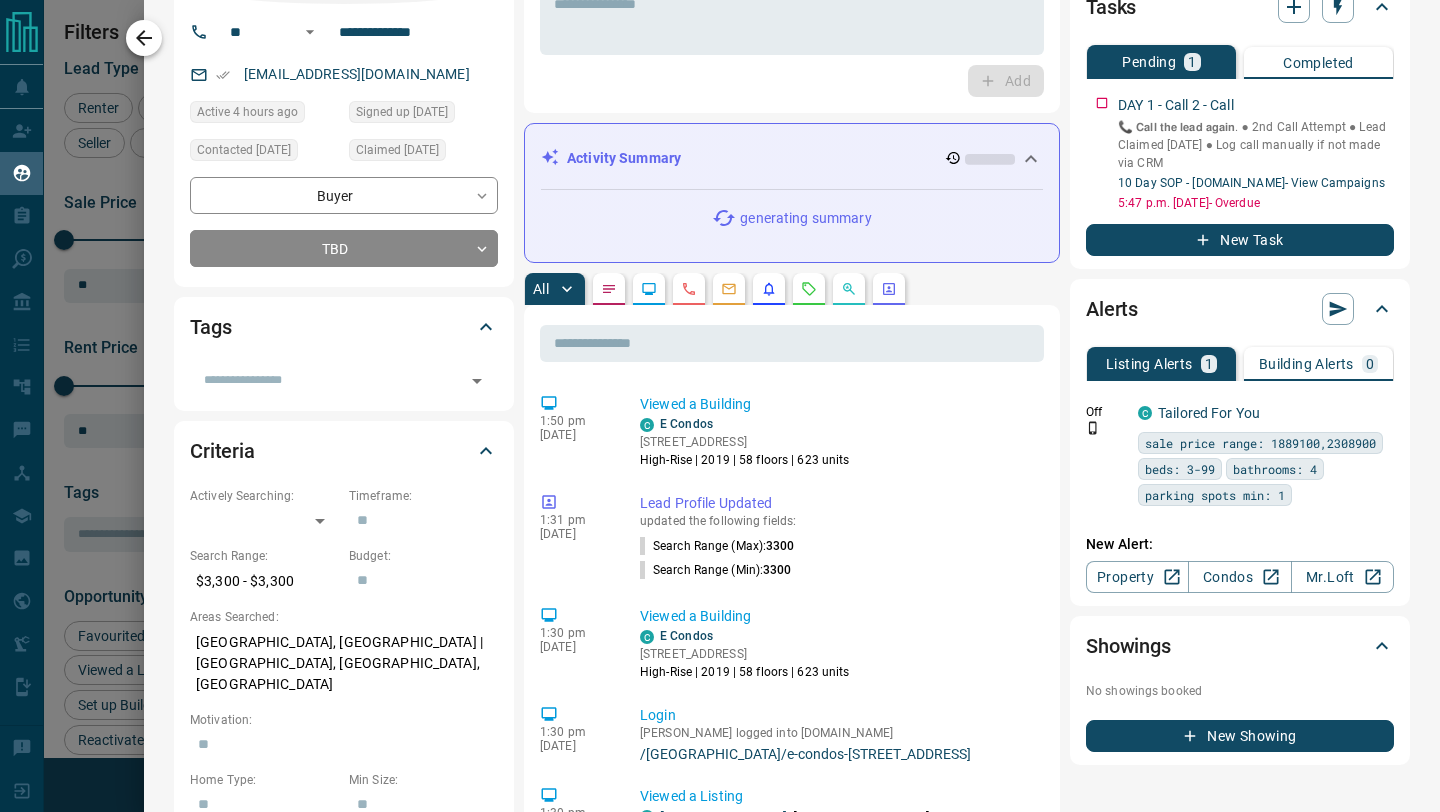 click 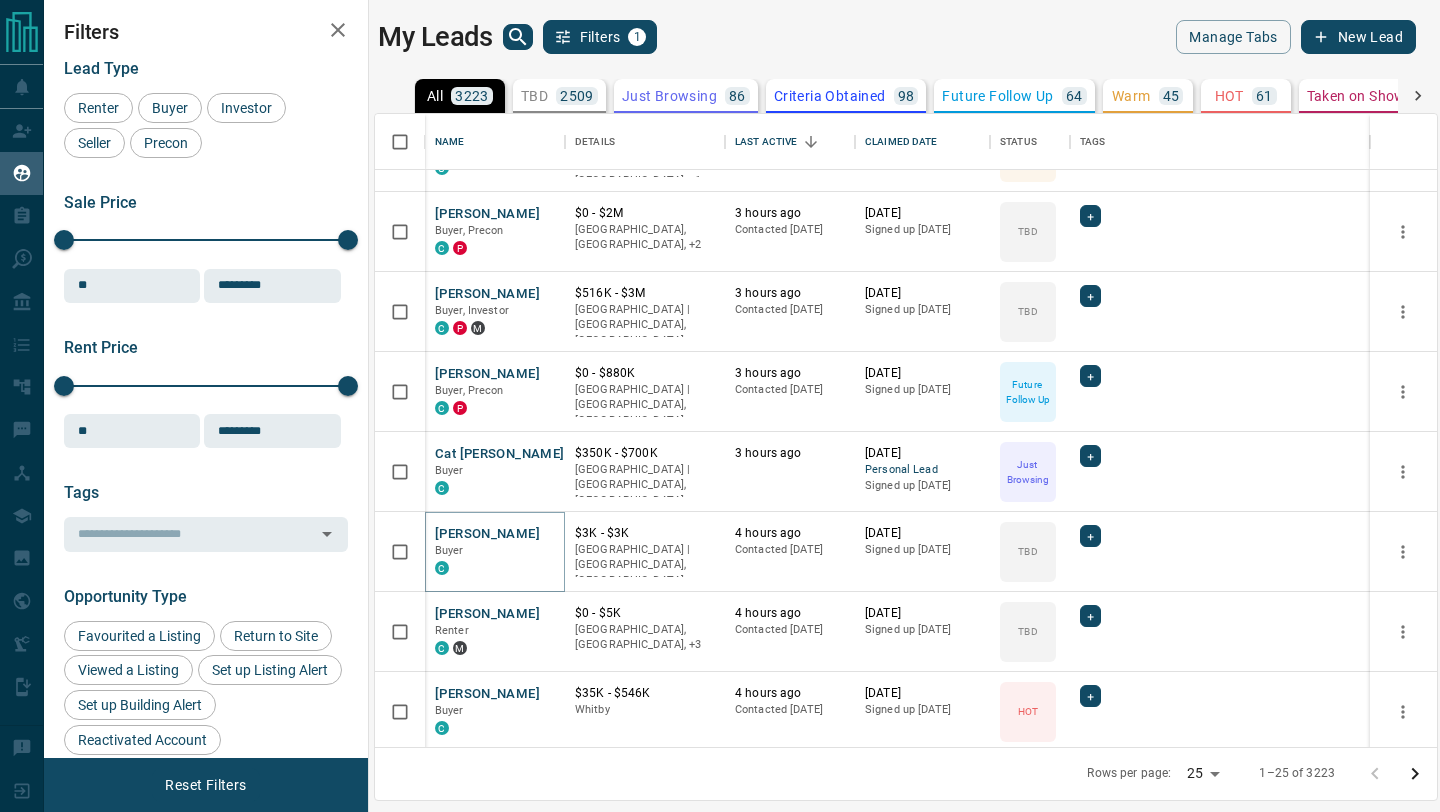scroll, scrollTop: 1423, scrollLeft: 0, axis: vertical 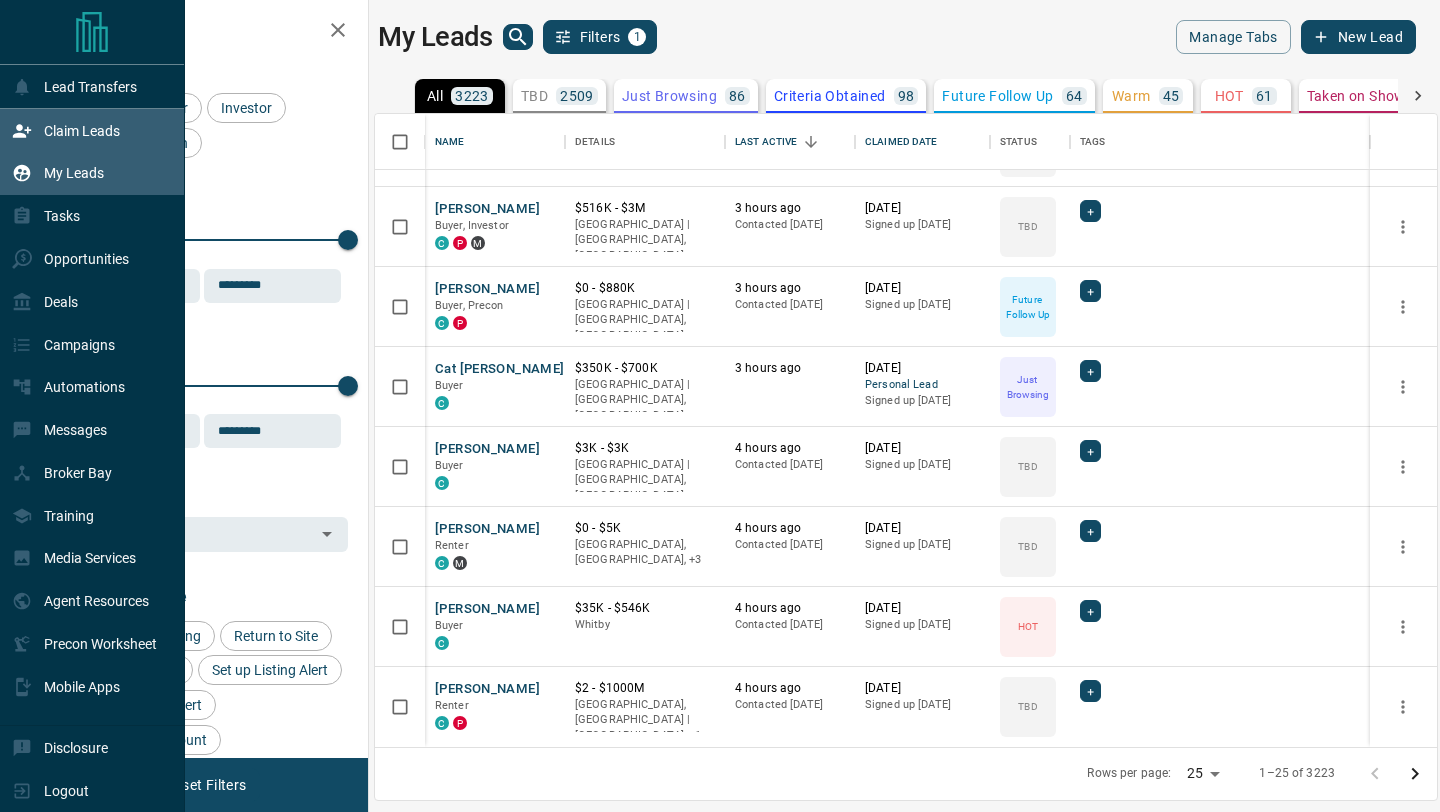 click on "Claim Leads" at bounding box center (82, 131) 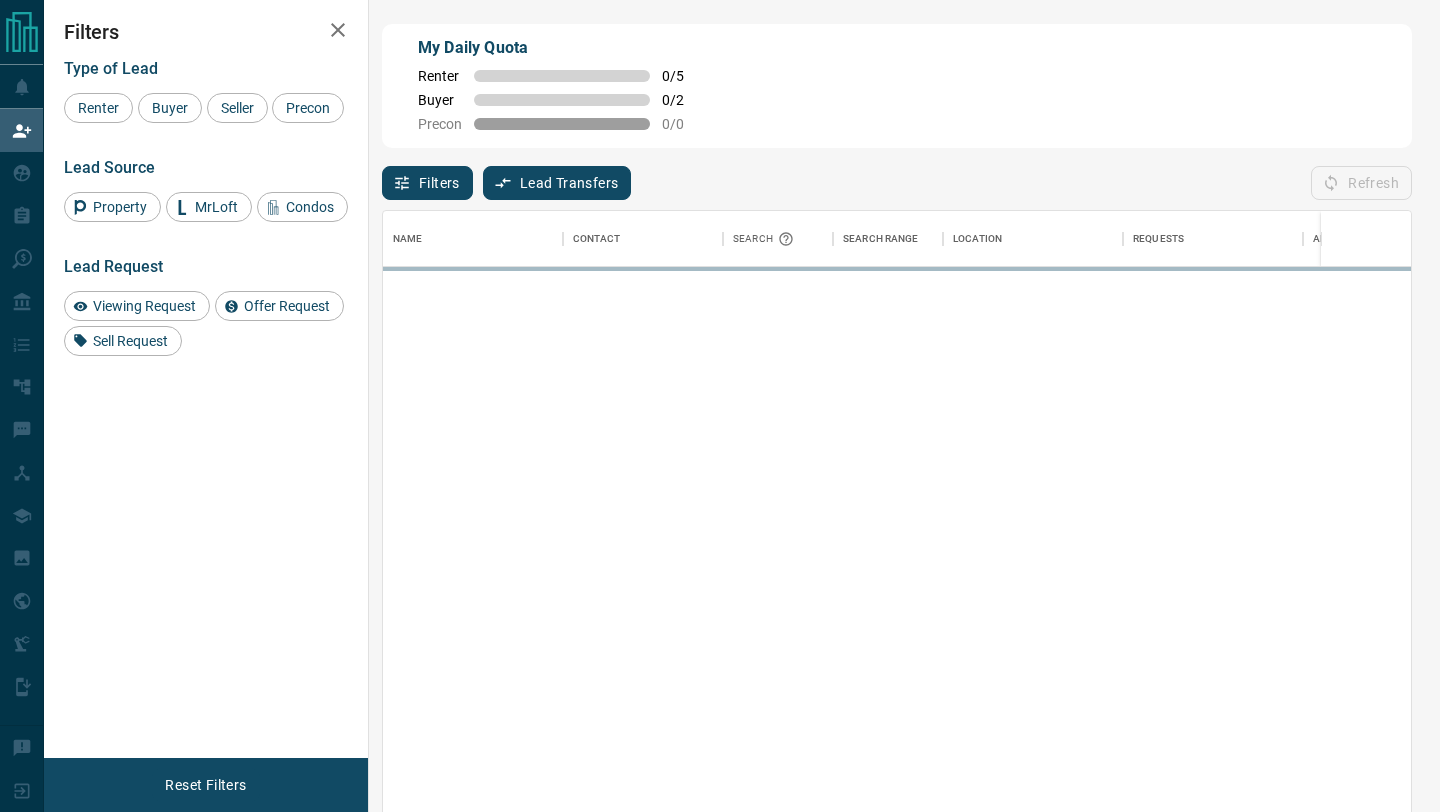 scroll, scrollTop: 1, scrollLeft: 1, axis: both 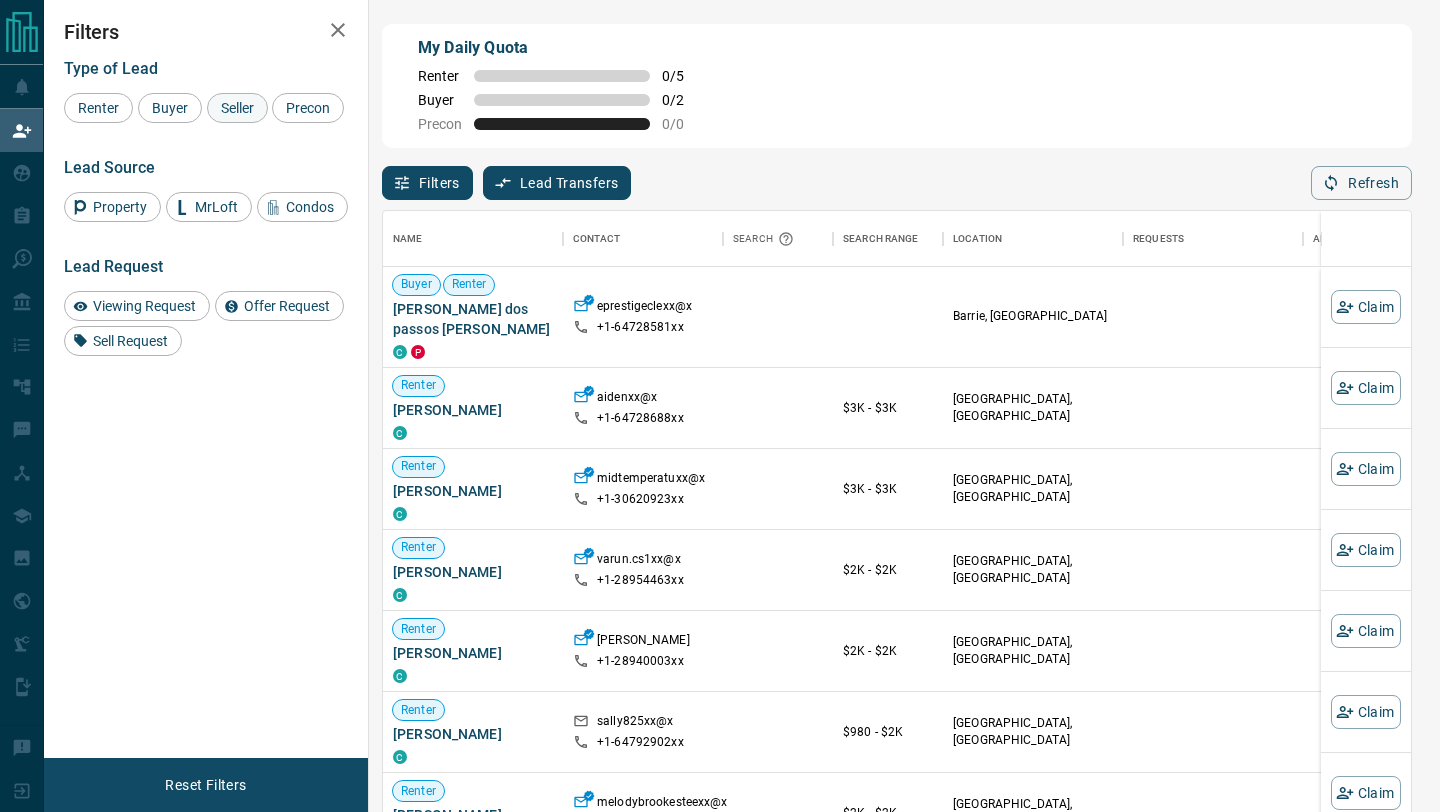 click on "Seller" at bounding box center (237, 108) 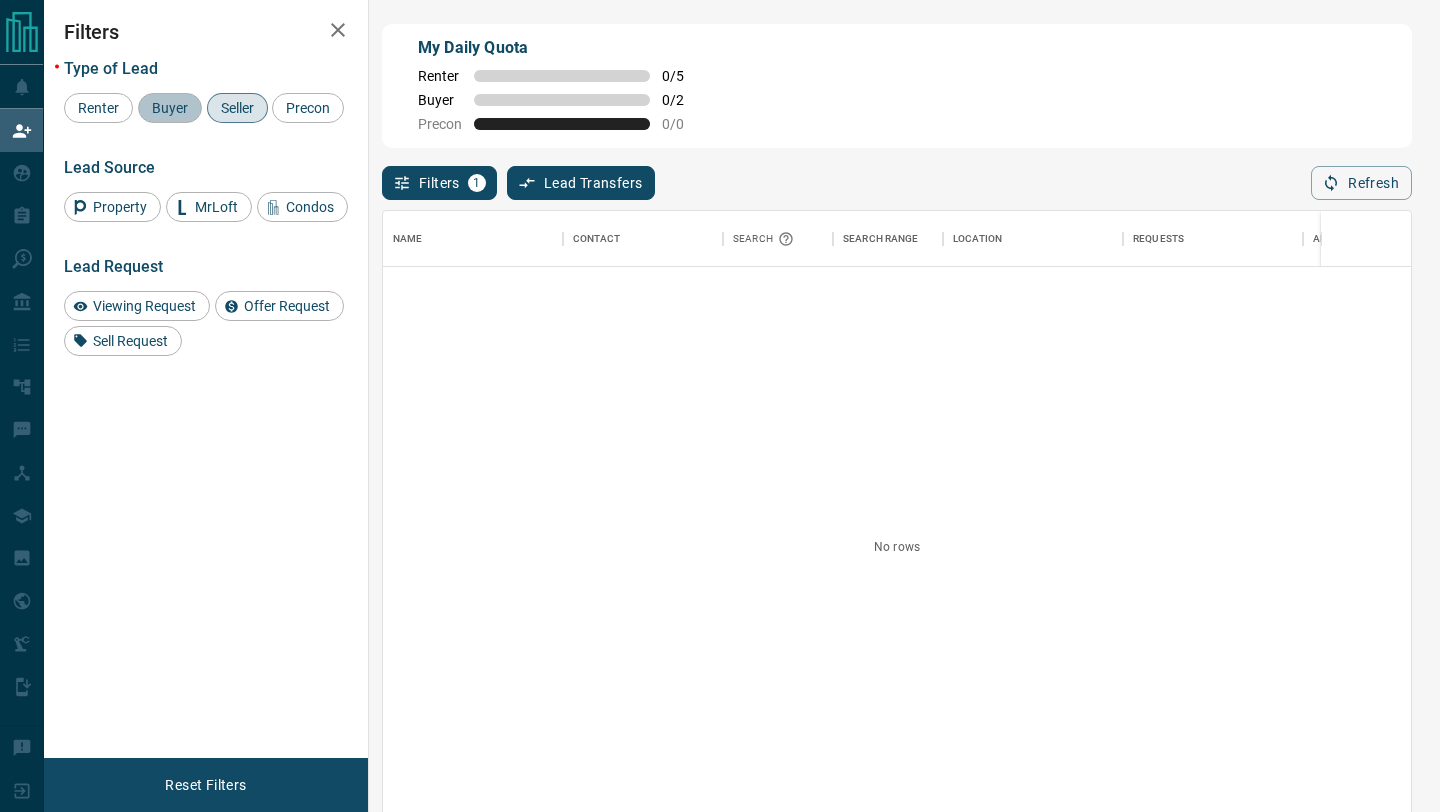 click on "Buyer" at bounding box center [170, 108] 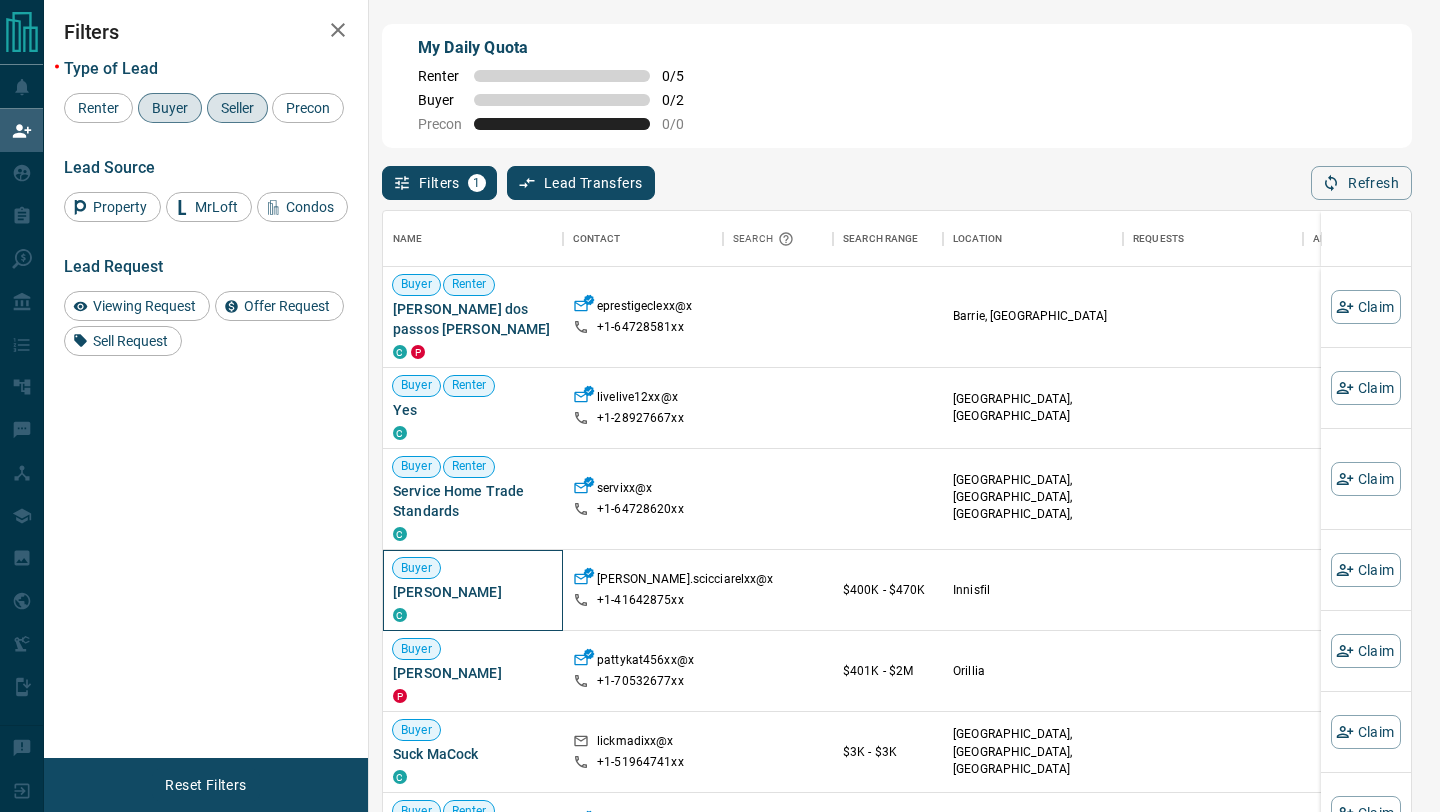 drag, startPoint x: 511, startPoint y: 568, endPoint x: 392, endPoint y: 575, distance: 119.2057 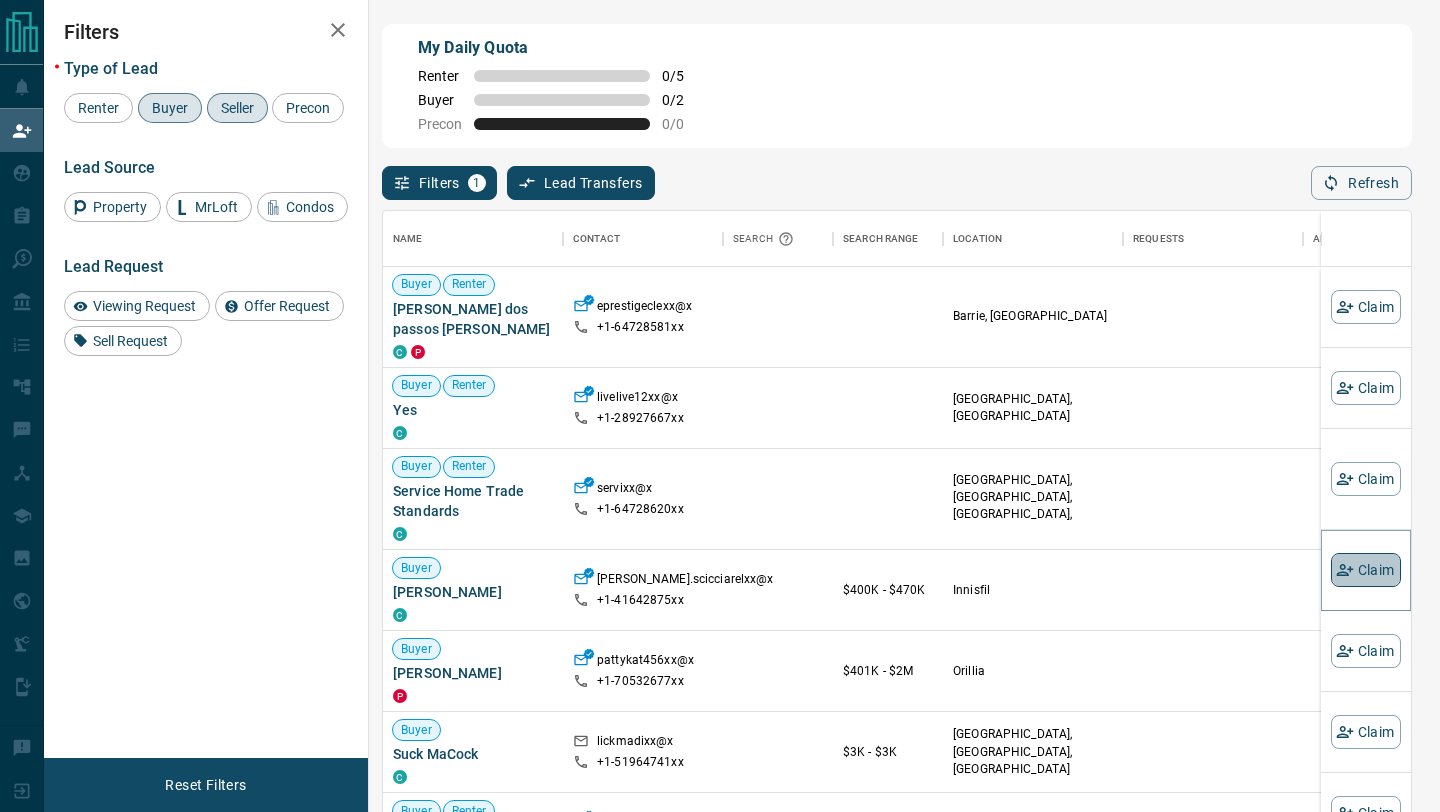click on "Claim" at bounding box center (1366, 570) 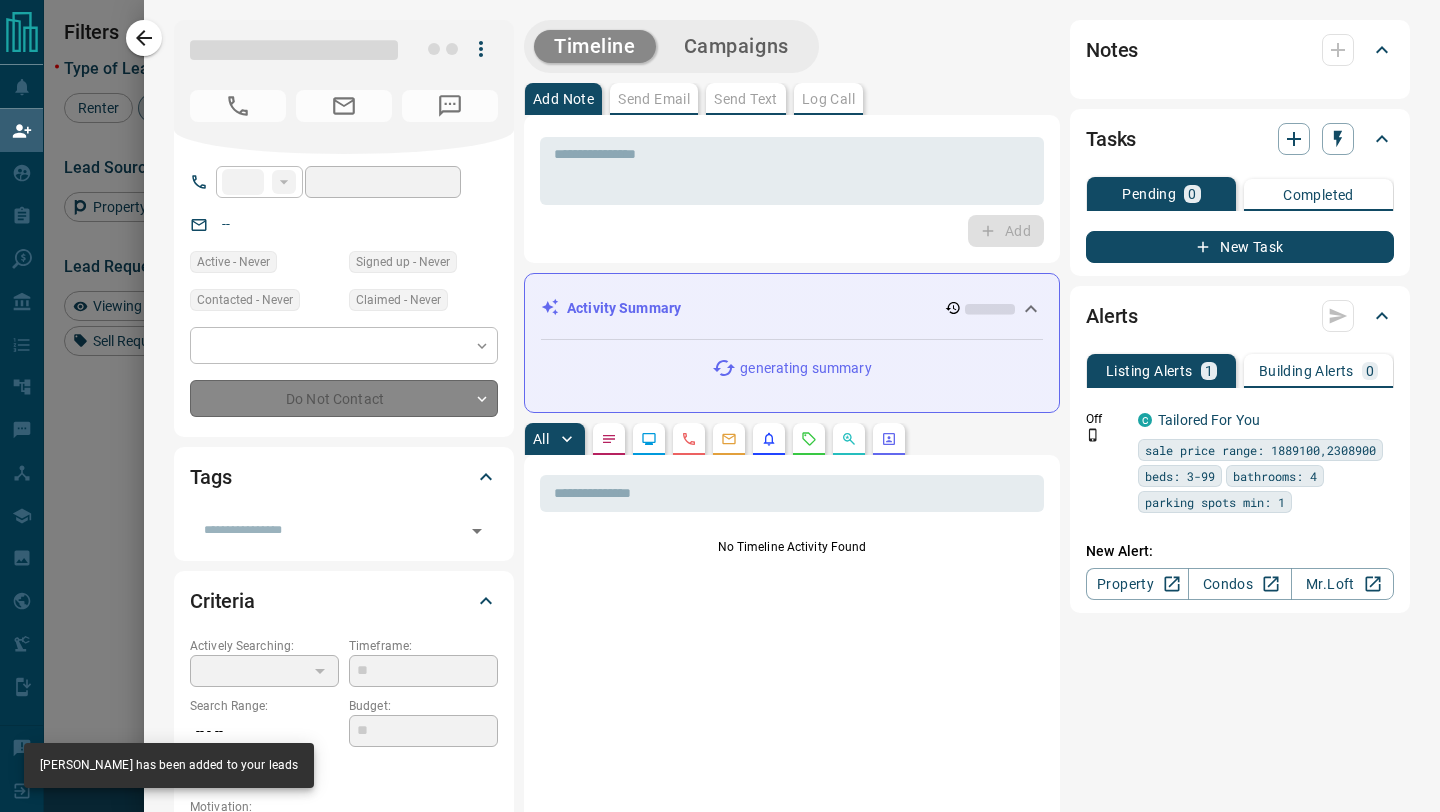 type on "**" 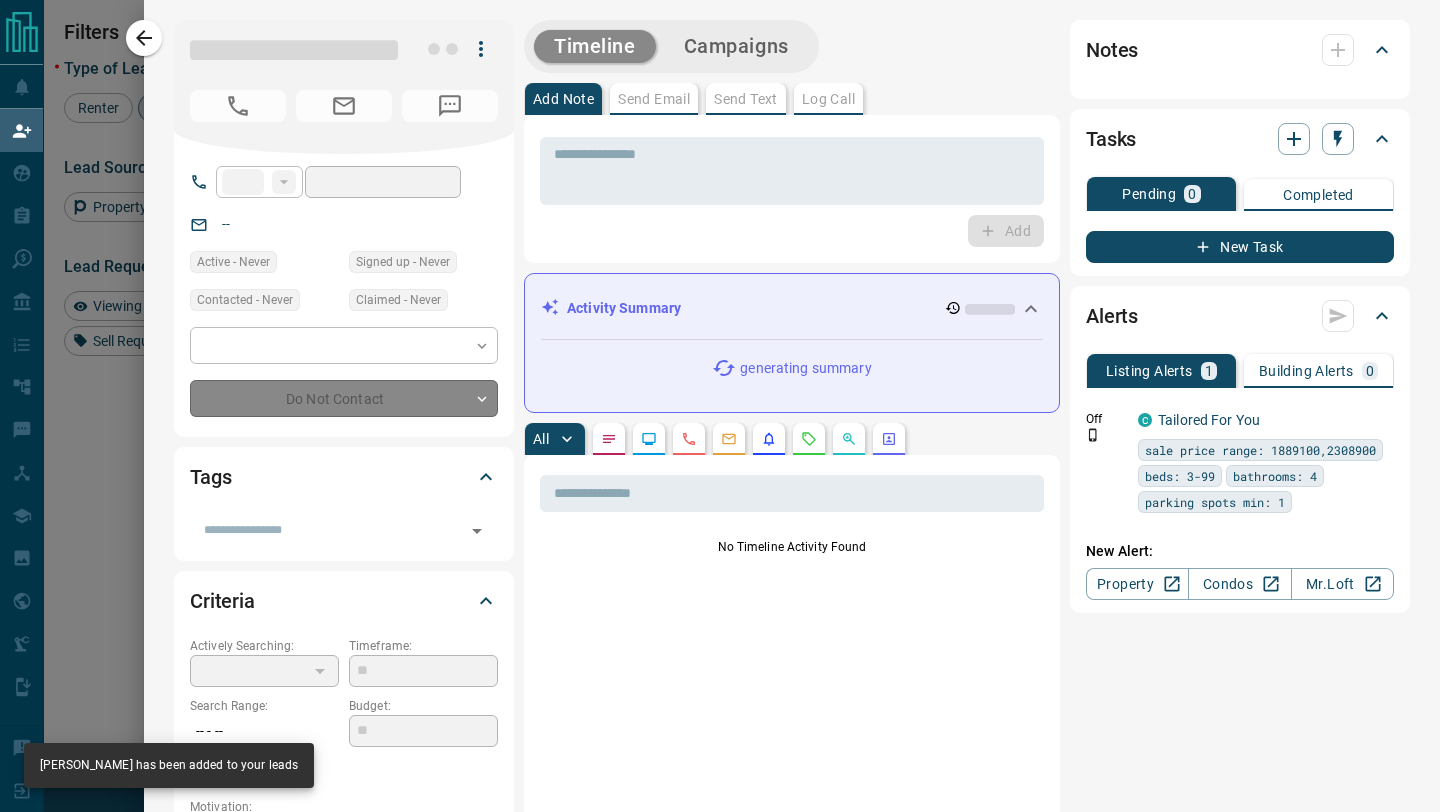 type on "**********" 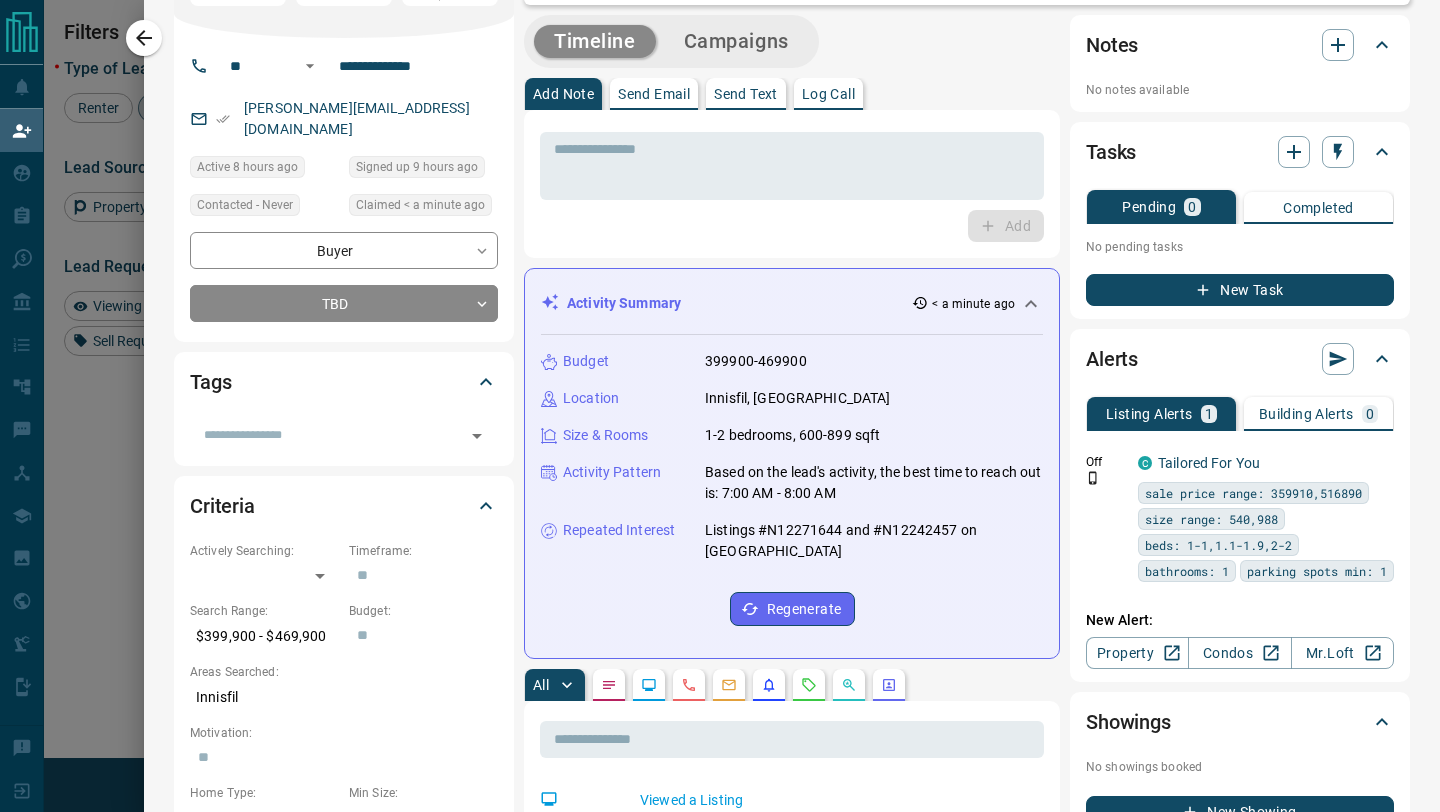 scroll, scrollTop: 0, scrollLeft: 0, axis: both 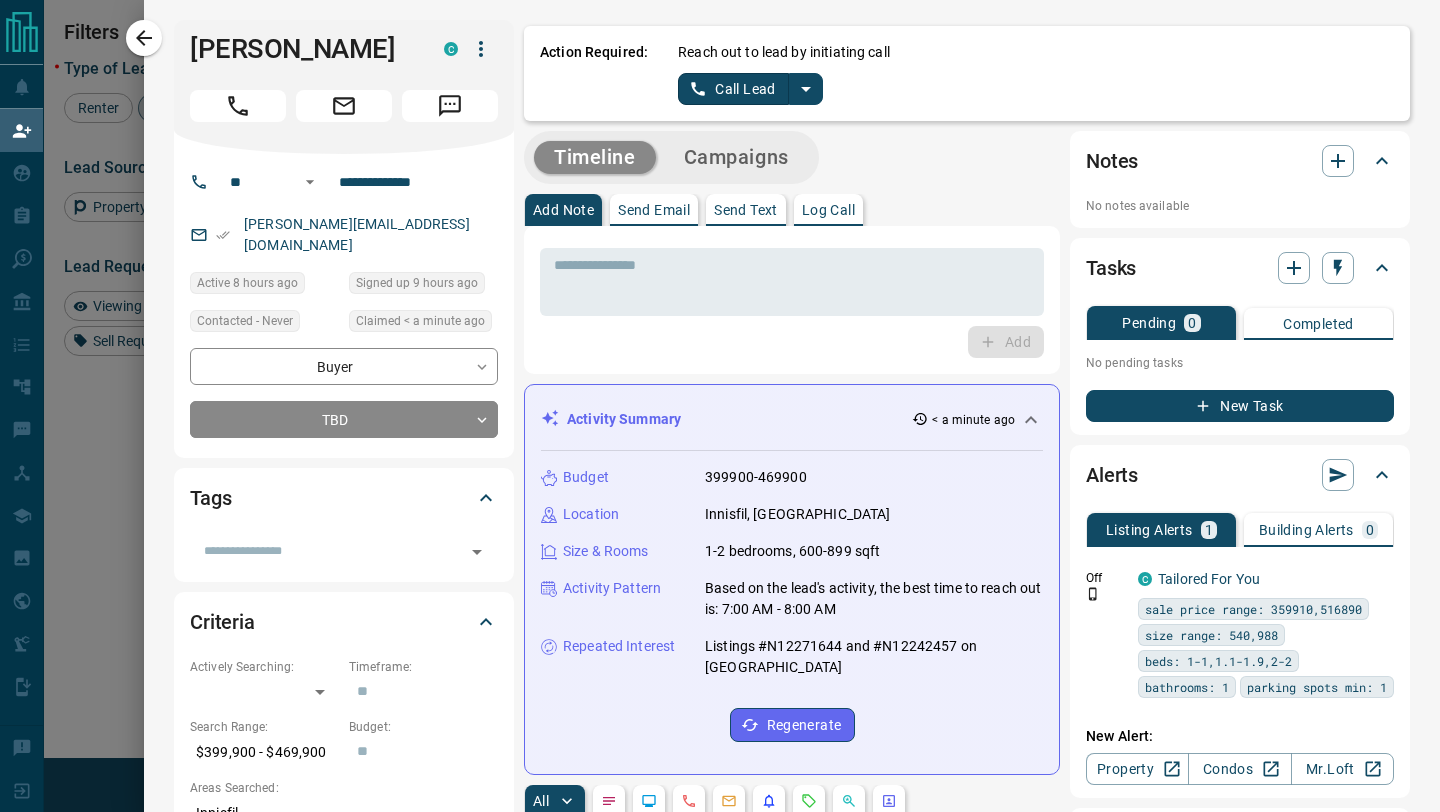 click 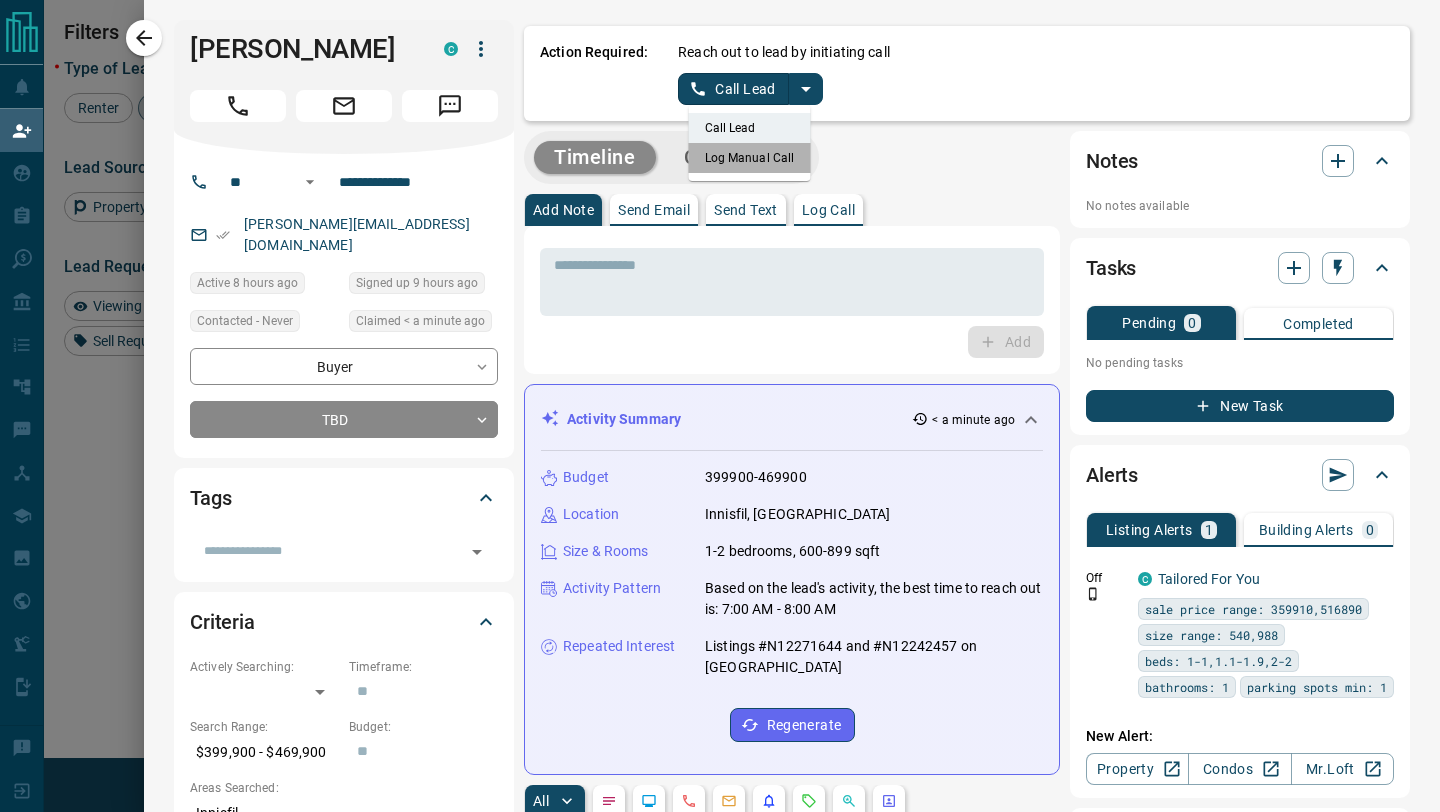 click on "Log Manual Call" at bounding box center (750, 158) 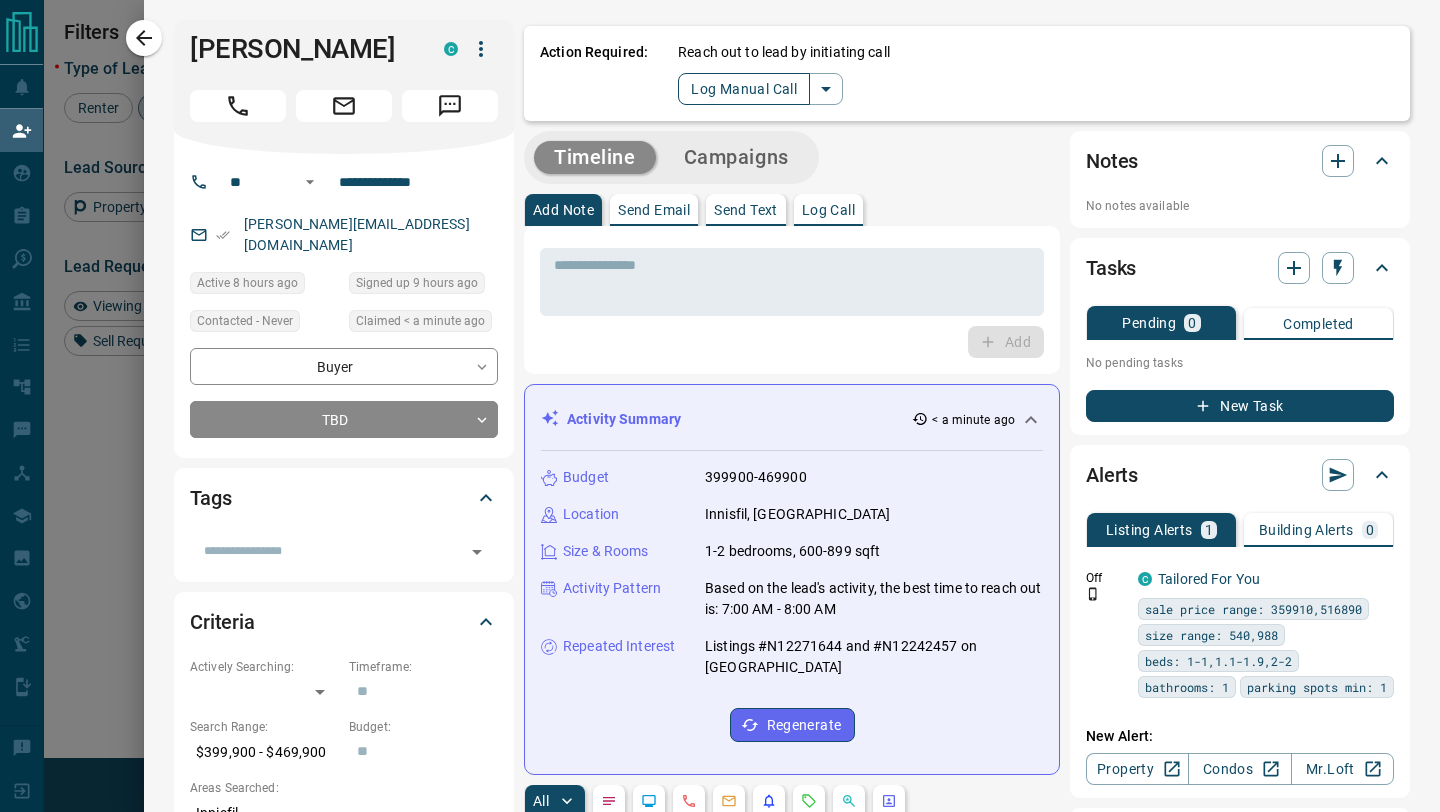 click on "Log Manual Call" at bounding box center (744, 89) 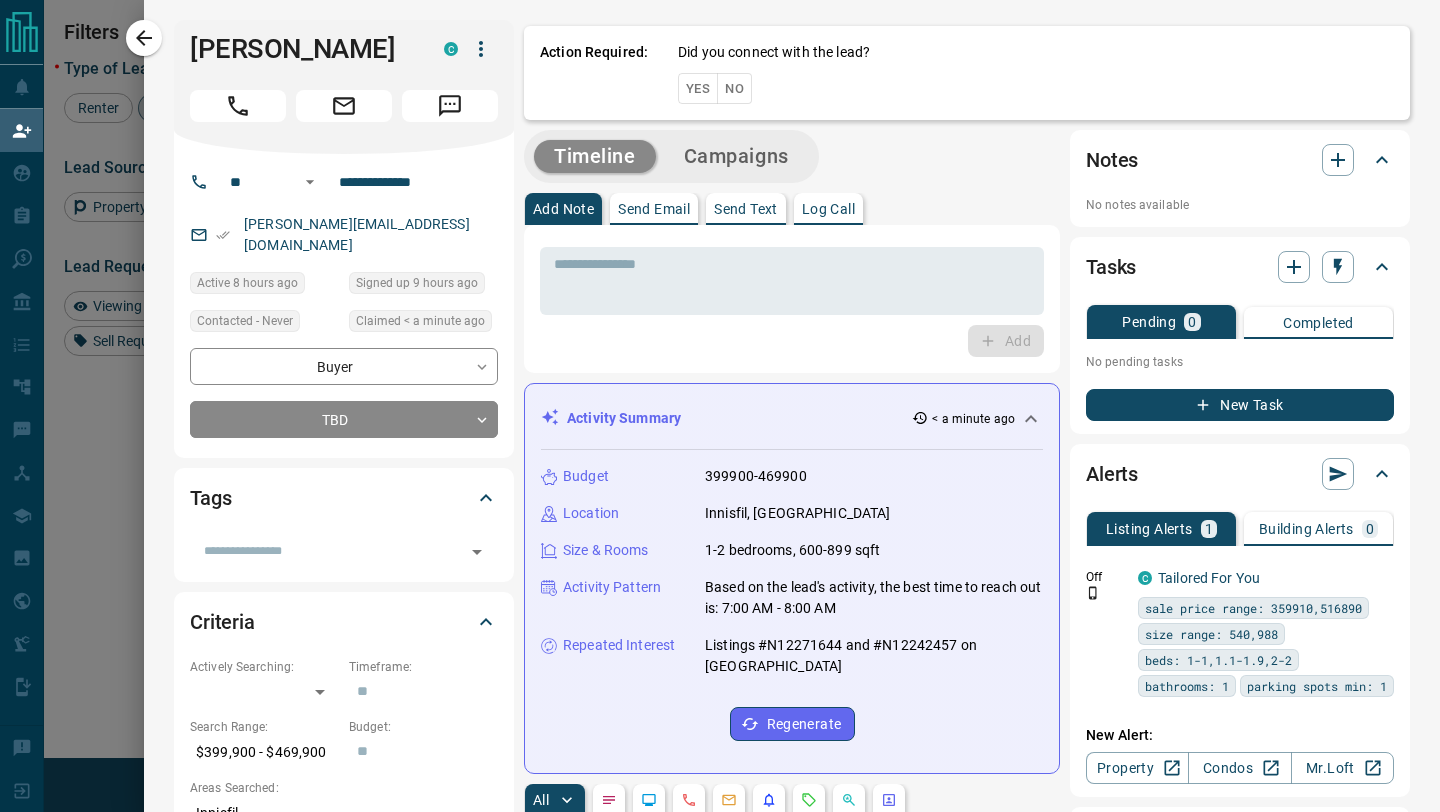 click on "No" at bounding box center [734, 88] 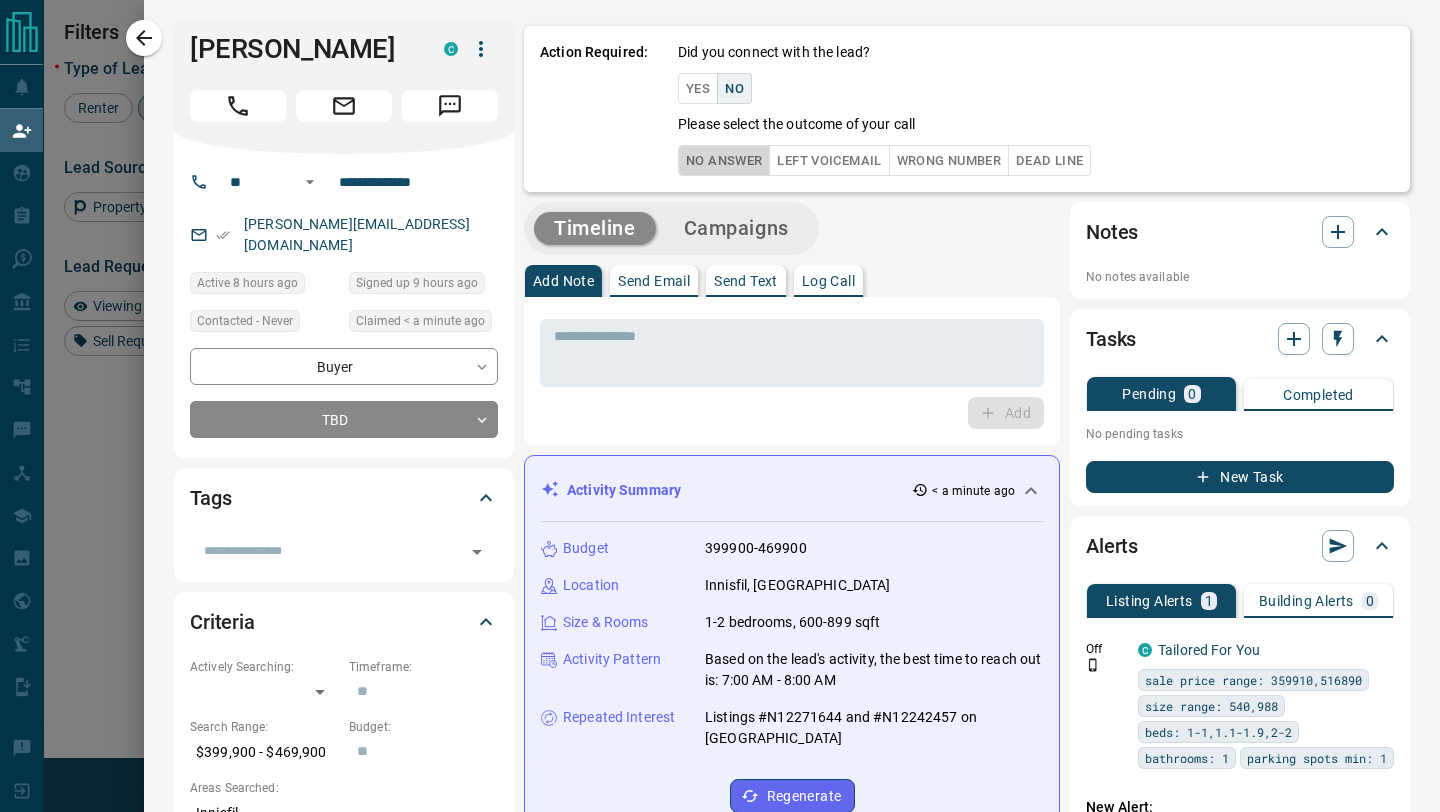 click on "No Answer" at bounding box center [724, 160] 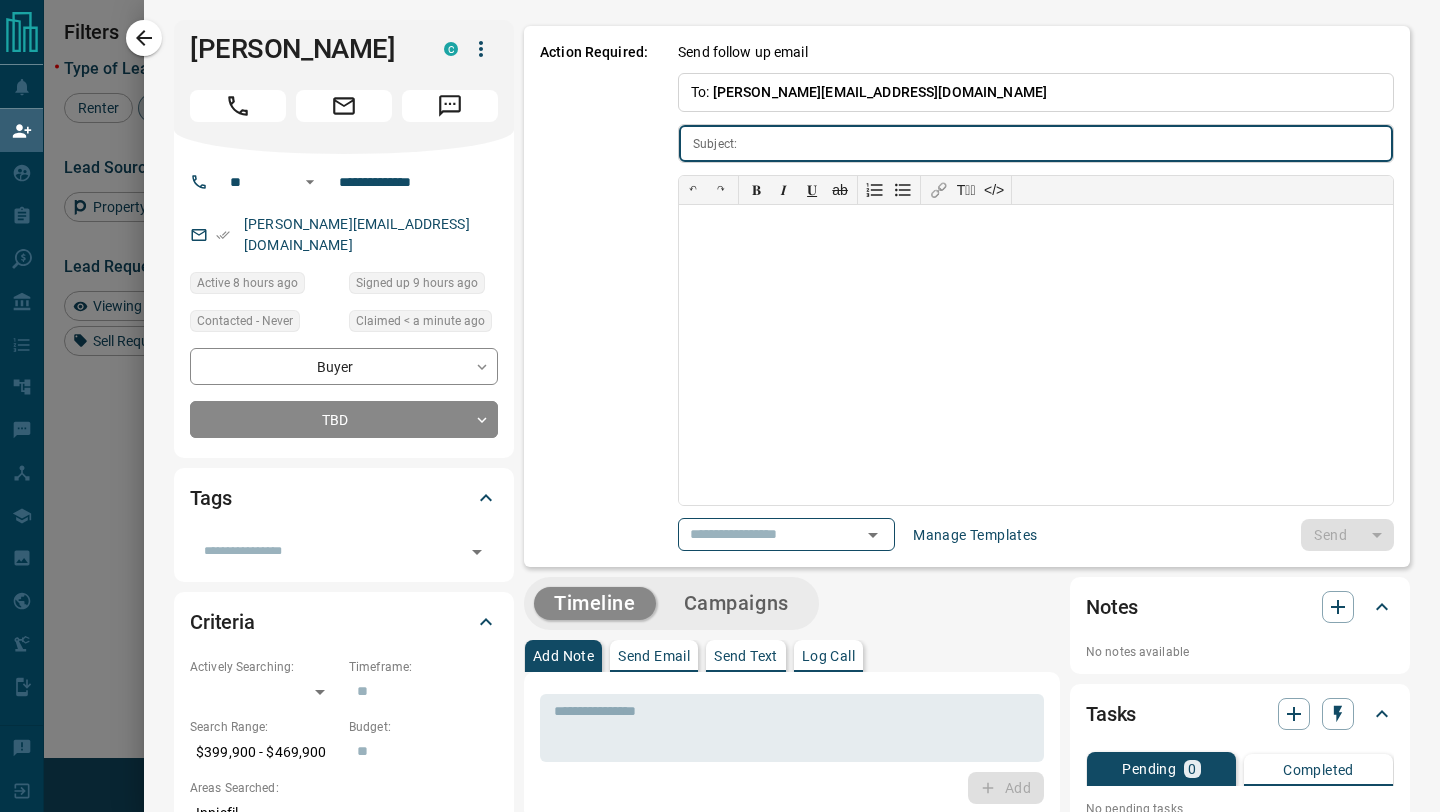 type on "**********" 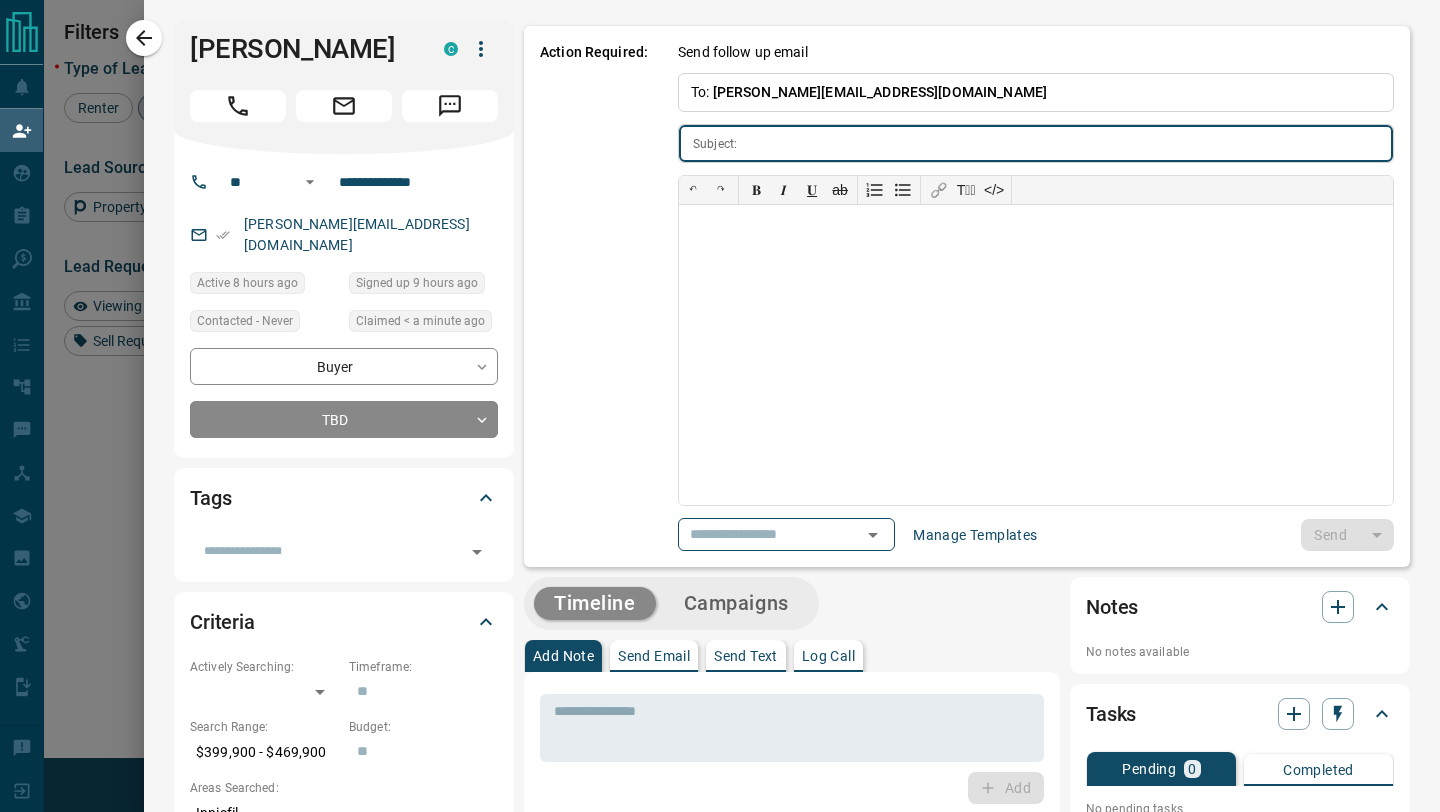 type on "**********" 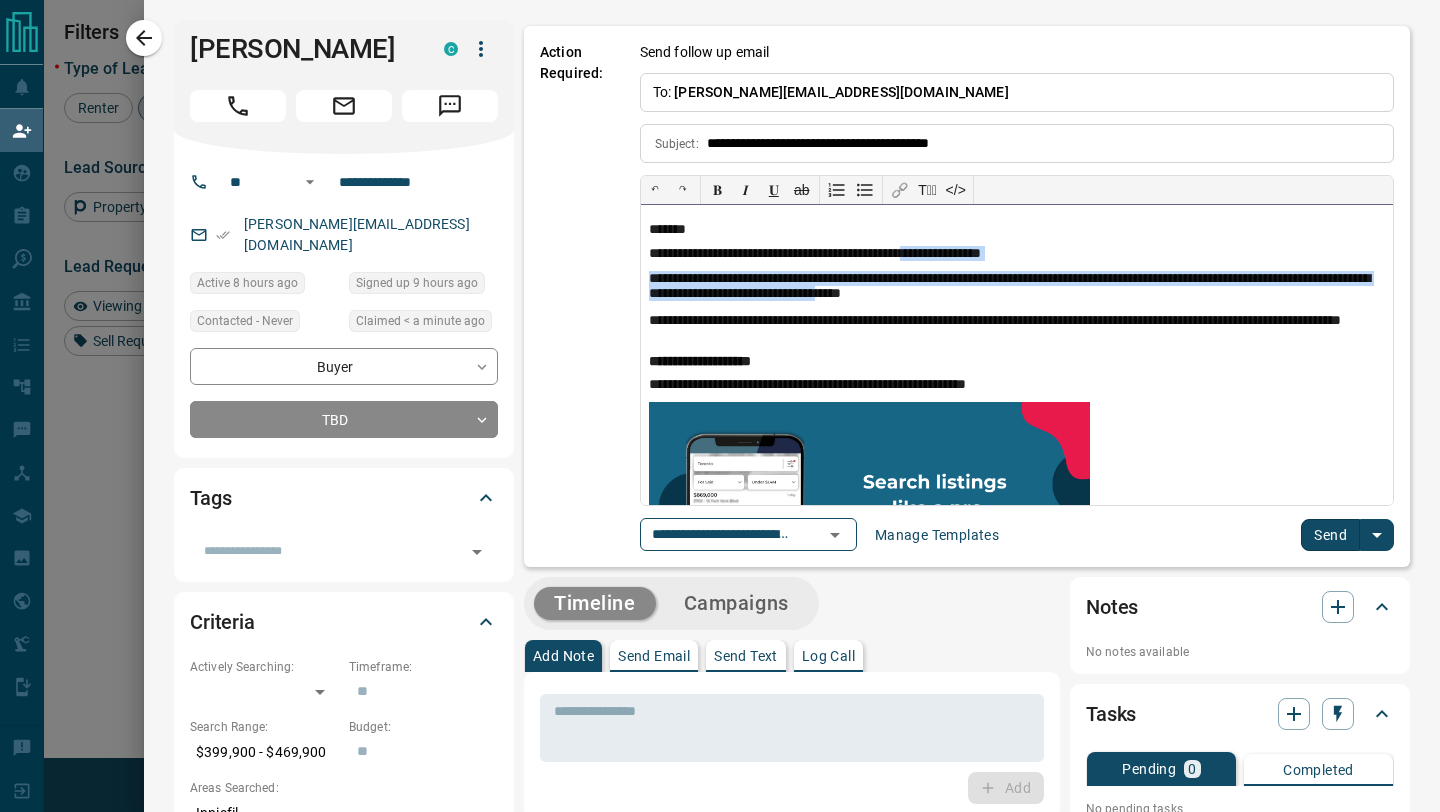 drag, startPoint x: 984, startPoint y: 256, endPoint x: 1055, endPoint y: 293, distance: 80.06248 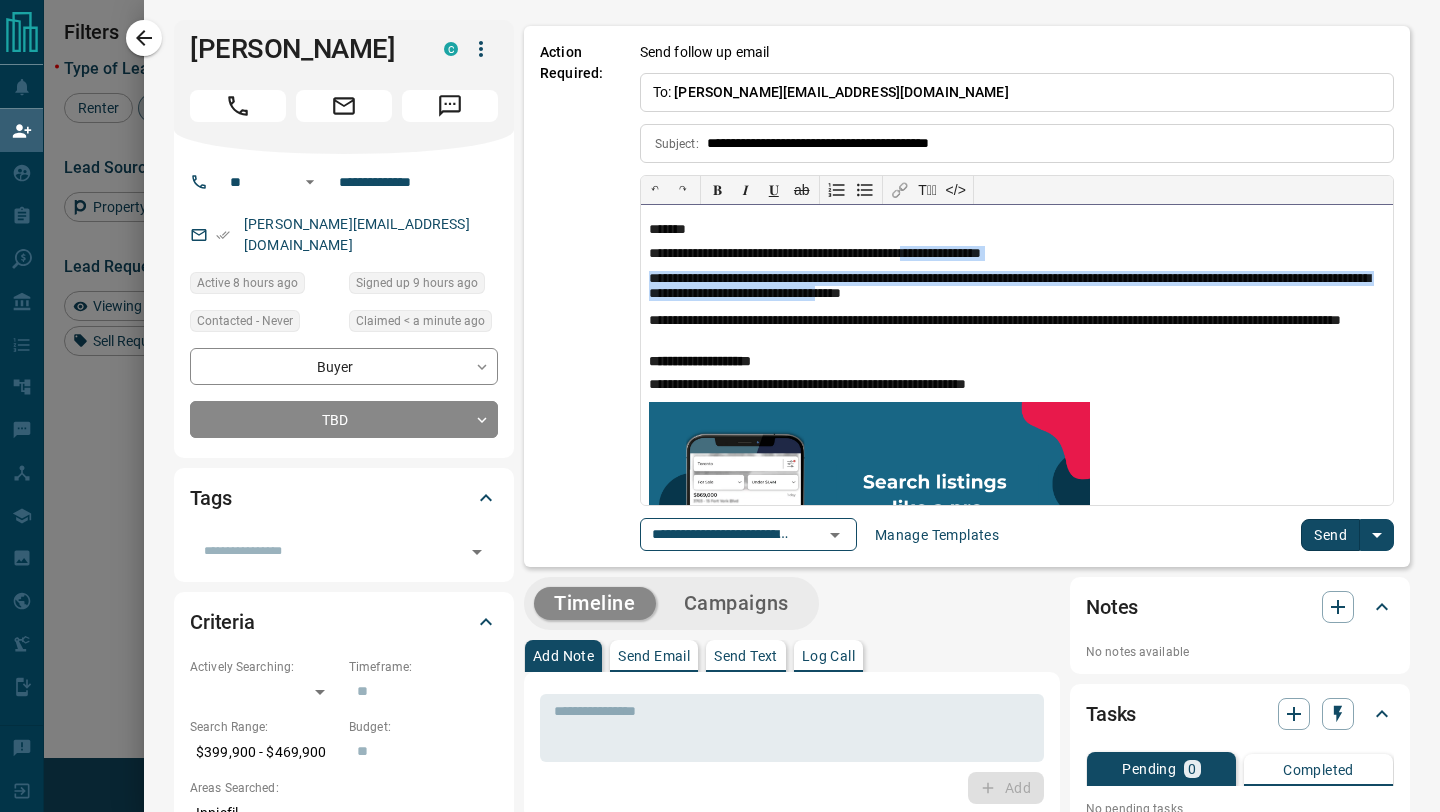 click on "**********" at bounding box center [1017, 355] 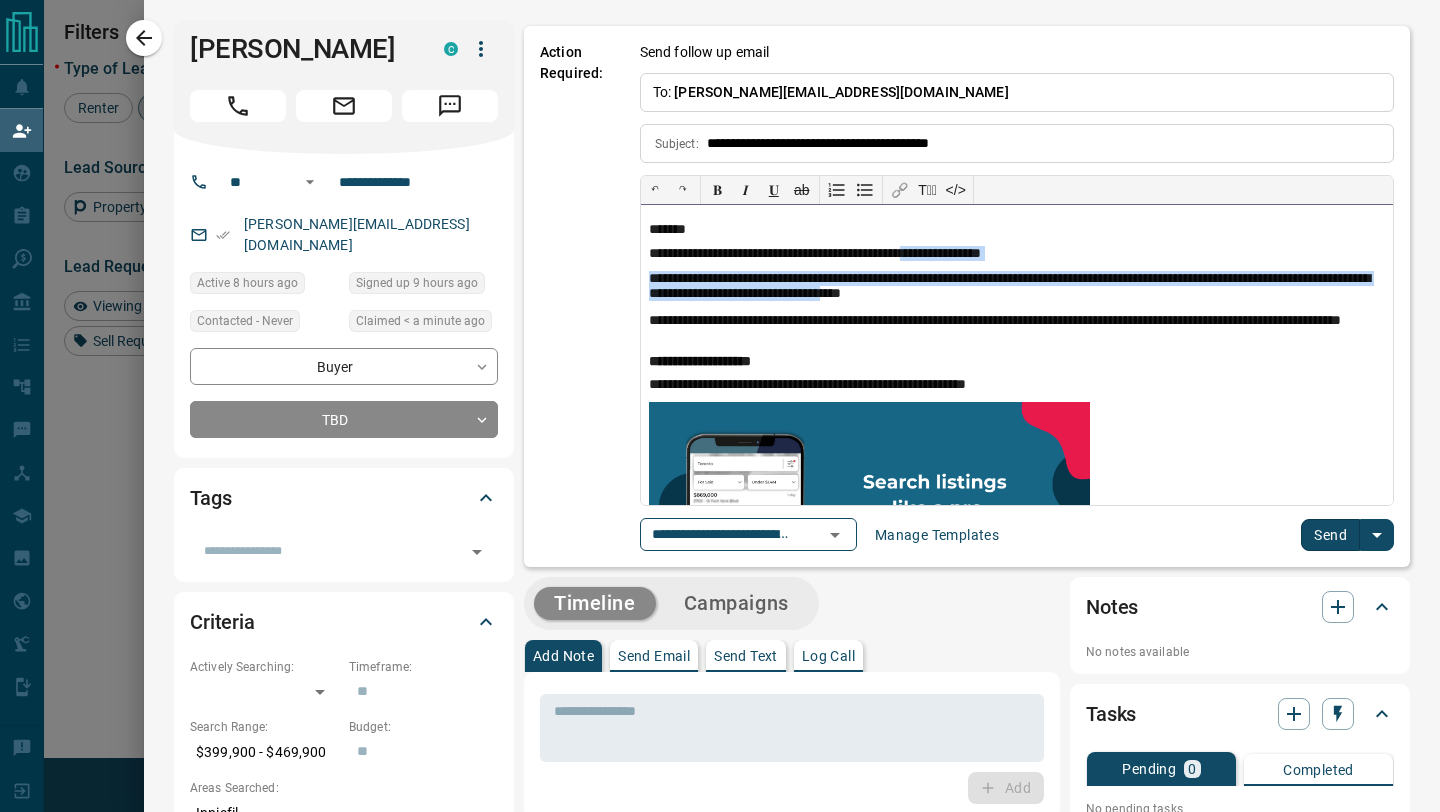 click on "**********" at bounding box center [1017, 287] 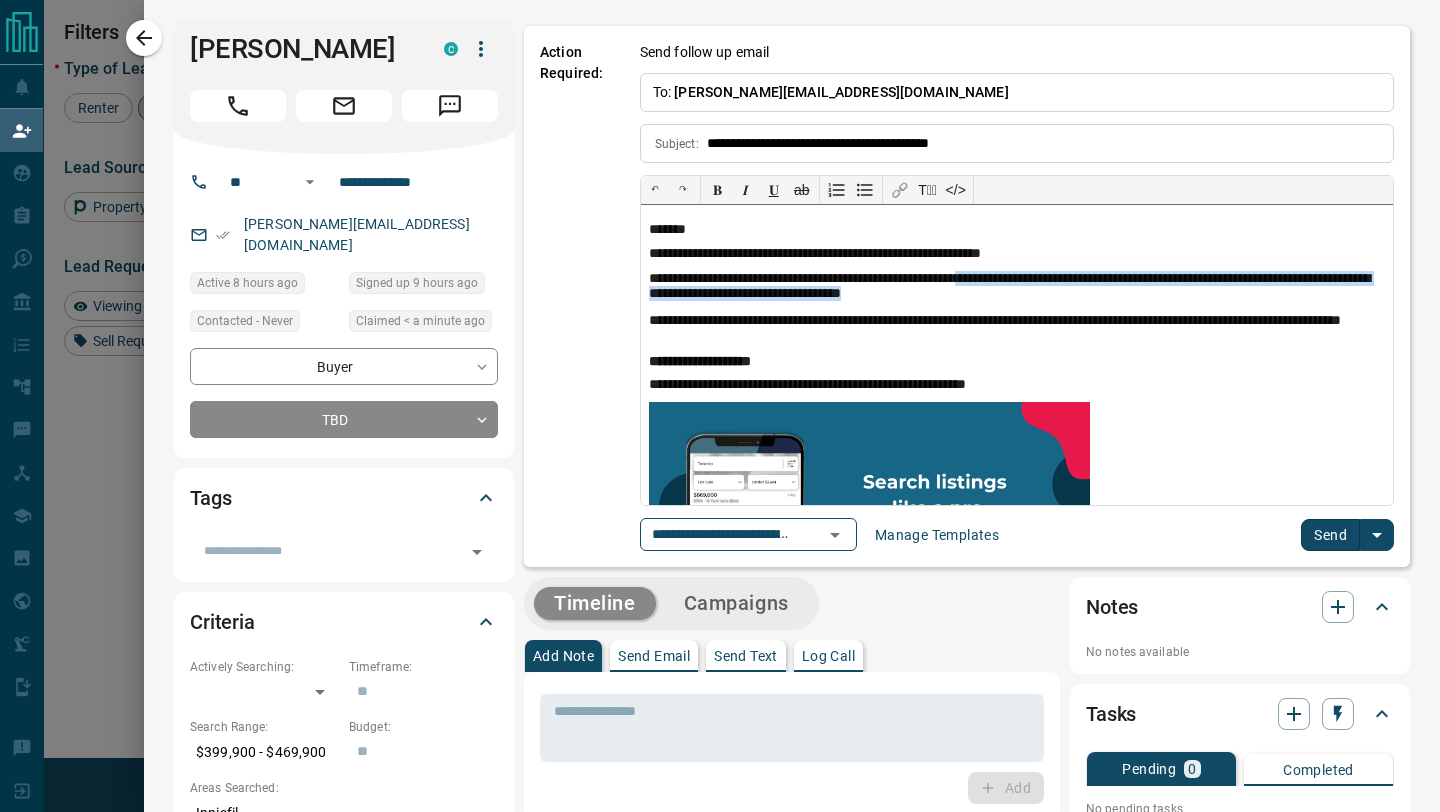 drag, startPoint x: 1026, startPoint y: 280, endPoint x: 1118, endPoint y: 302, distance: 94.59387 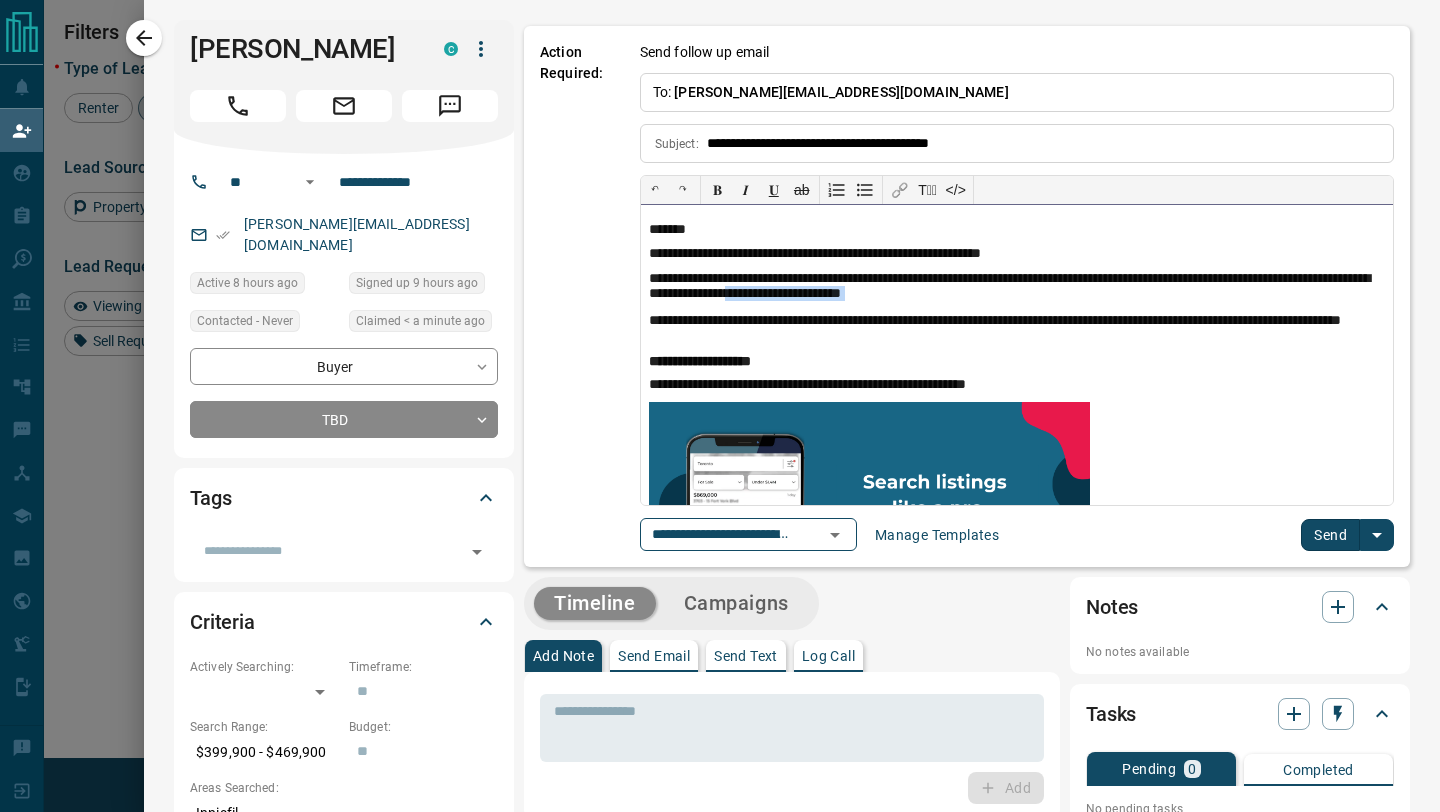 drag, startPoint x: 954, startPoint y: 293, endPoint x: 1077, endPoint y: 312, distance: 124.45883 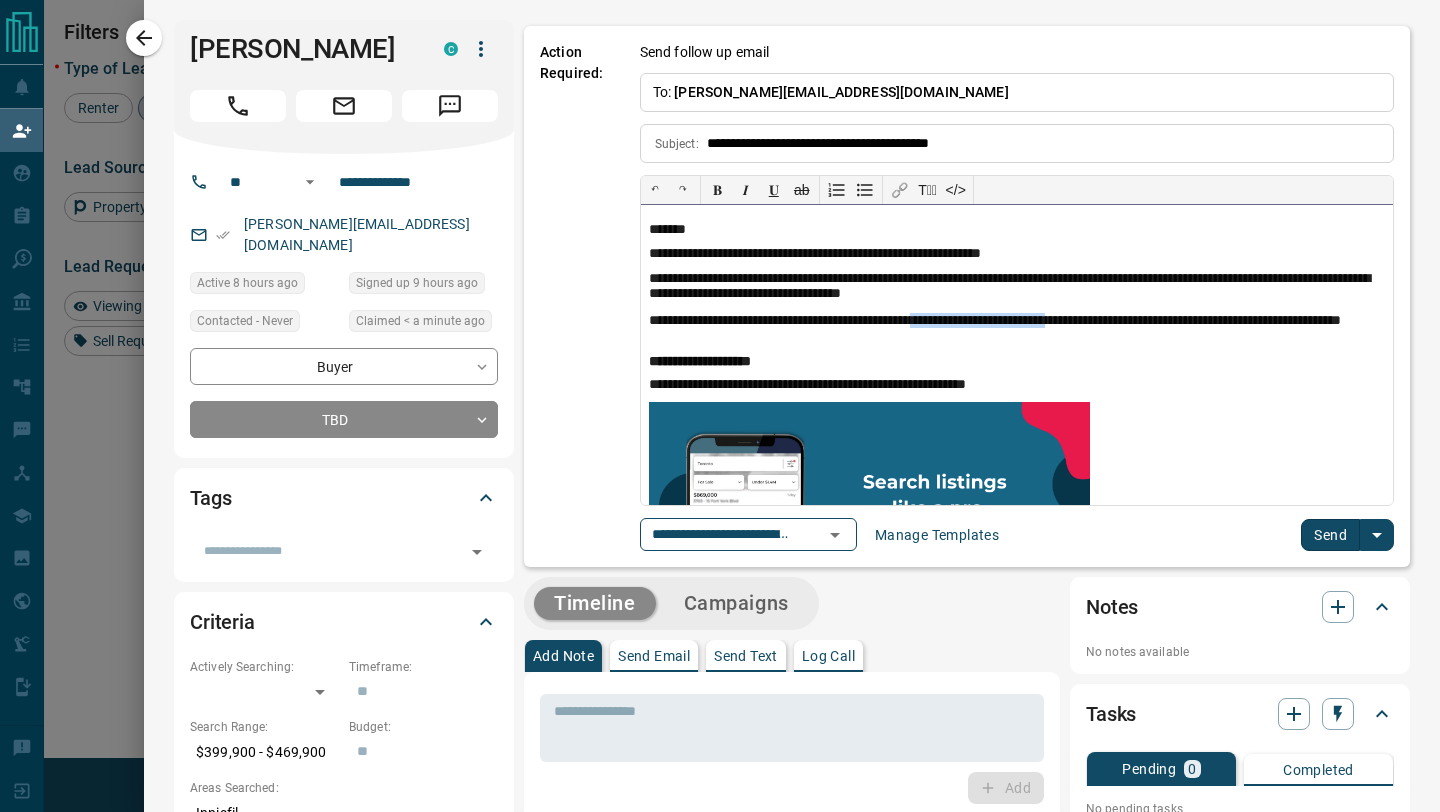 drag, startPoint x: 960, startPoint y: 325, endPoint x: 1132, endPoint y: 324, distance: 172.00291 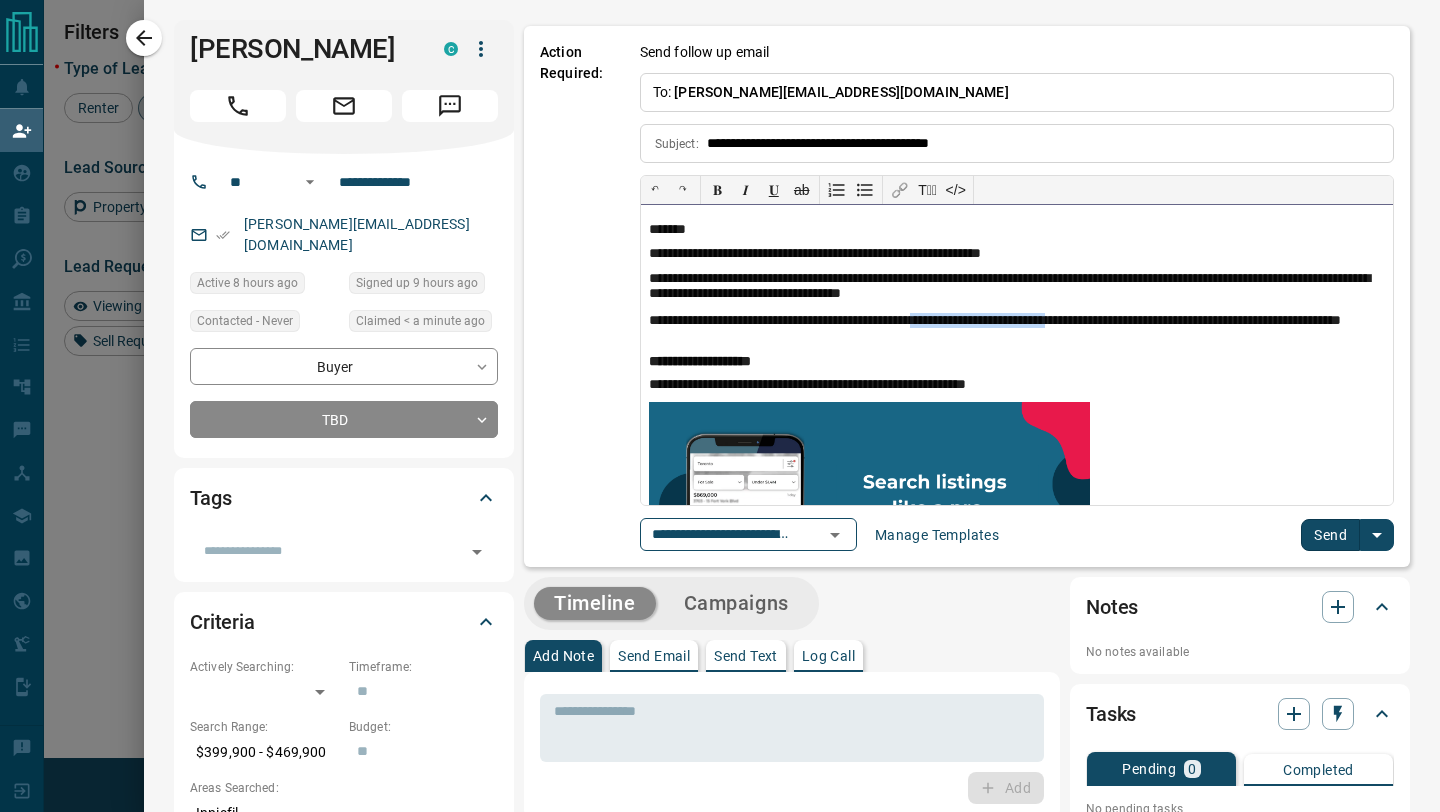 click on "**********" at bounding box center [1017, 329] 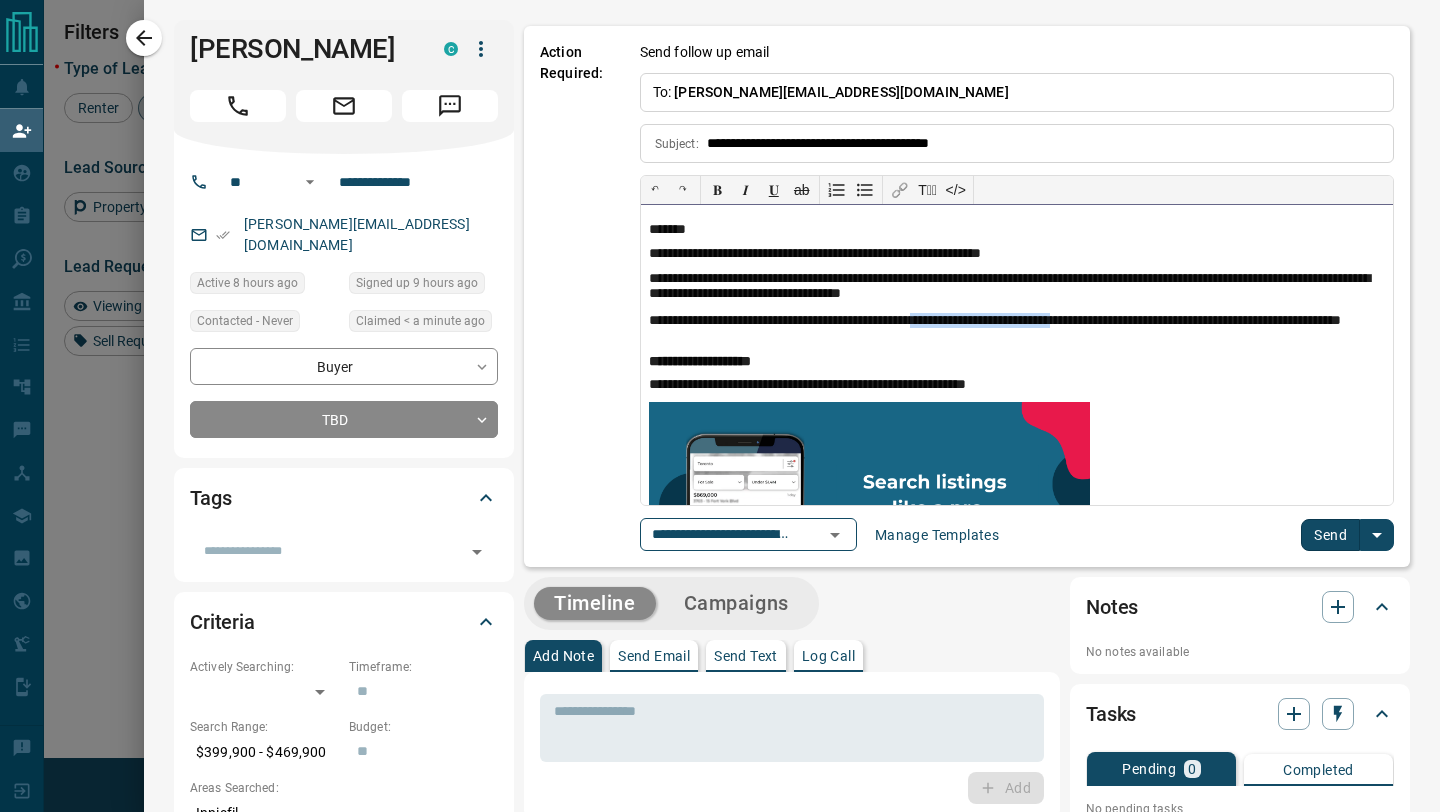 click on "**********" at bounding box center (1017, 329) 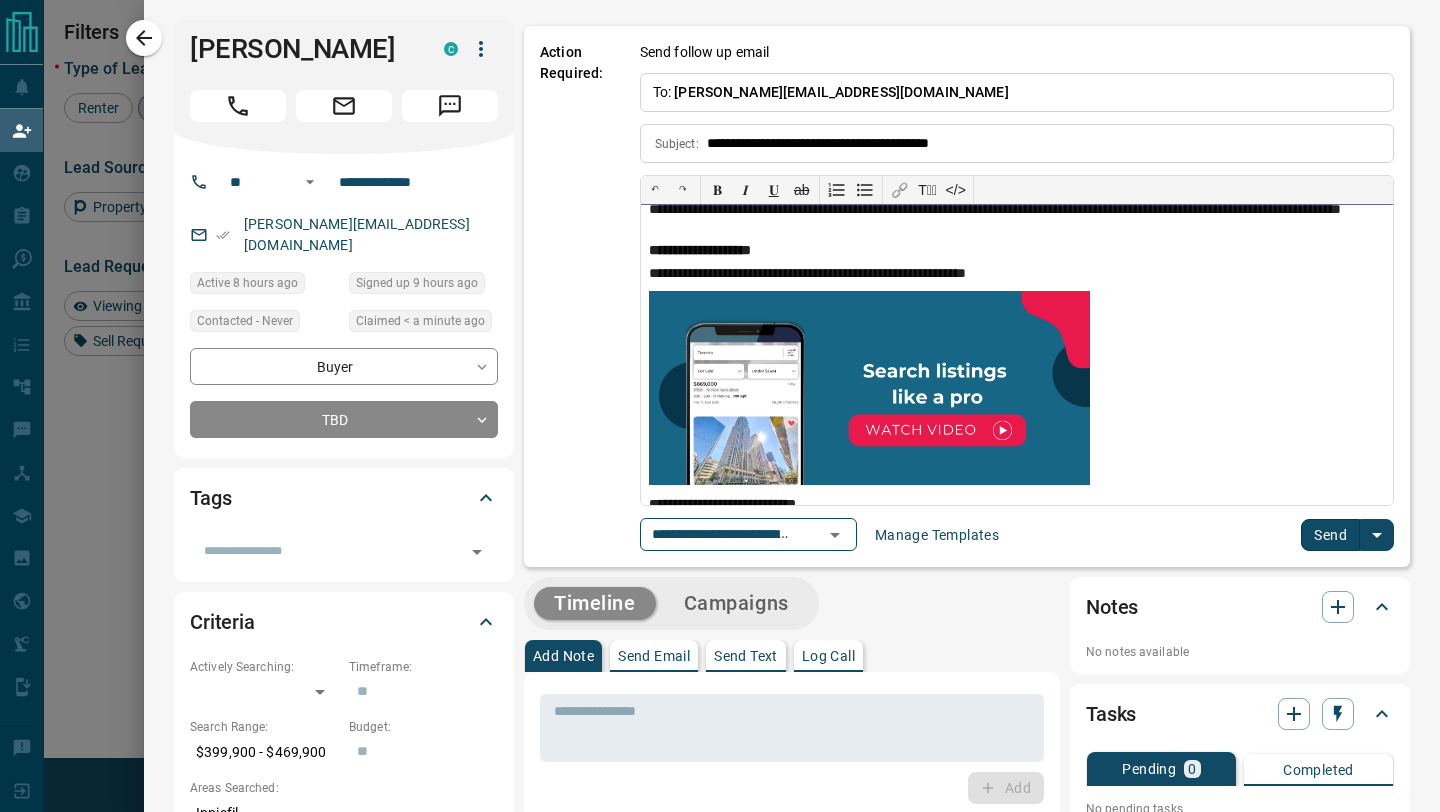 scroll, scrollTop: 433, scrollLeft: 0, axis: vertical 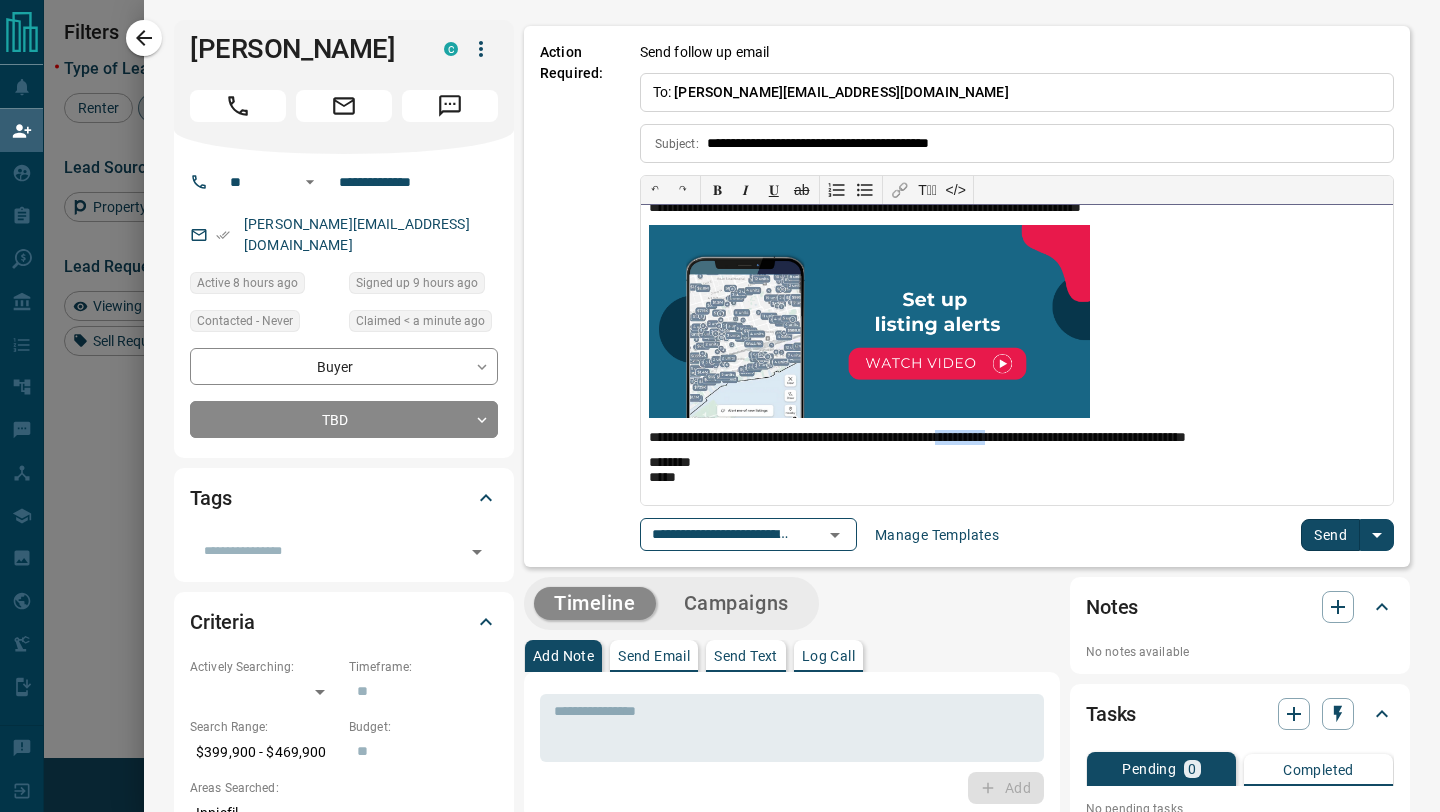 drag, startPoint x: 1069, startPoint y: 443, endPoint x: 998, endPoint y: 438, distance: 71.17584 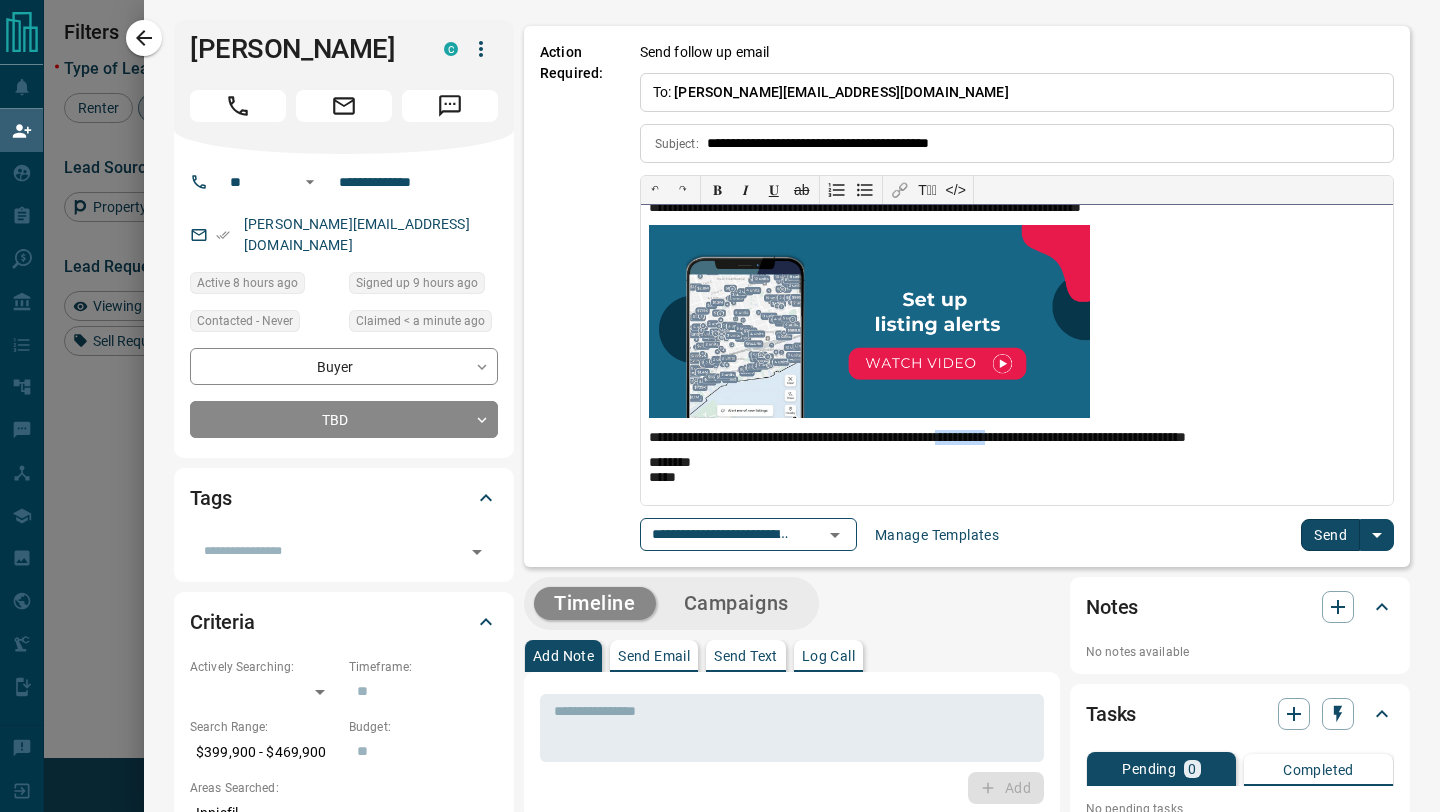 click on "**********" at bounding box center [1017, 438] 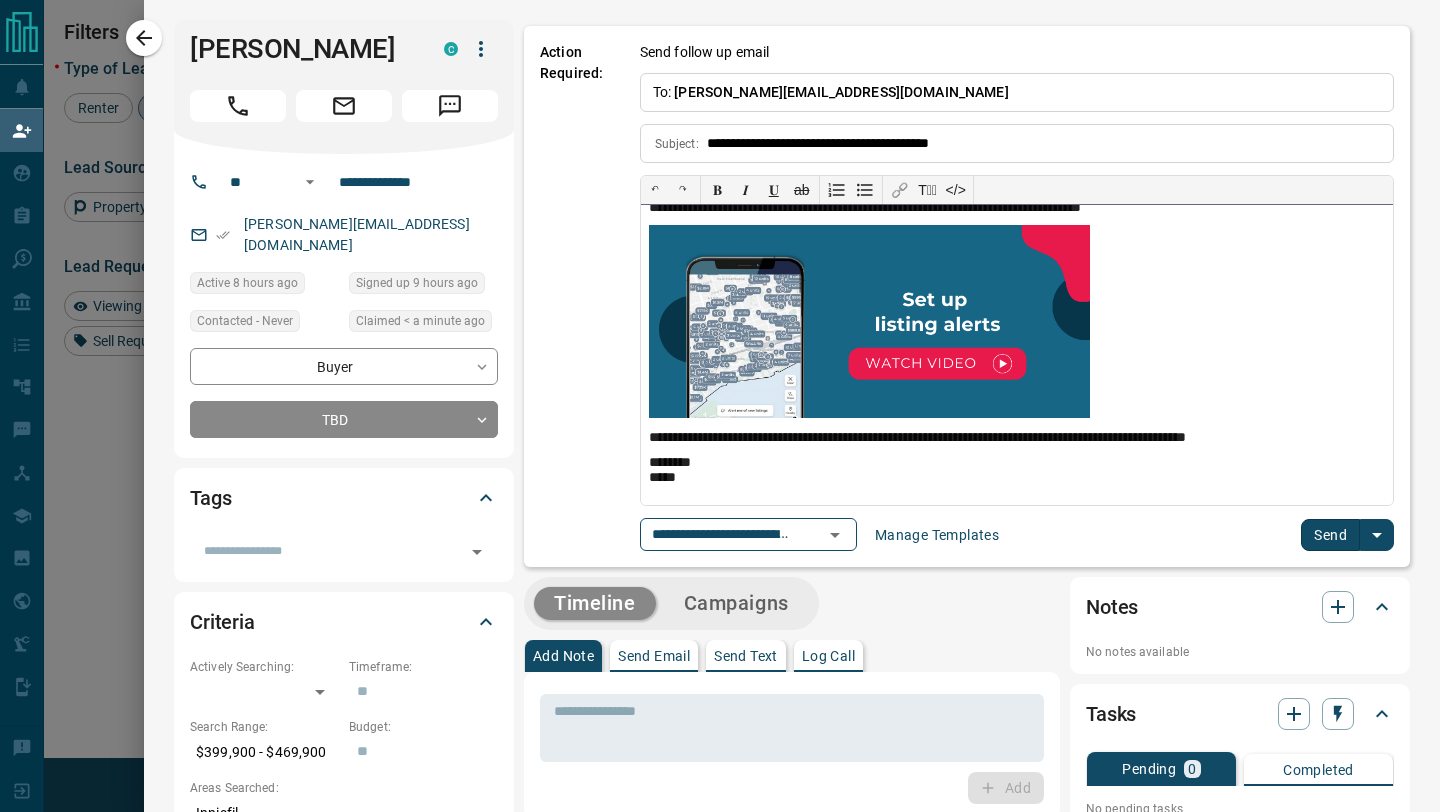 click on "******** *****" at bounding box center [1017, 471] 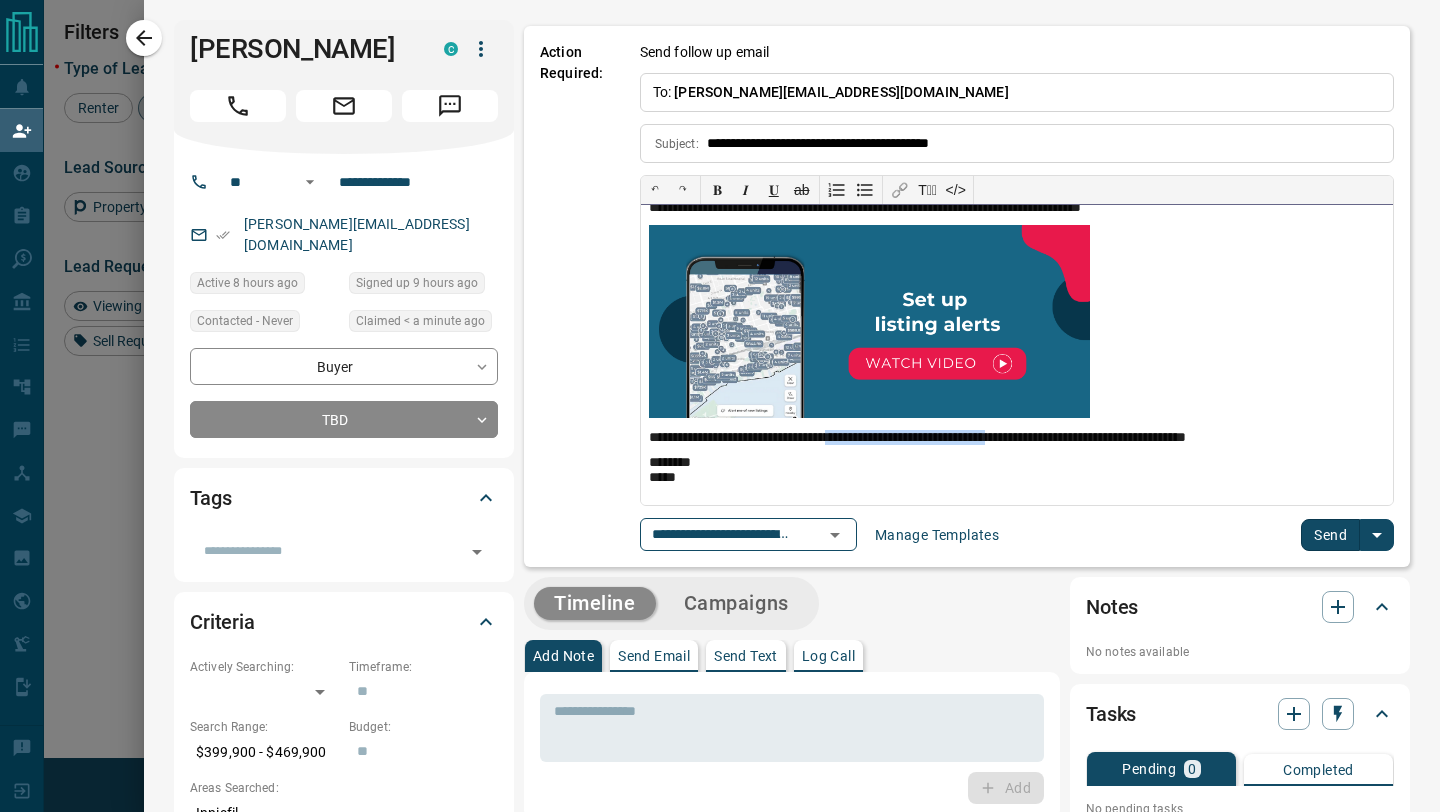 drag, startPoint x: 1067, startPoint y: 445, endPoint x: 876, endPoint y: 439, distance: 191.09422 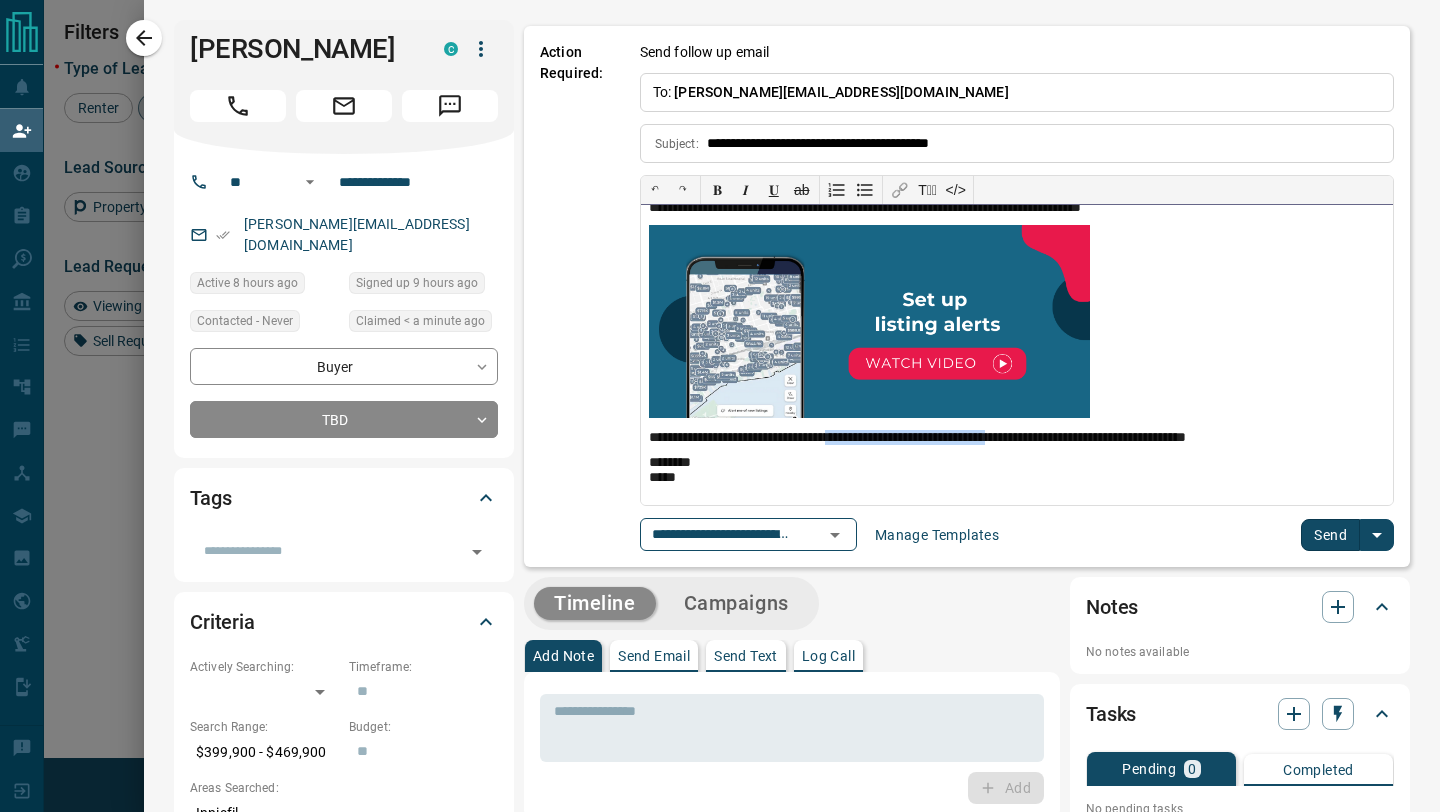 click on "**********" at bounding box center (1017, 438) 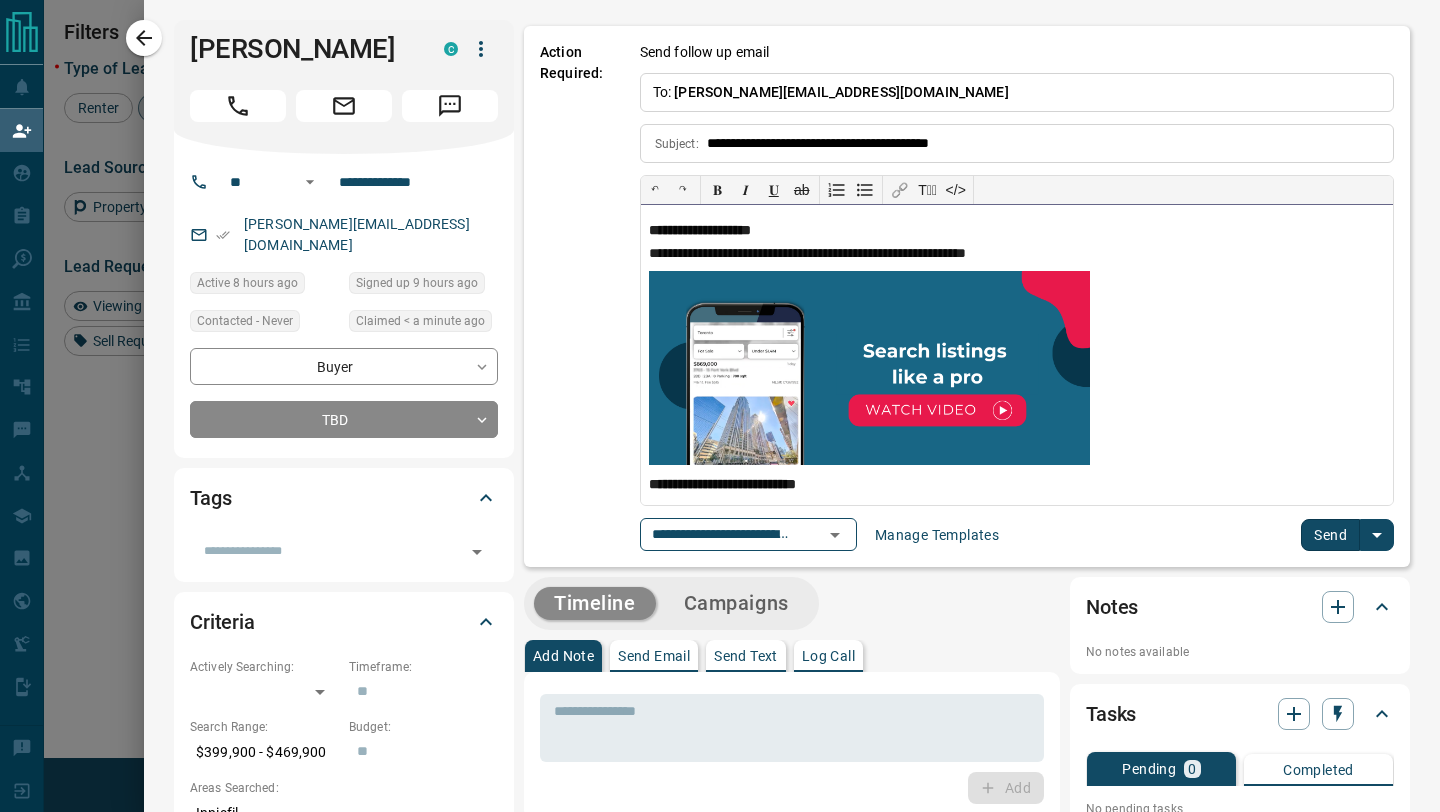 scroll, scrollTop: 0, scrollLeft: 0, axis: both 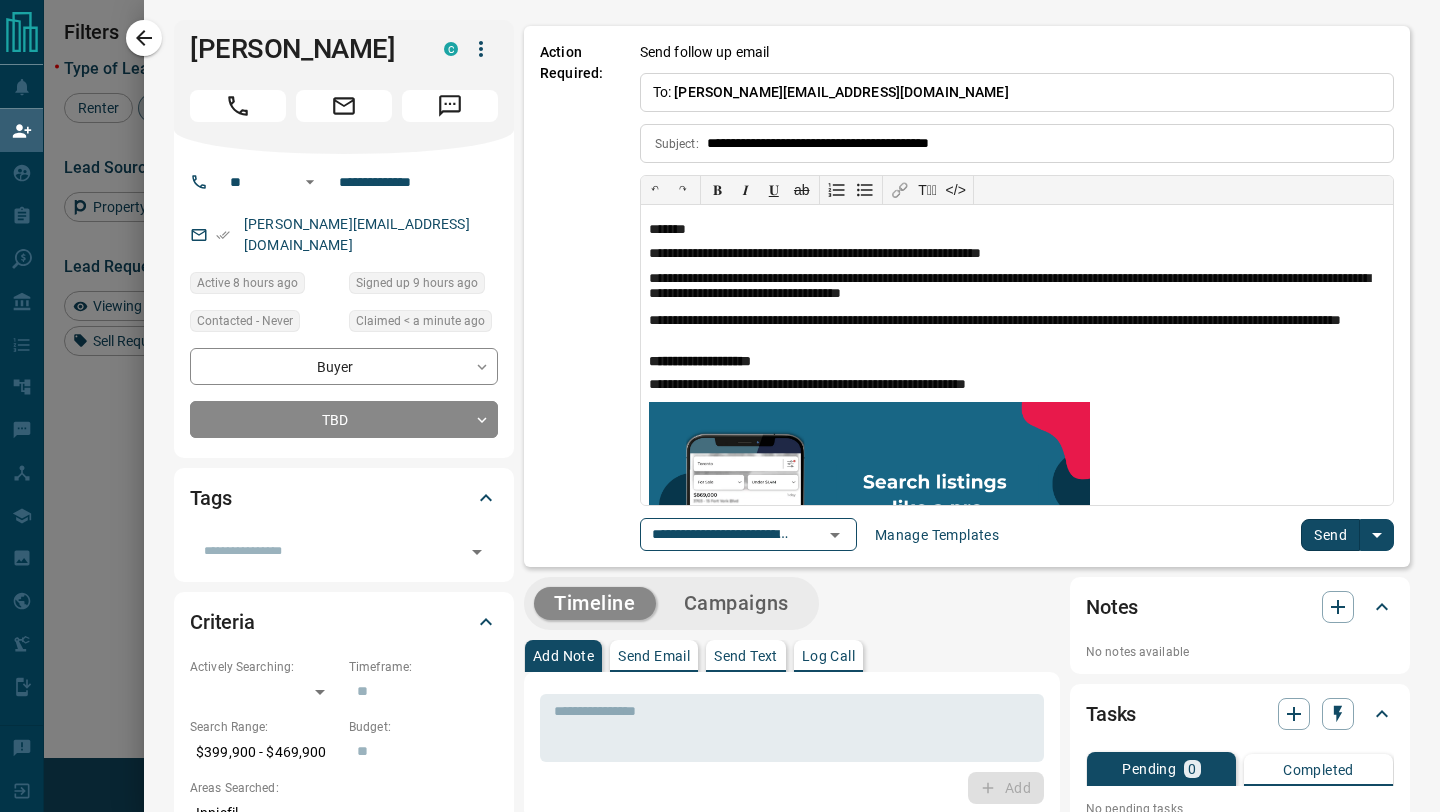 click on "Send" at bounding box center [1330, 535] 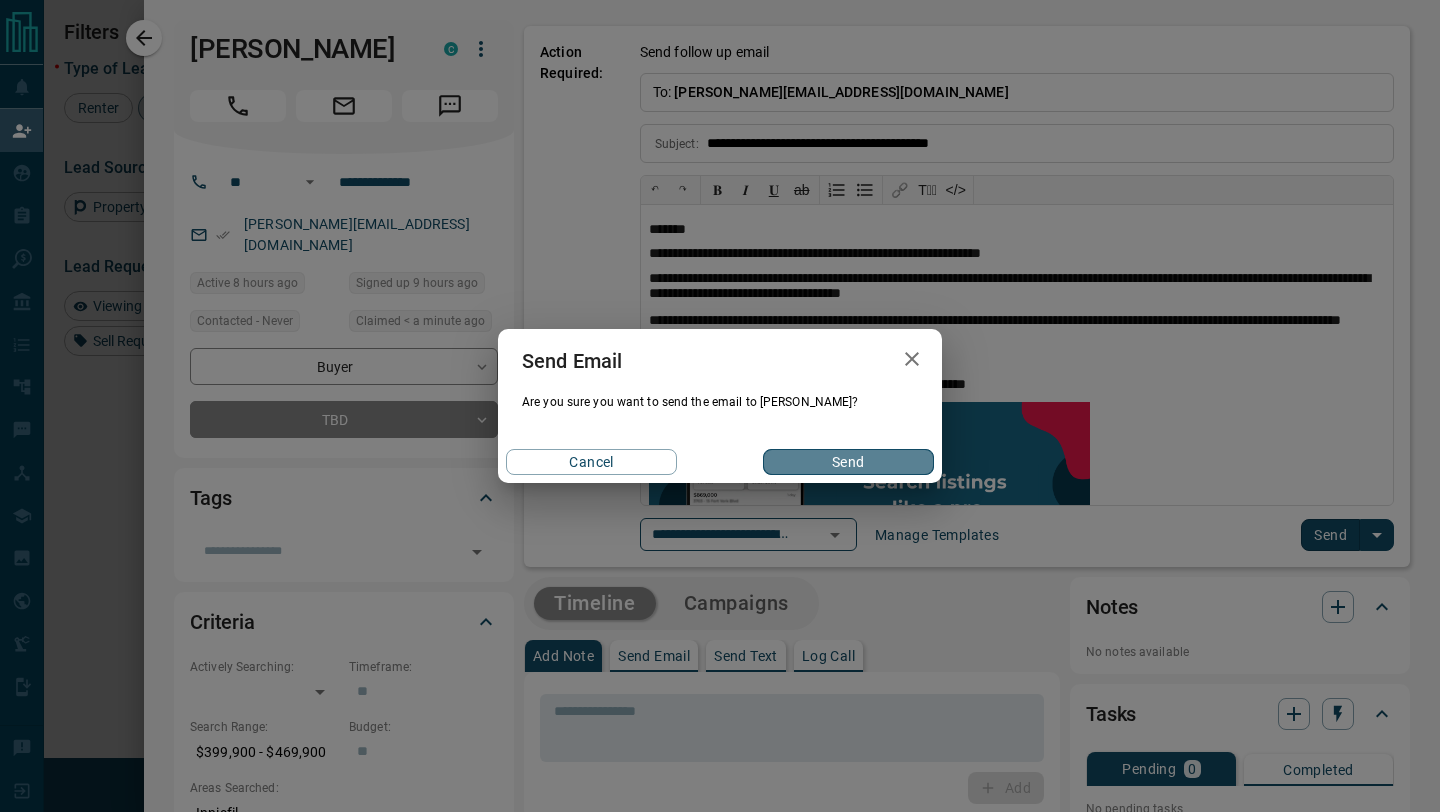 click on "Send" at bounding box center [848, 462] 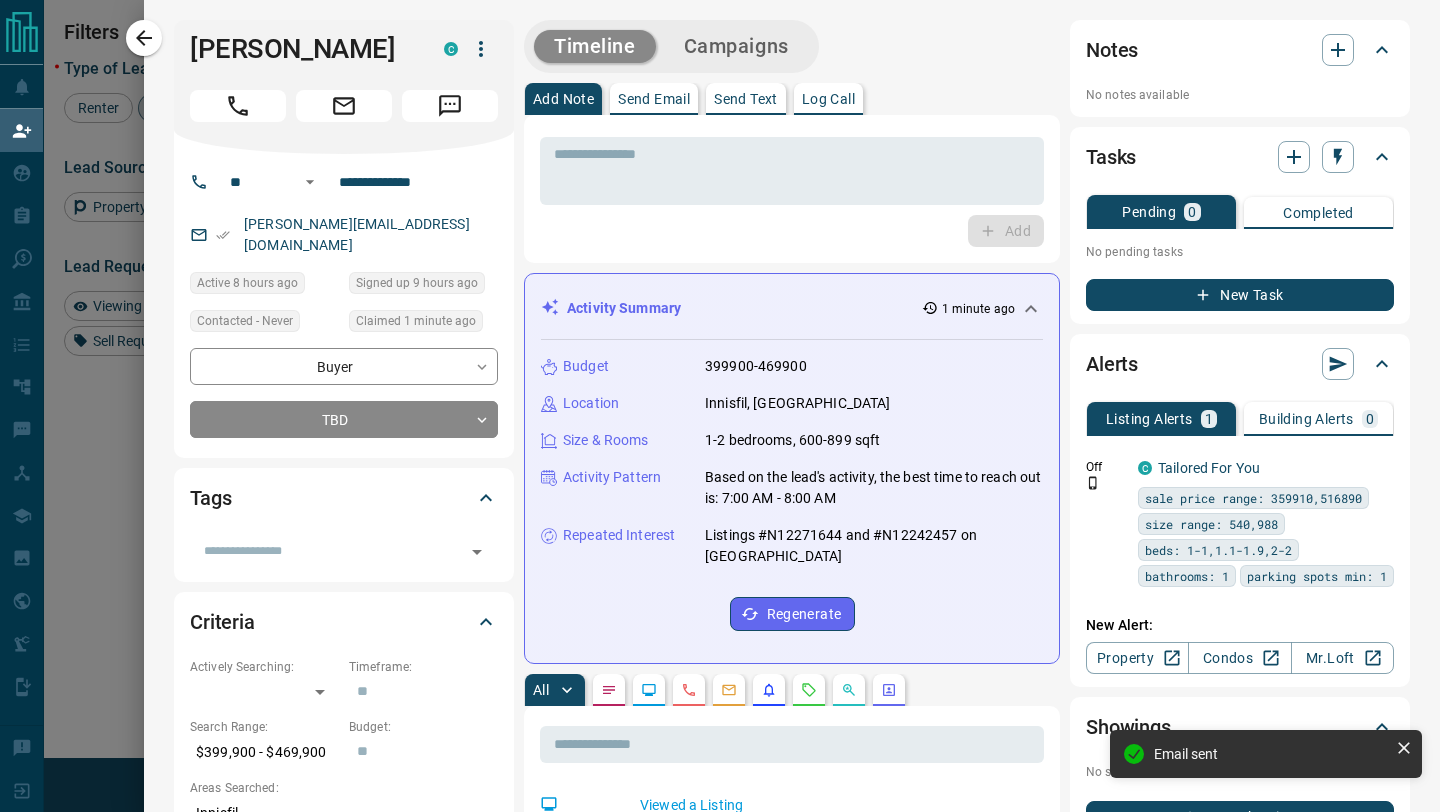 scroll, scrollTop: 617, scrollLeft: 1028, axis: both 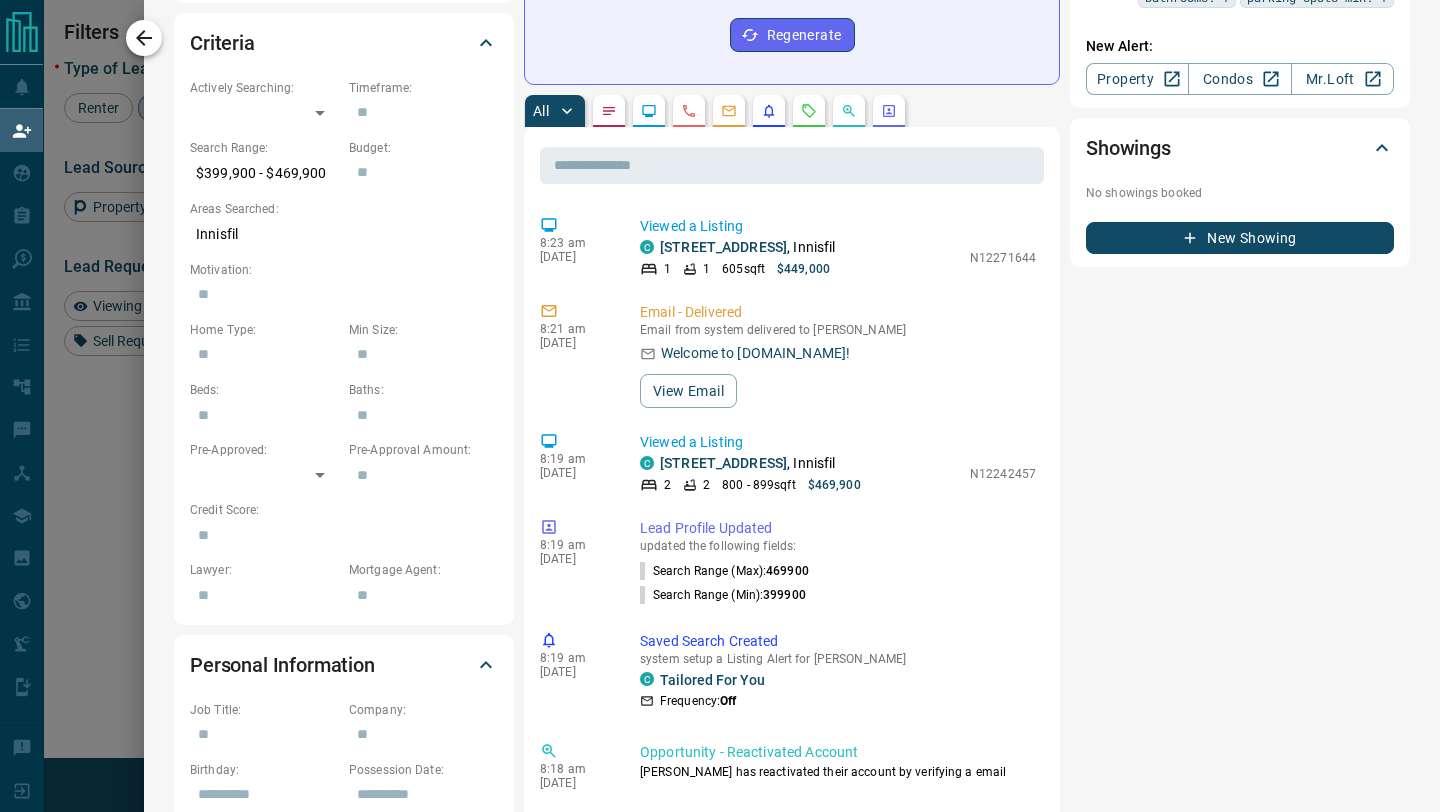 click 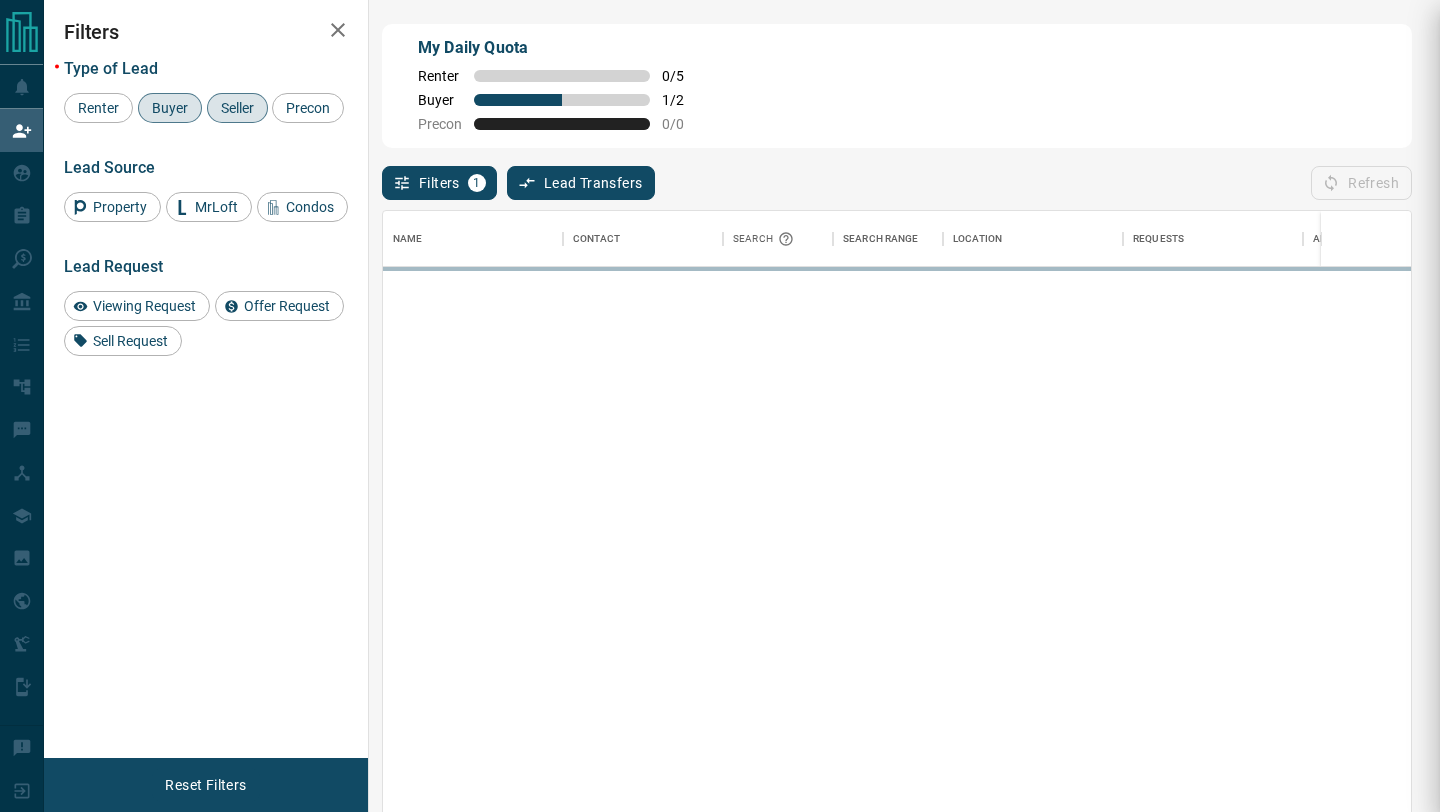 scroll, scrollTop: 1, scrollLeft: 1, axis: both 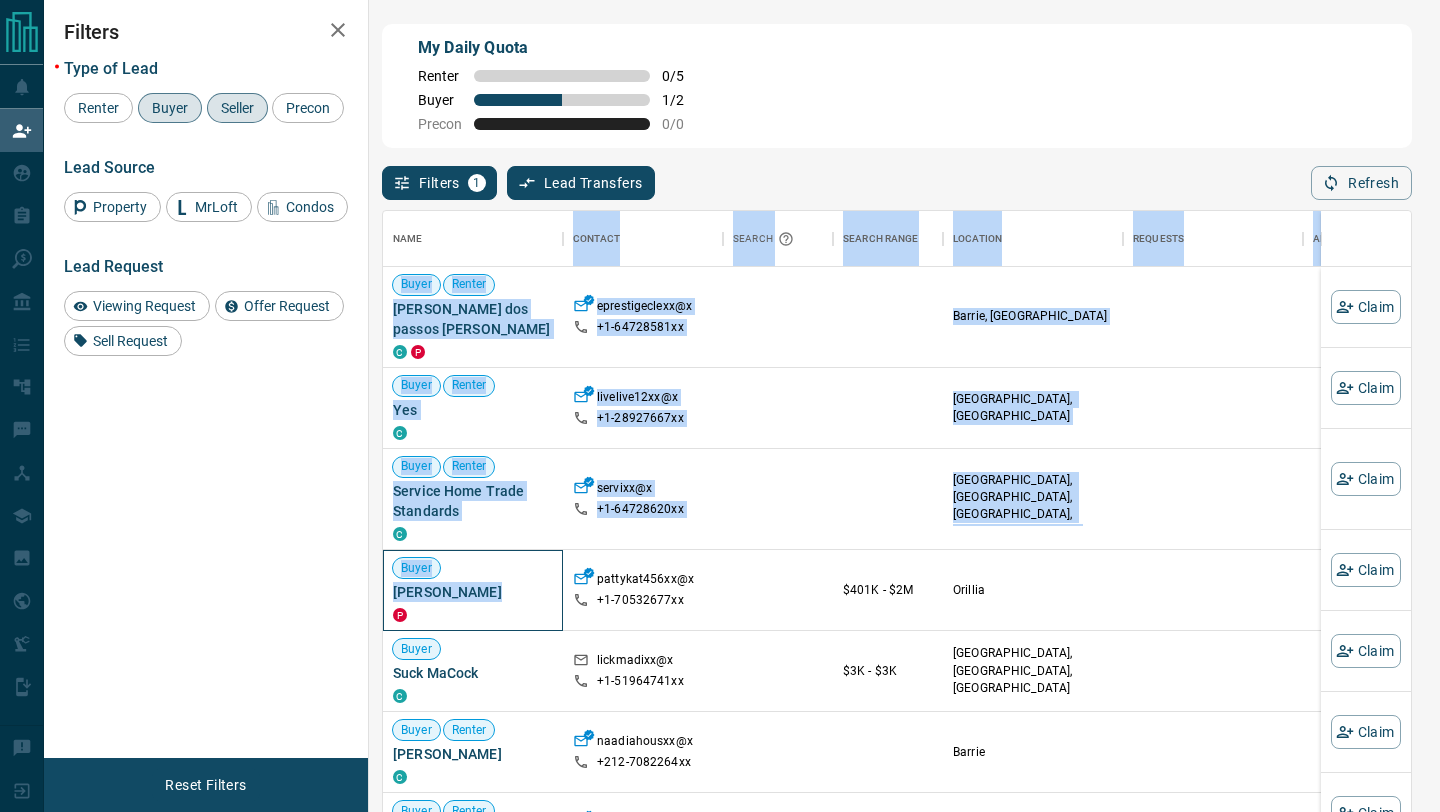 drag, startPoint x: 493, startPoint y: 570, endPoint x: 379, endPoint y: 580, distance: 114.43776 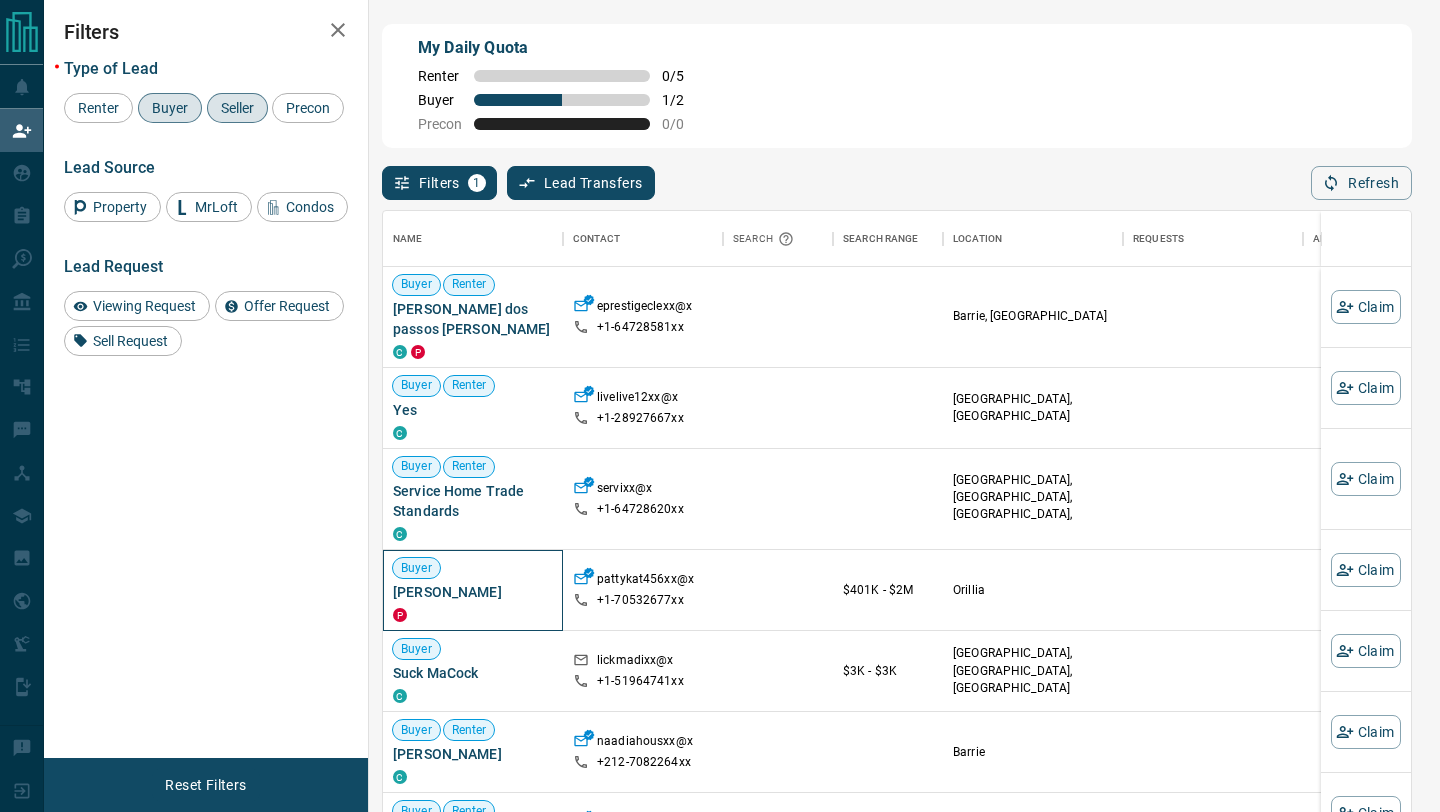 click on "[PERSON_NAME]" at bounding box center [473, 592] 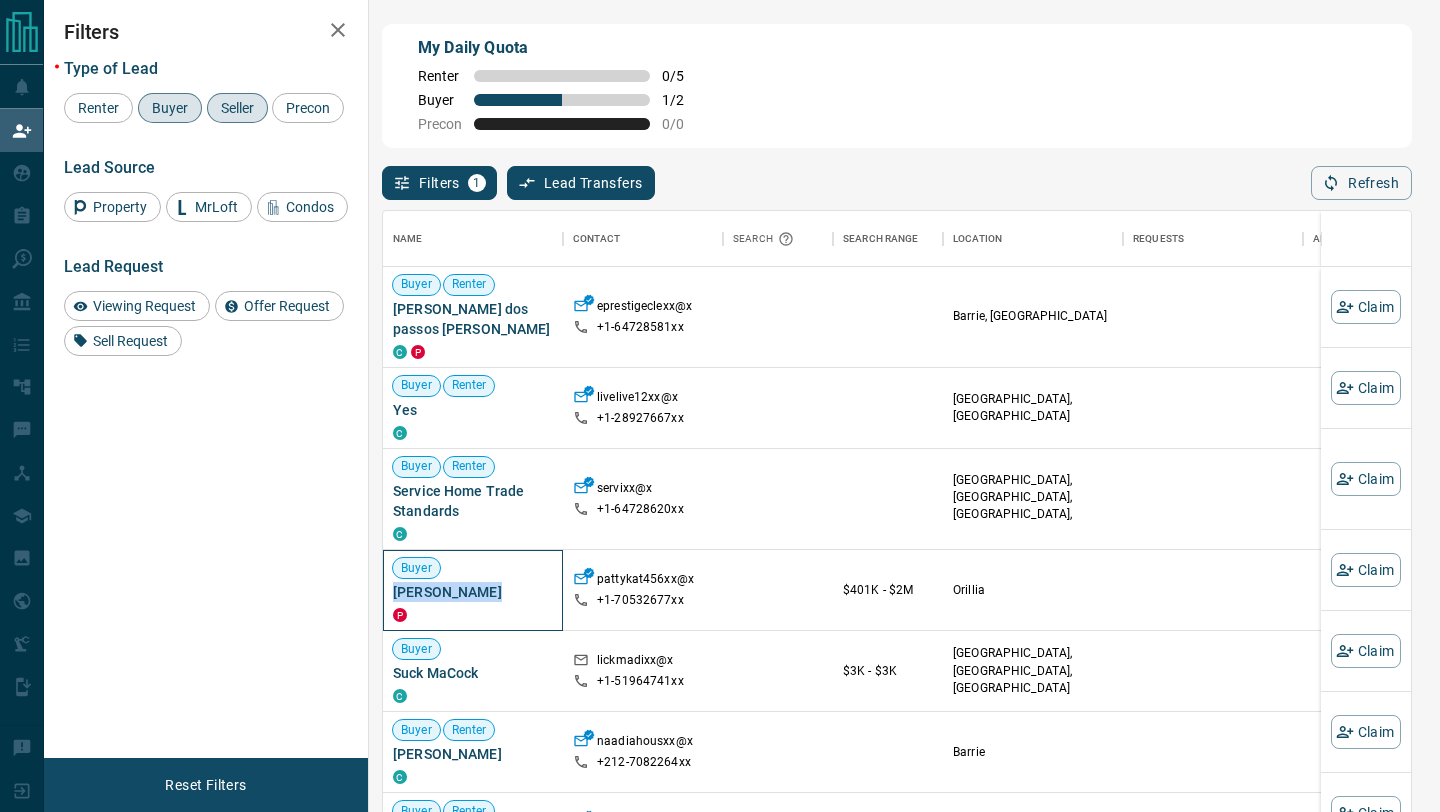 drag, startPoint x: 499, startPoint y: 571, endPoint x: 395, endPoint y: 572, distance: 104.00481 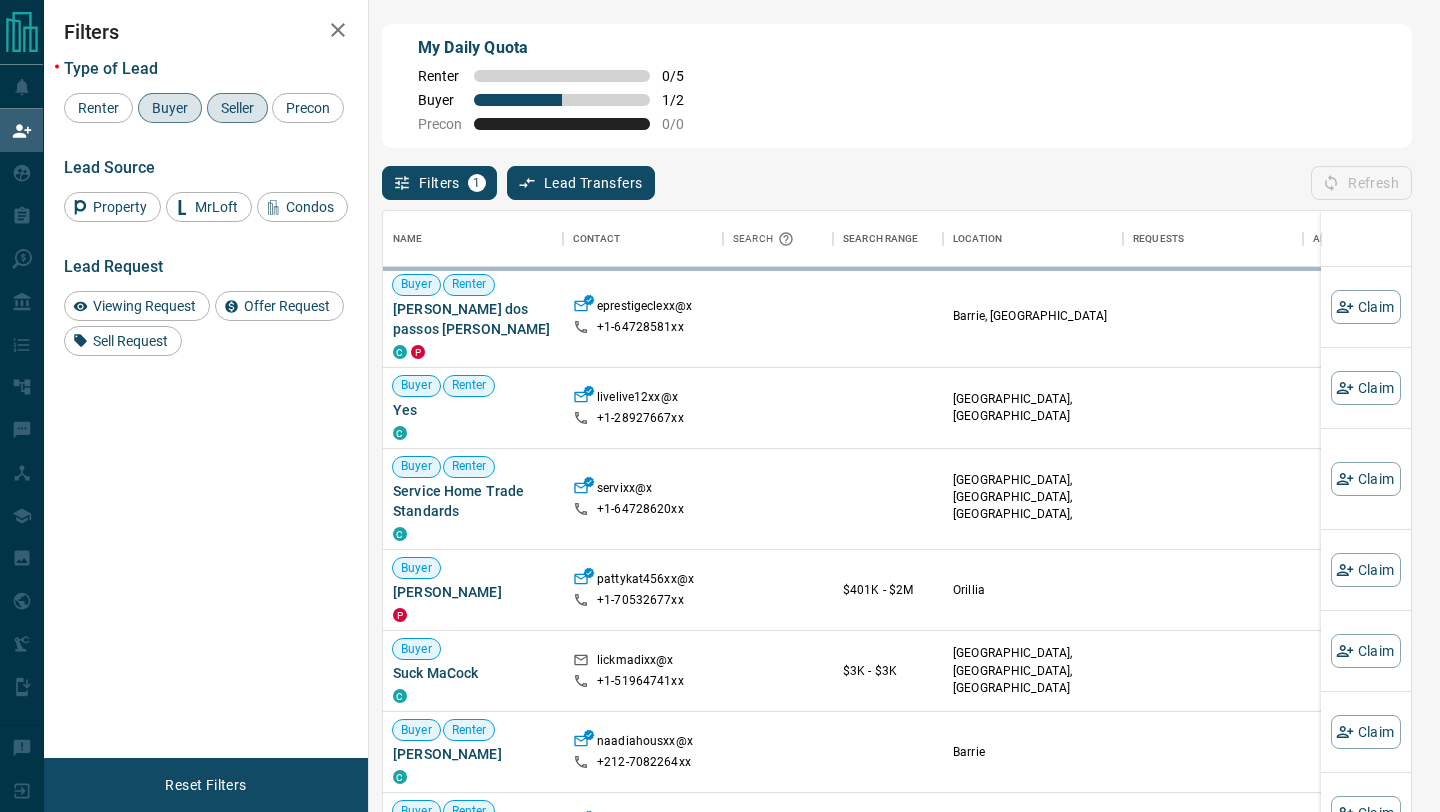 scroll, scrollTop: 1, scrollLeft: 1, axis: both 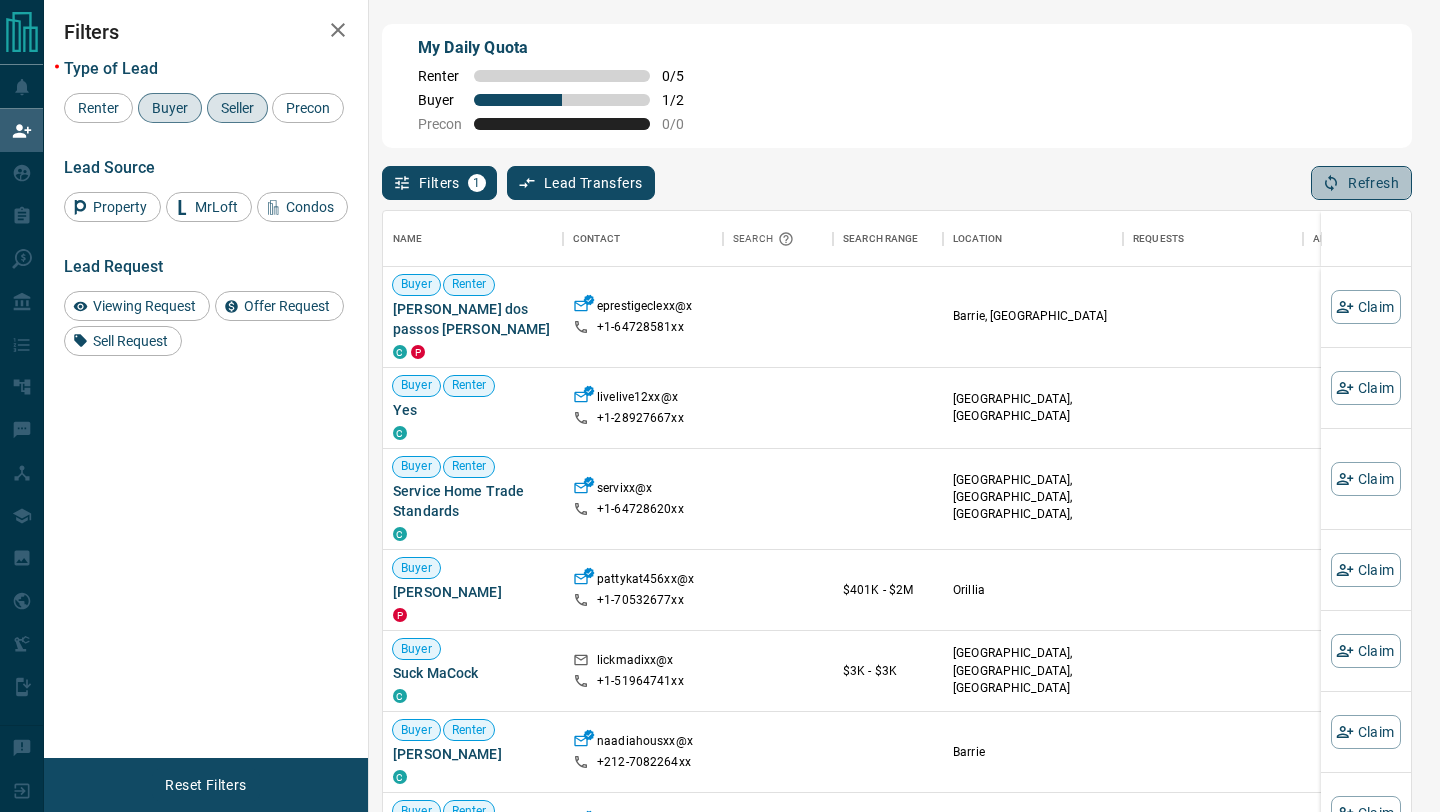 click 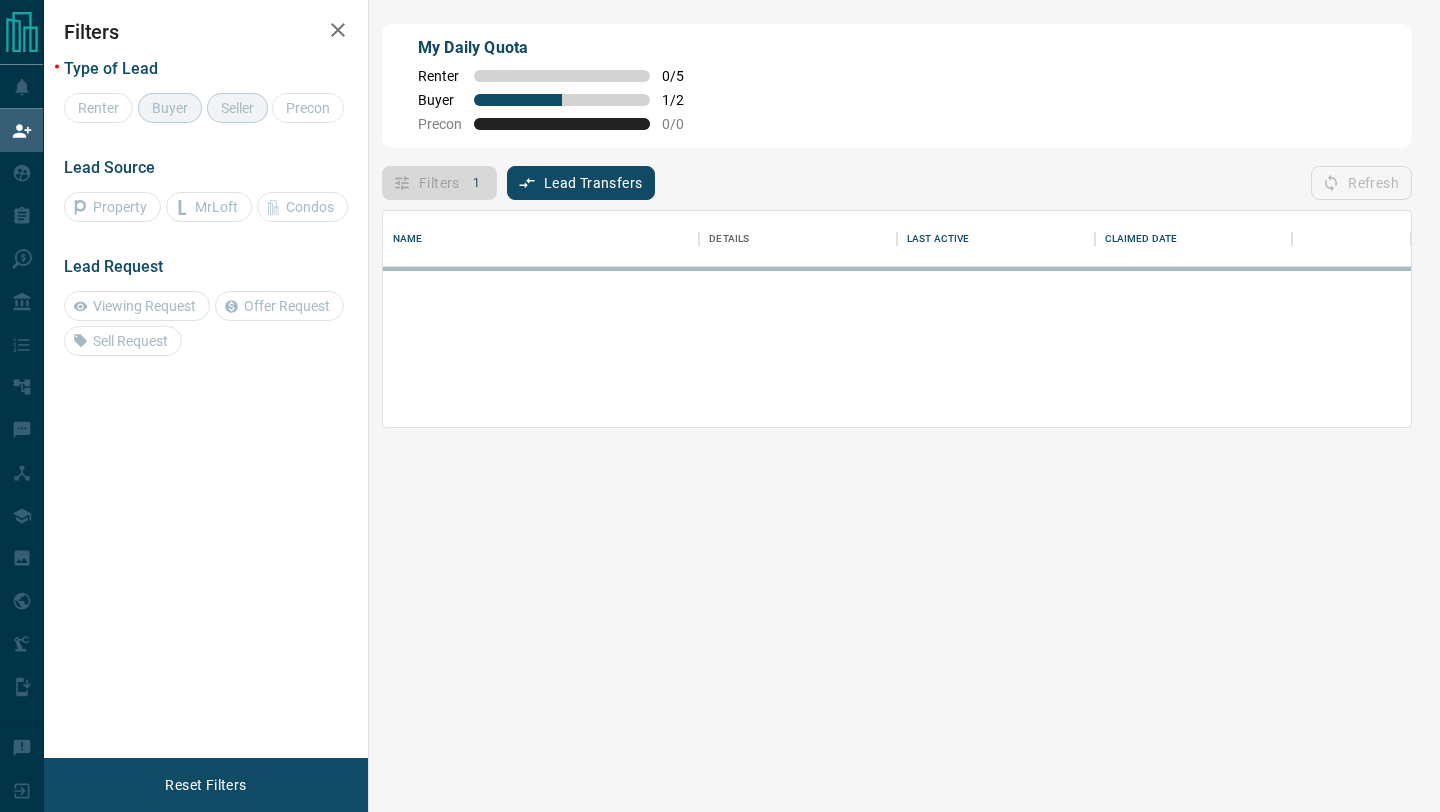 scroll, scrollTop: 0, scrollLeft: 0, axis: both 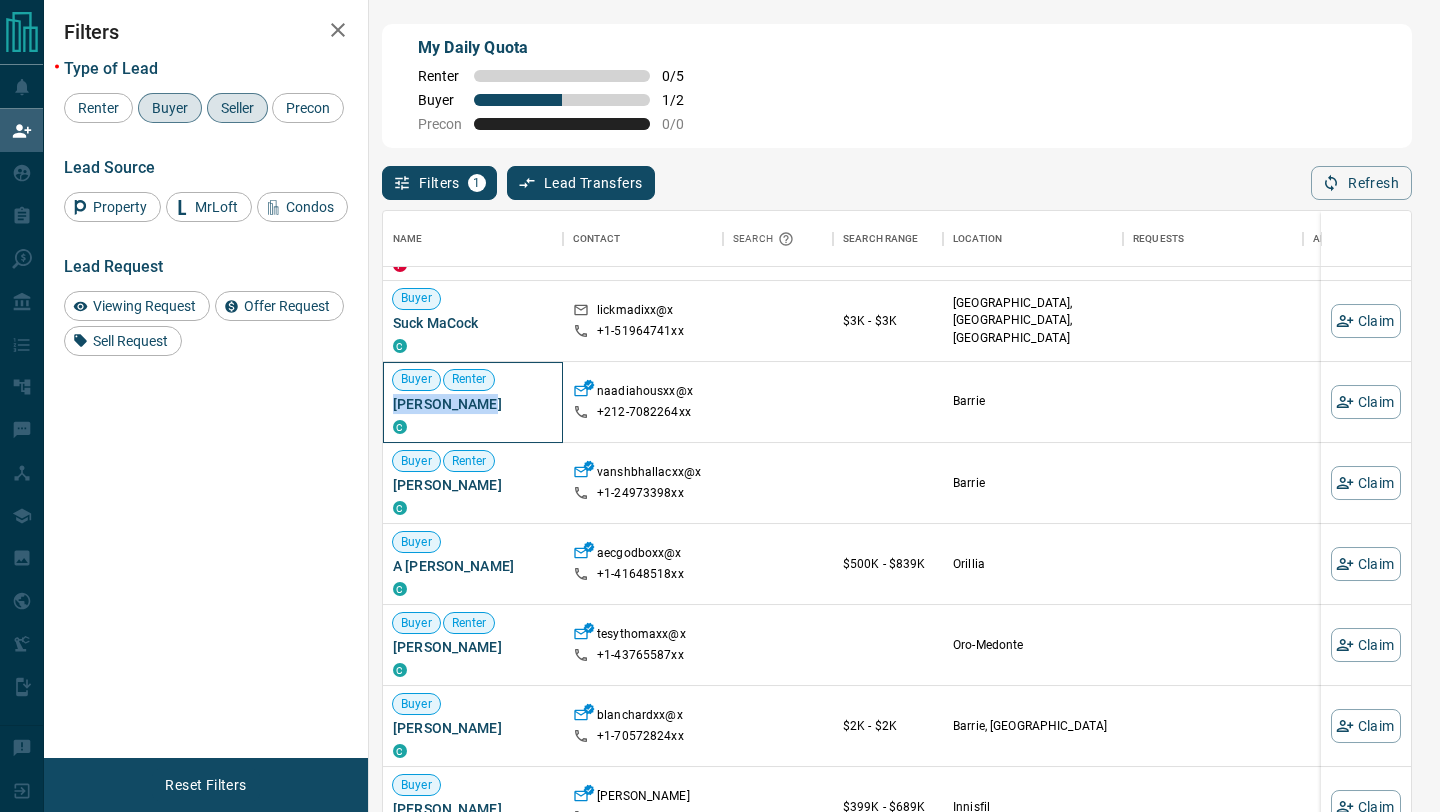 drag, startPoint x: 495, startPoint y: 404, endPoint x: 388, endPoint y: 403, distance: 107.00467 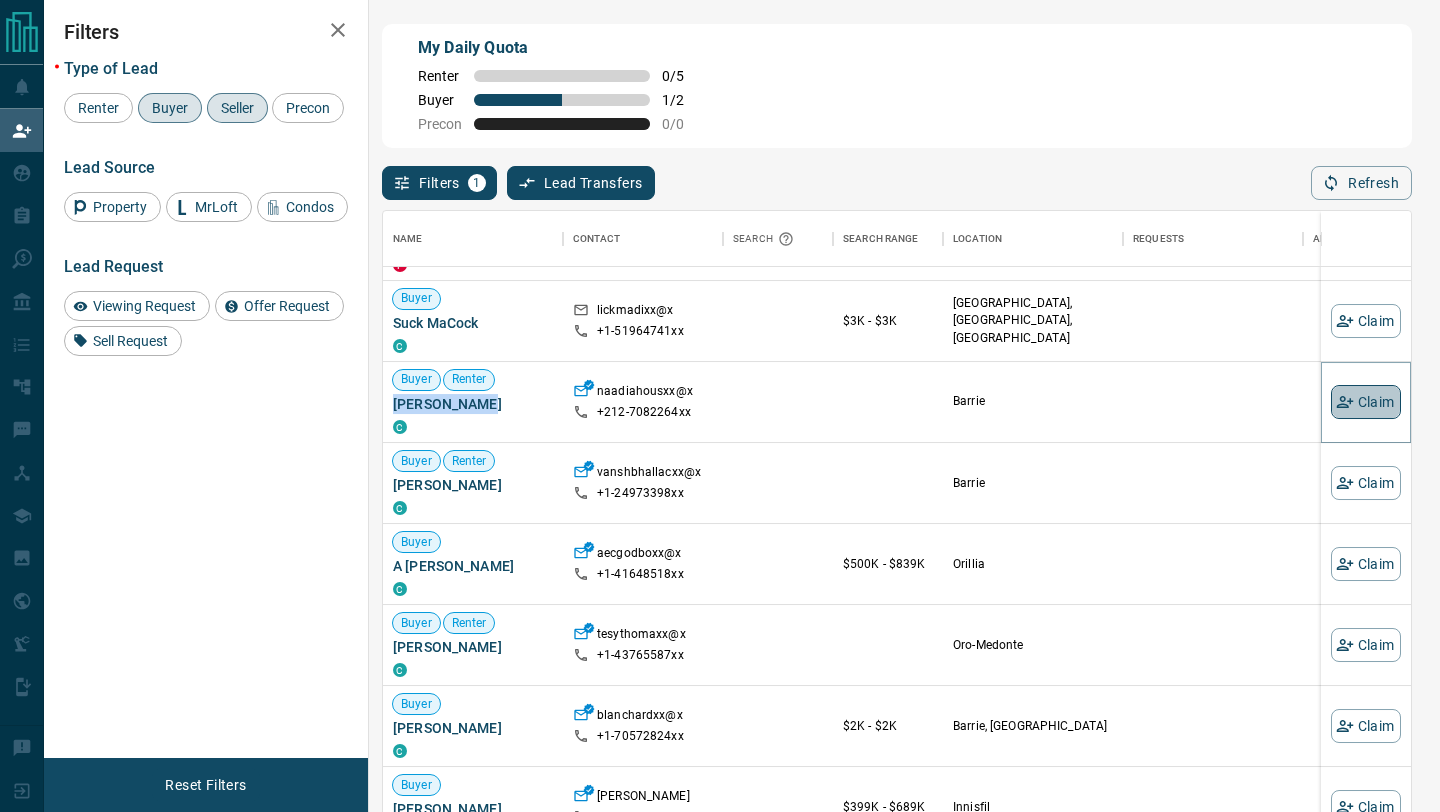 click on "Claim" at bounding box center (1366, 402) 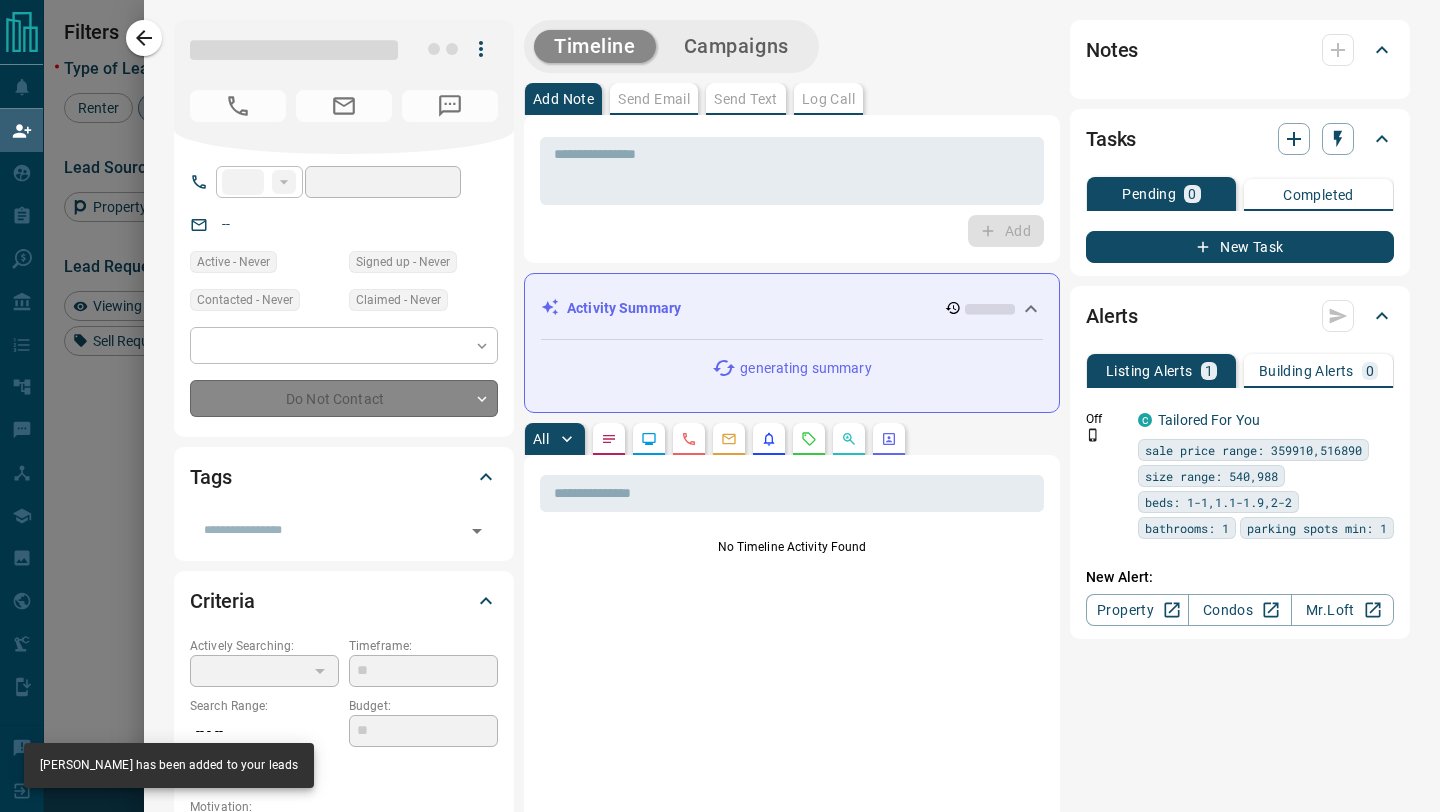 type on "****" 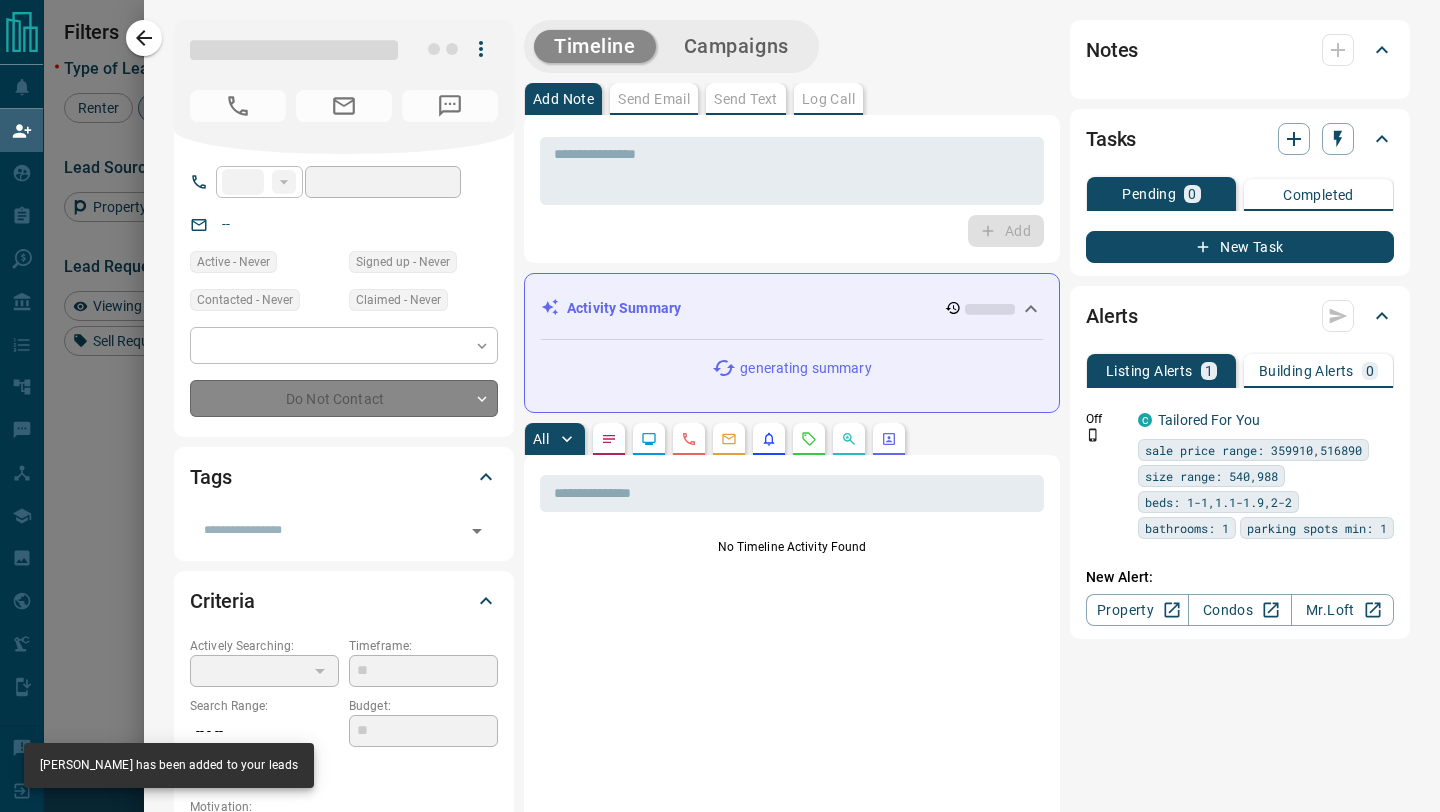 type on "**********" 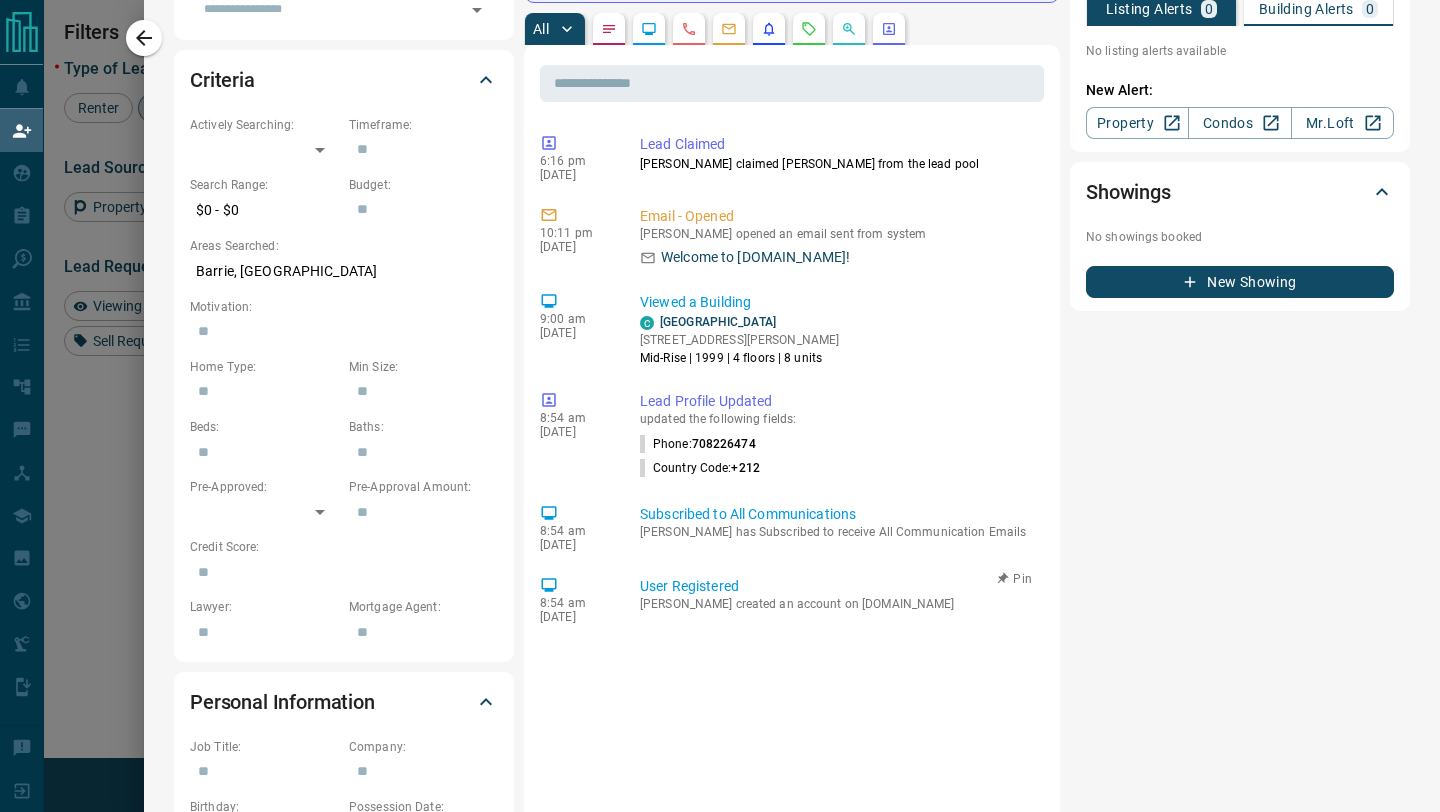 scroll, scrollTop: 560, scrollLeft: 0, axis: vertical 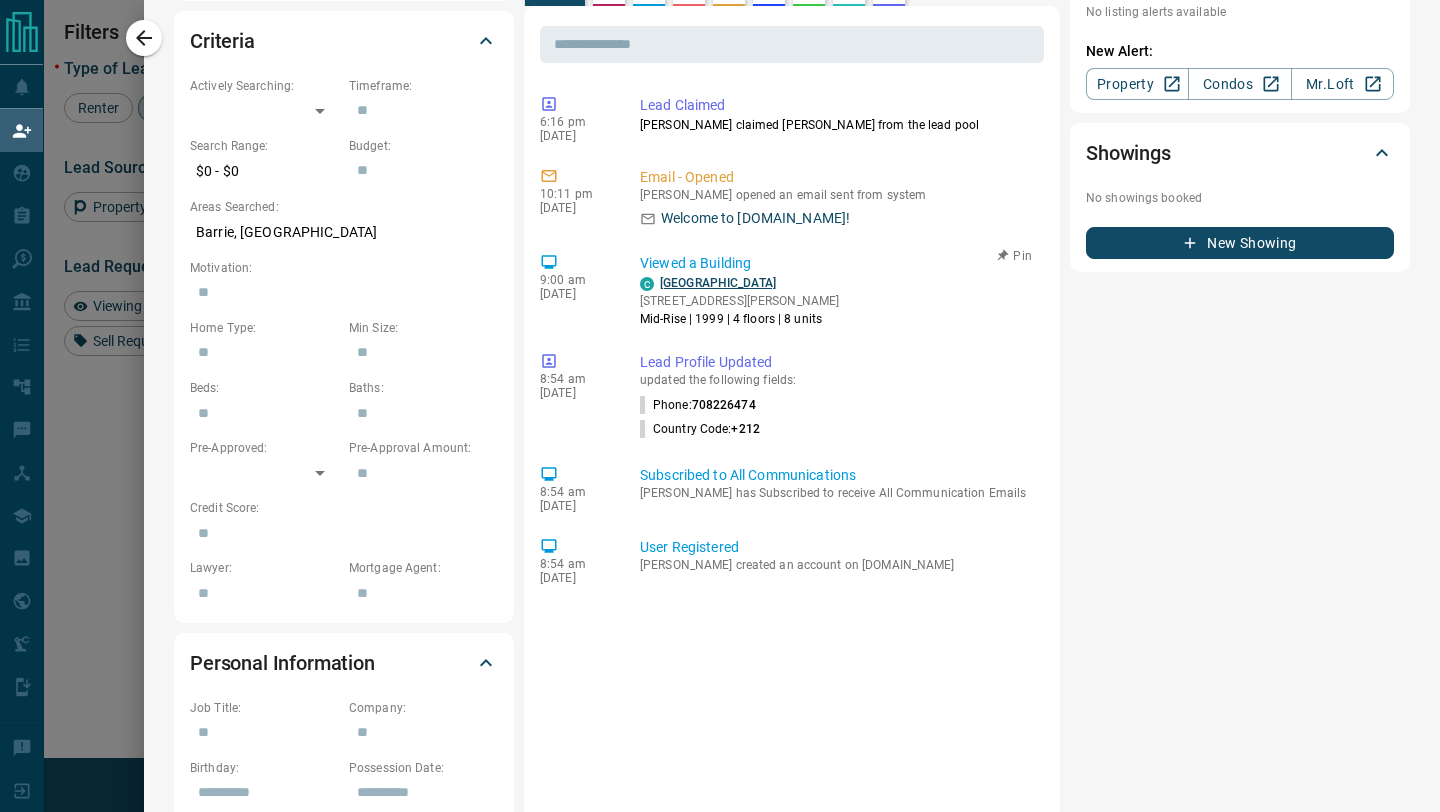 click on "[GEOGRAPHIC_DATA]" at bounding box center [718, 283] 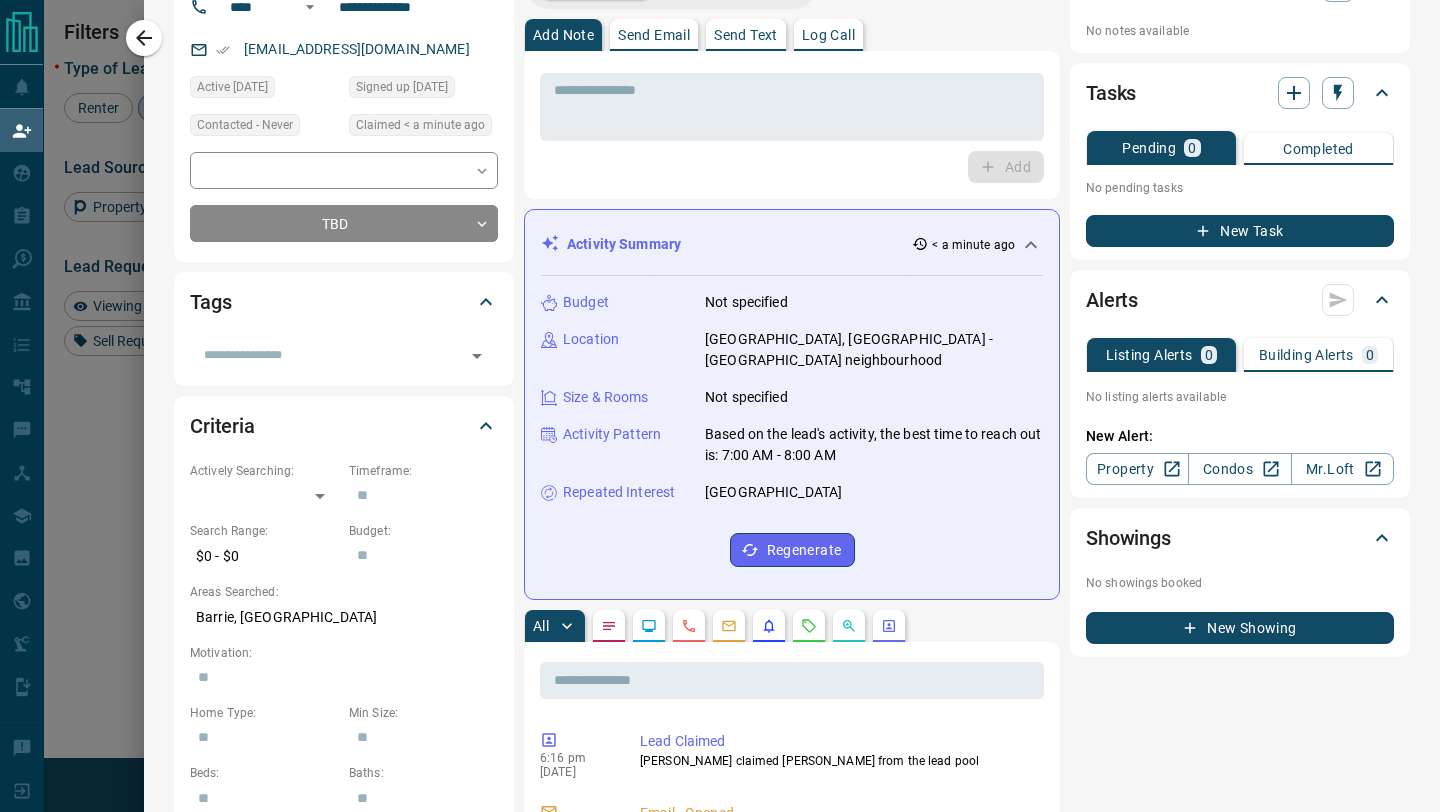 scroll, scrollTop: 0, scrollLeft: 0, axis: both 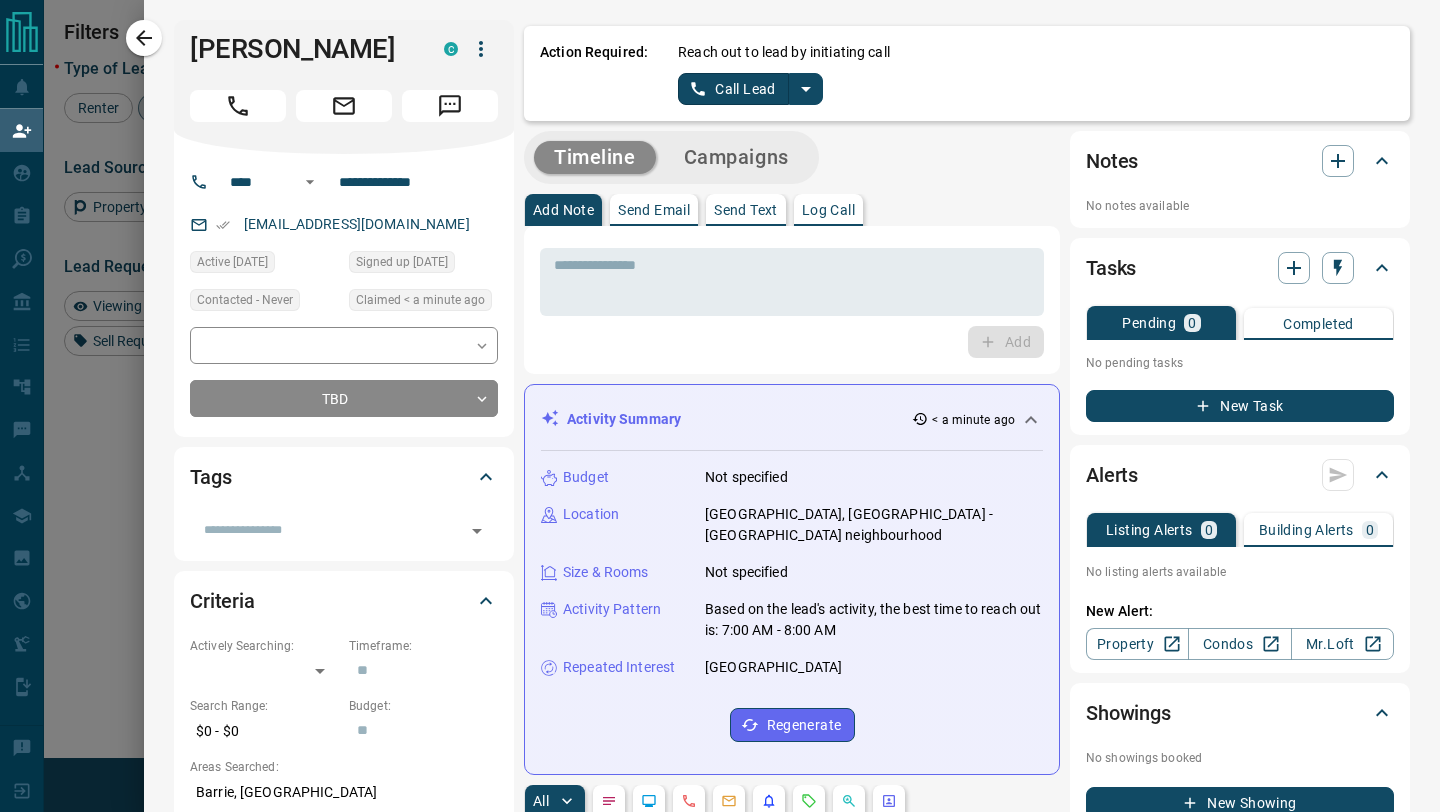 click 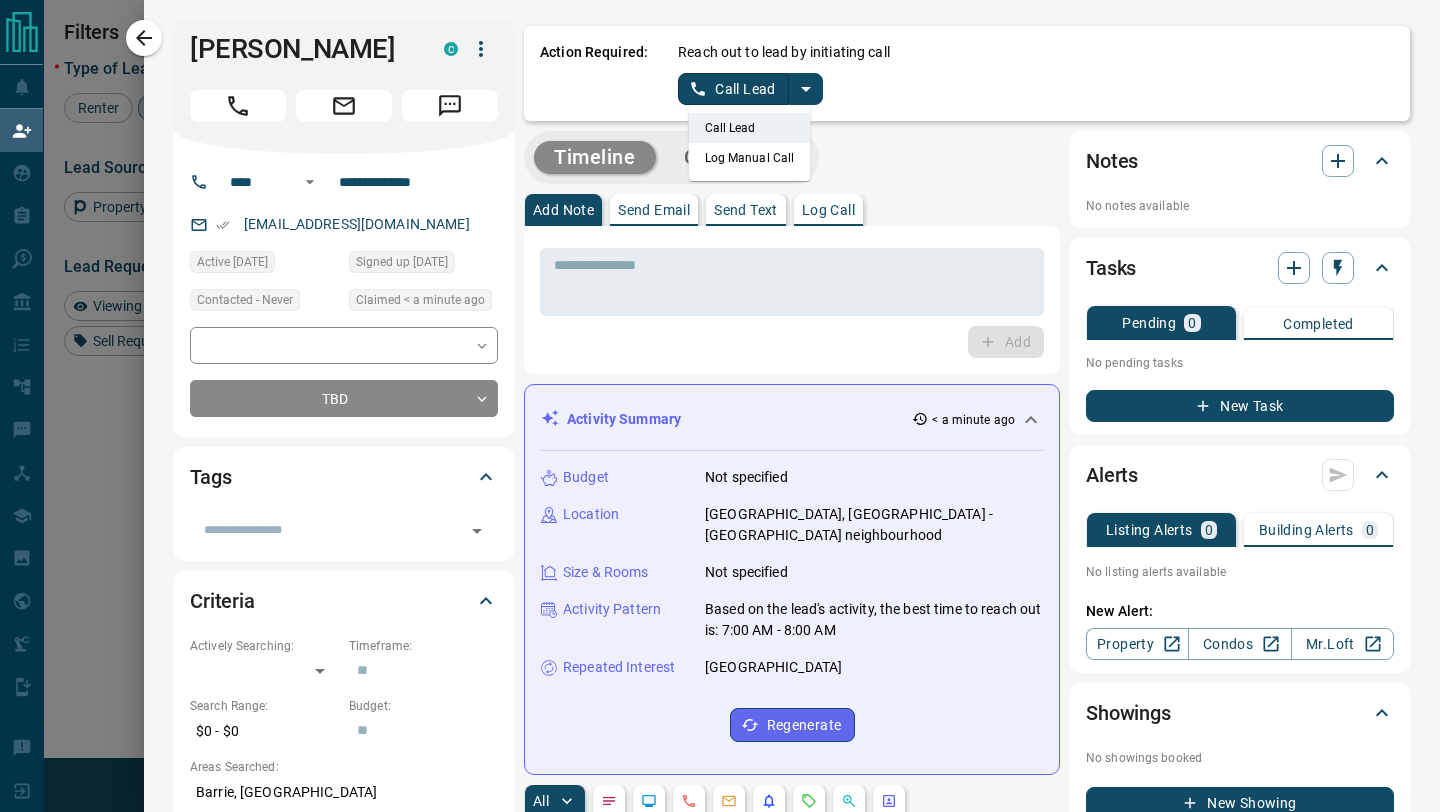 click on "Log Manual Call" at bounding box center [750, 158] 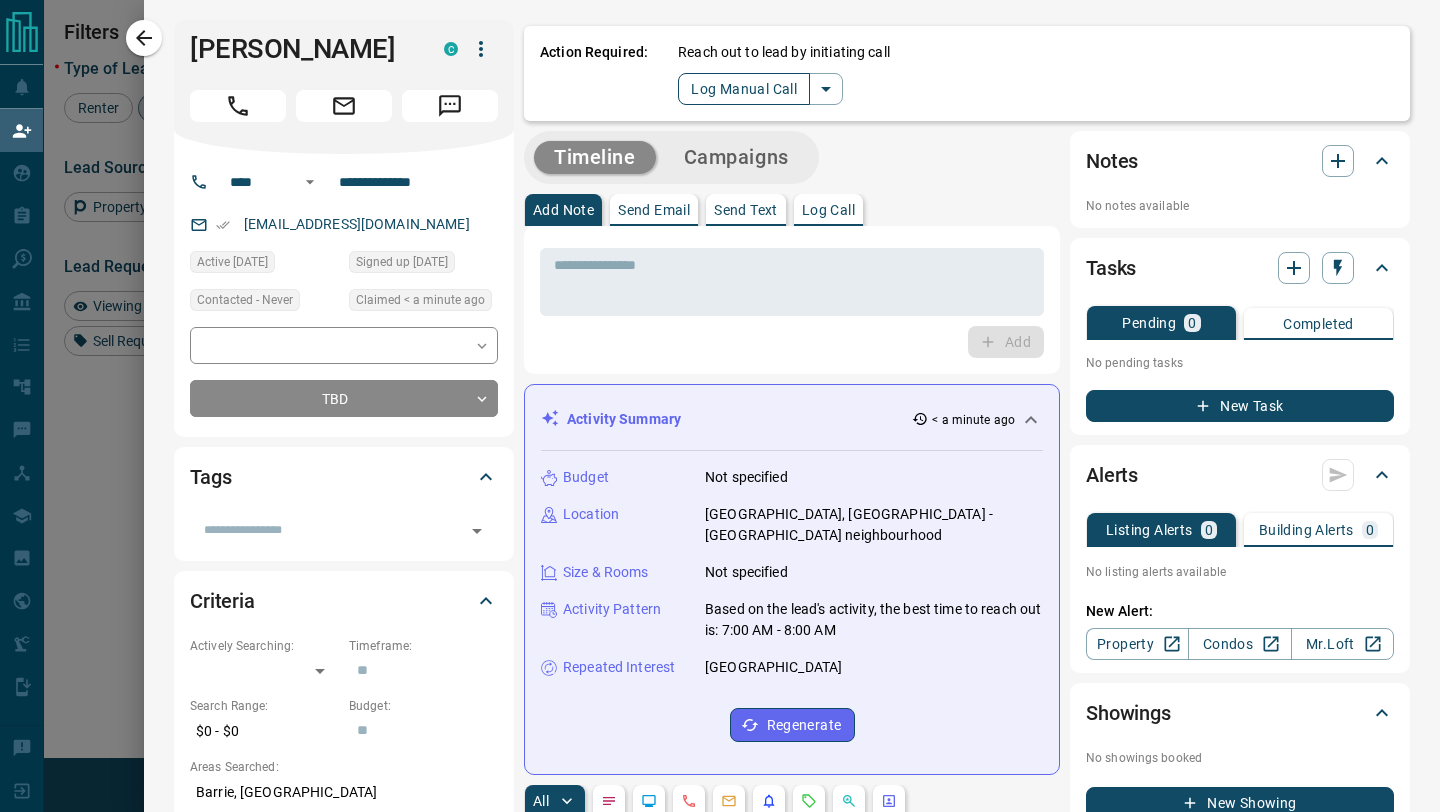 click on "Log Manual Call" at bounding box center (744, 89) 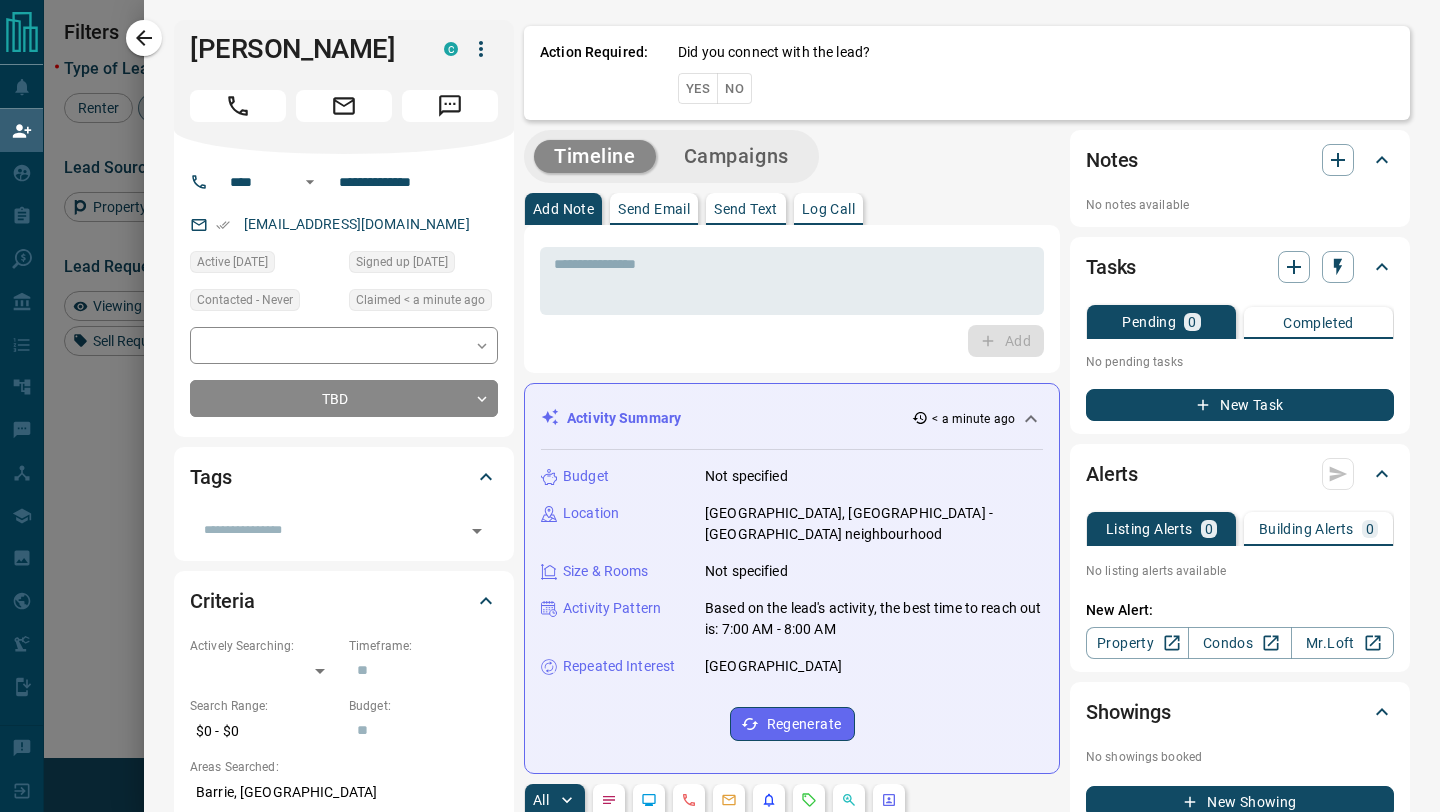 click on "No" at bounding box center (734, 88) 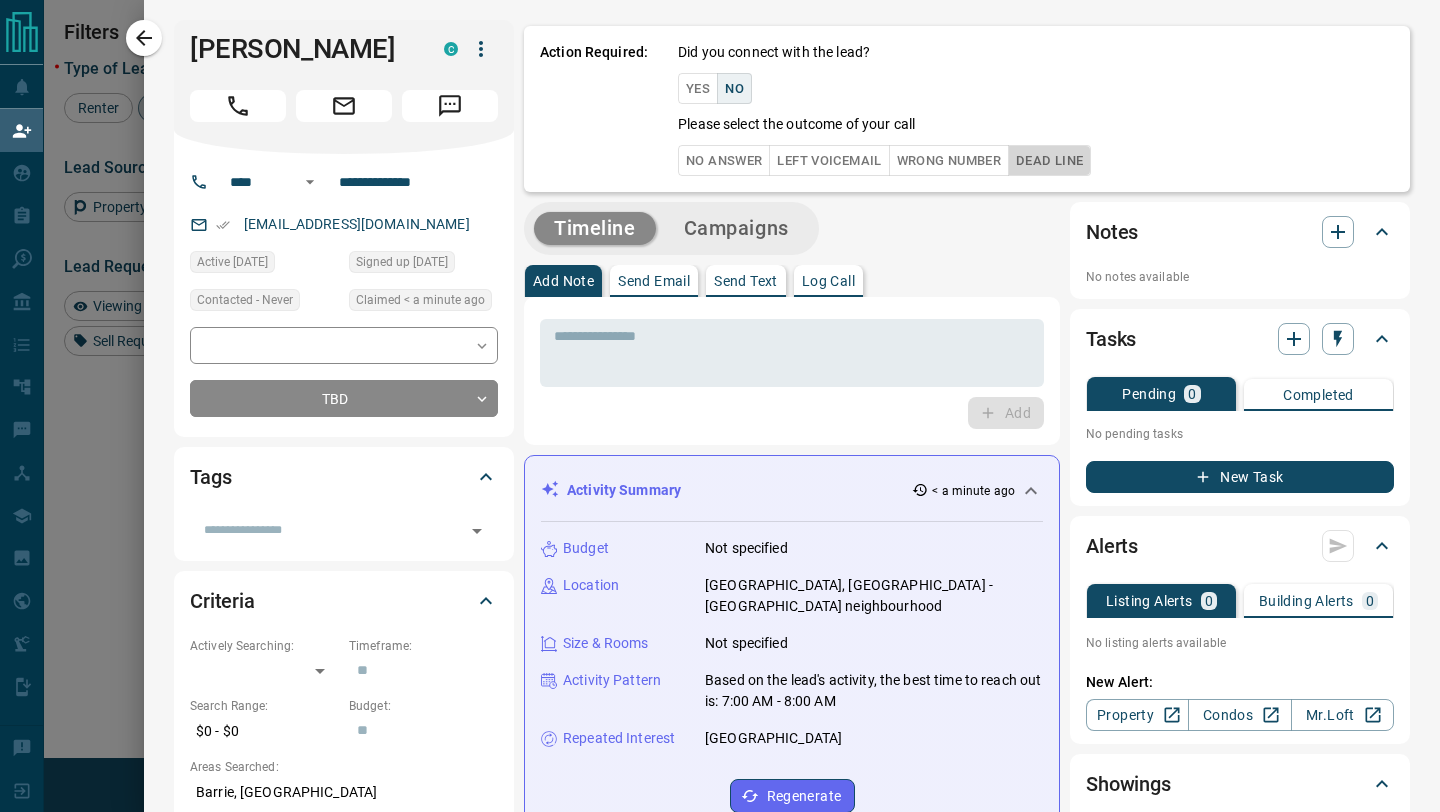 click on "Dead Line" at bounding box center [1049, 160] 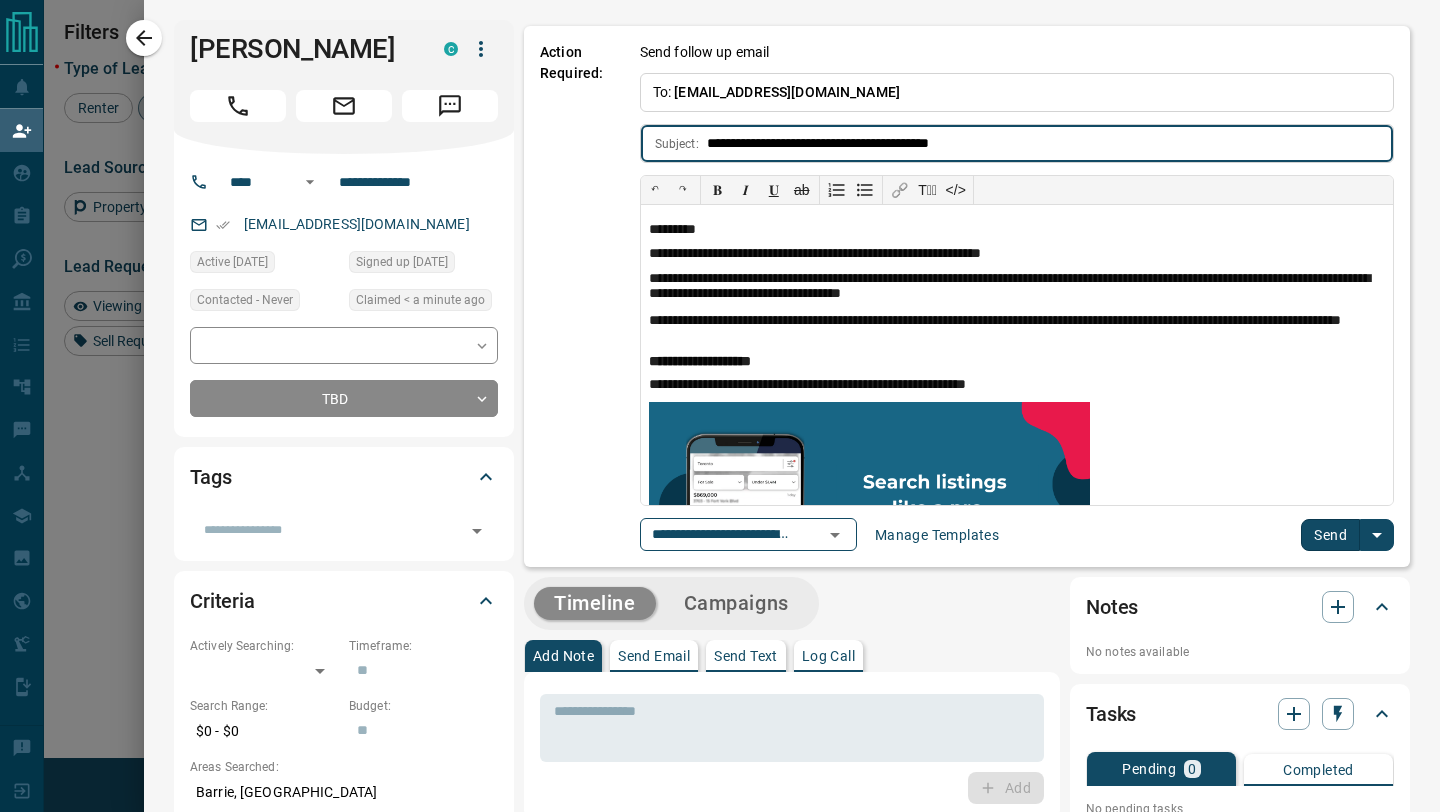 click on "Send" at bounding box center [1330, 535] 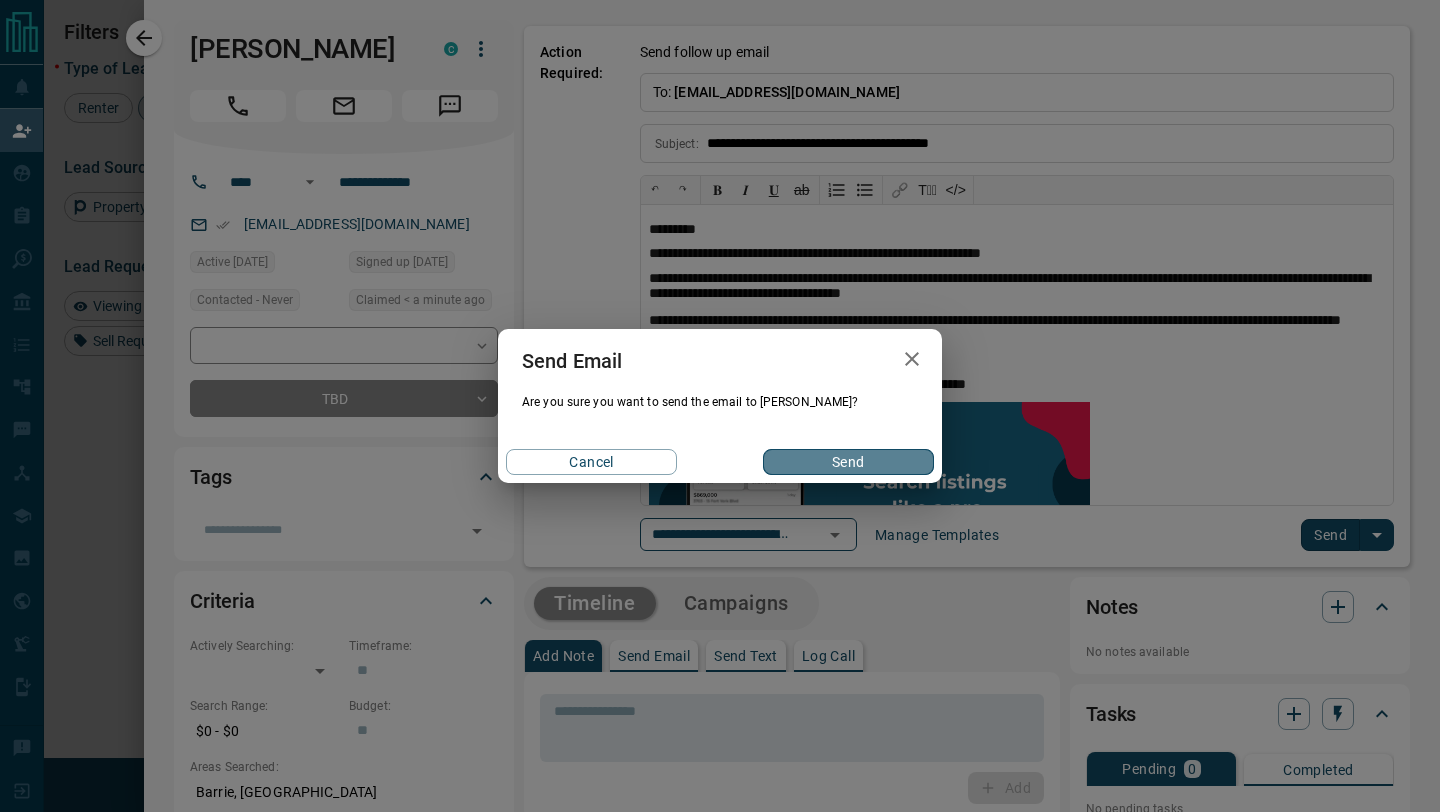 click on "Send" at bounding box center (848, 462) 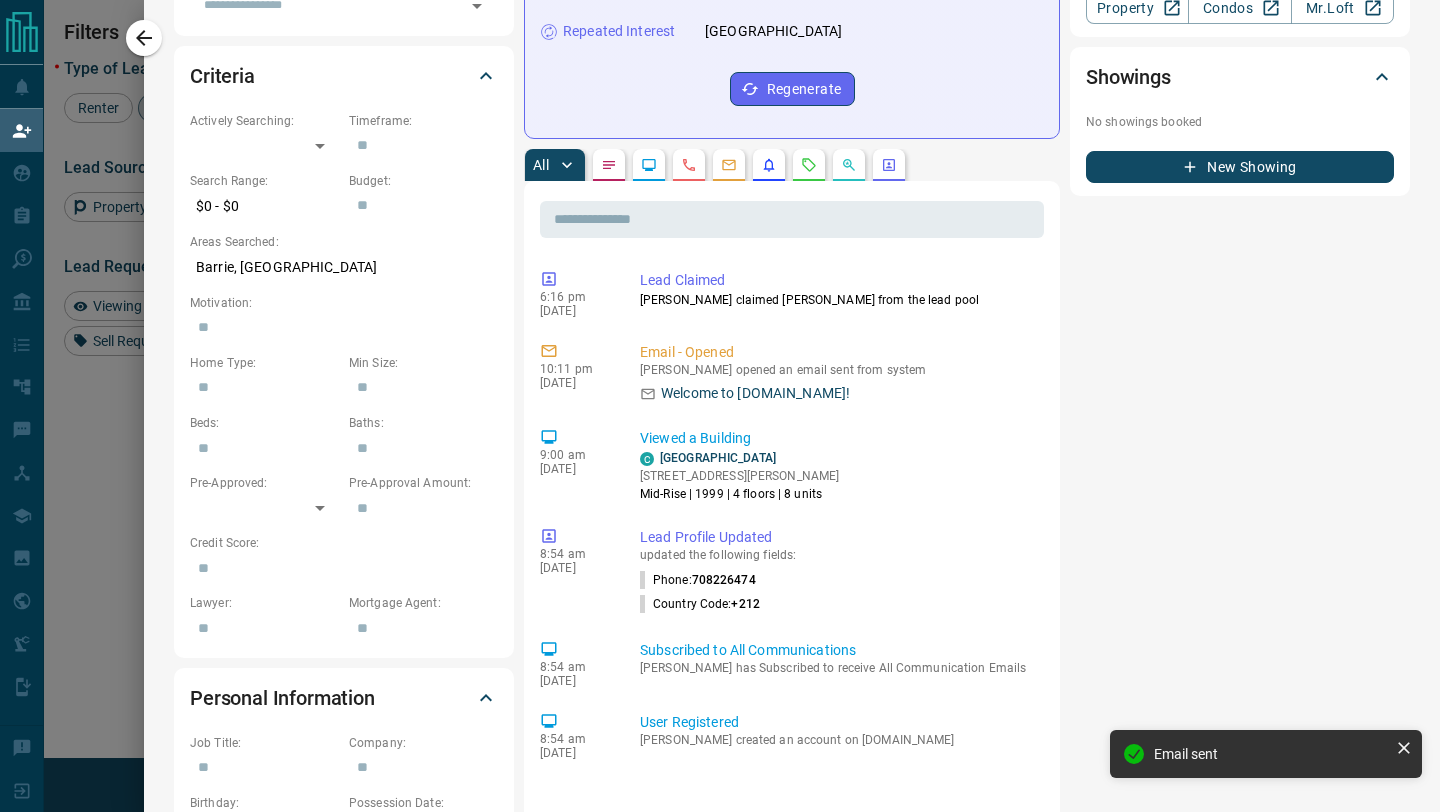 scroll, scrollTop: 645, scrollLeft: 0, axis: vertical 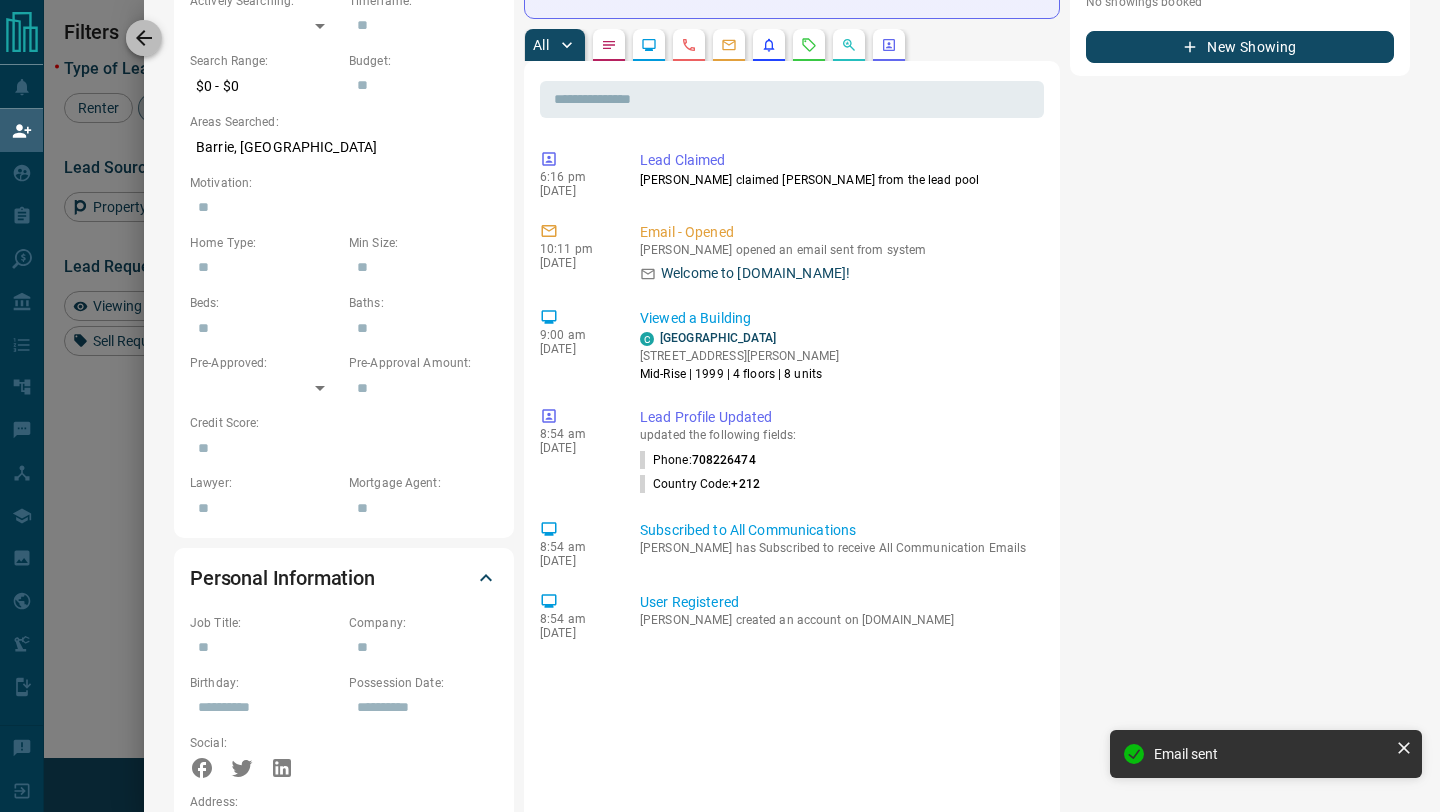 click at bounding box center [144, 38] 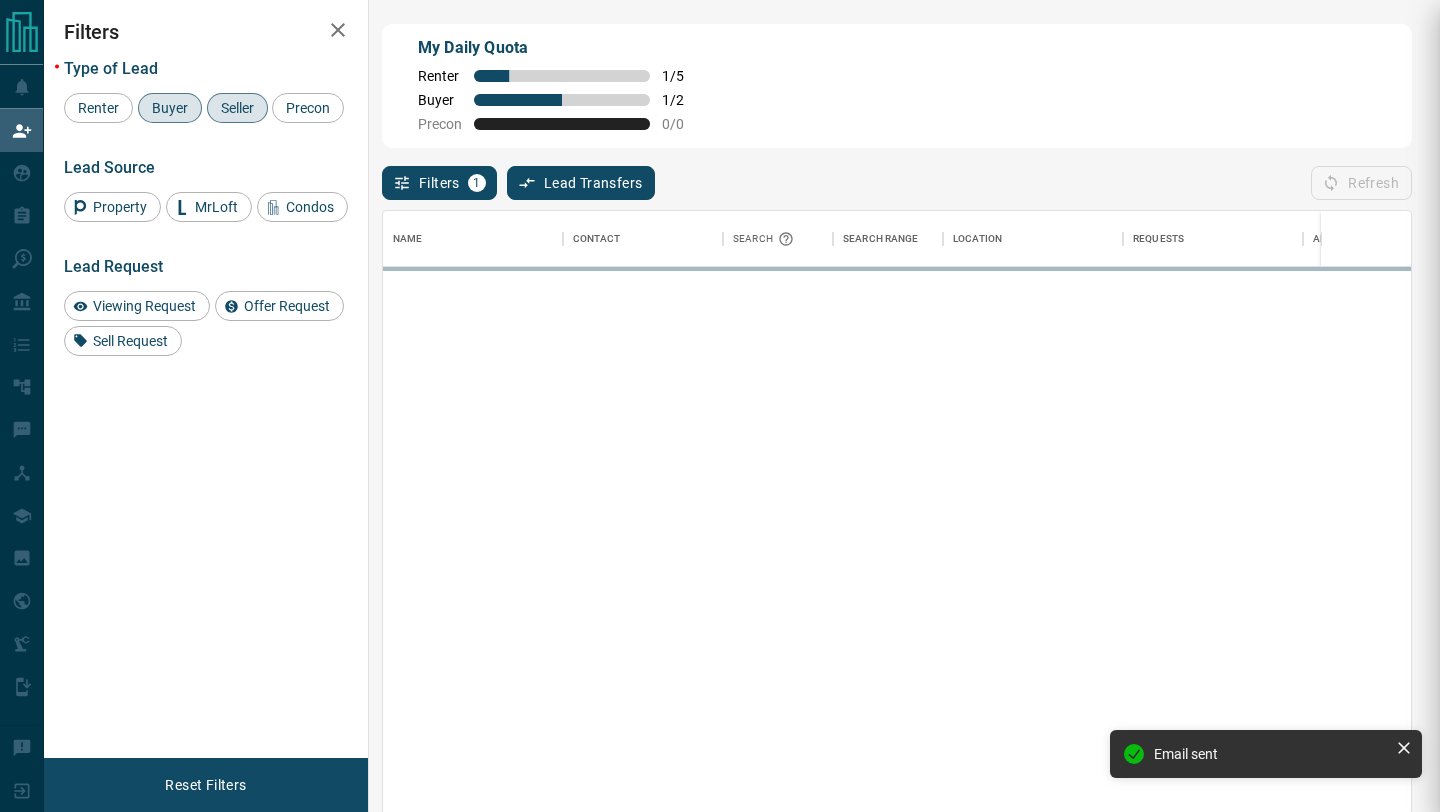 scroll, scrollTop: 1, scrollLeft: 1, axis: both 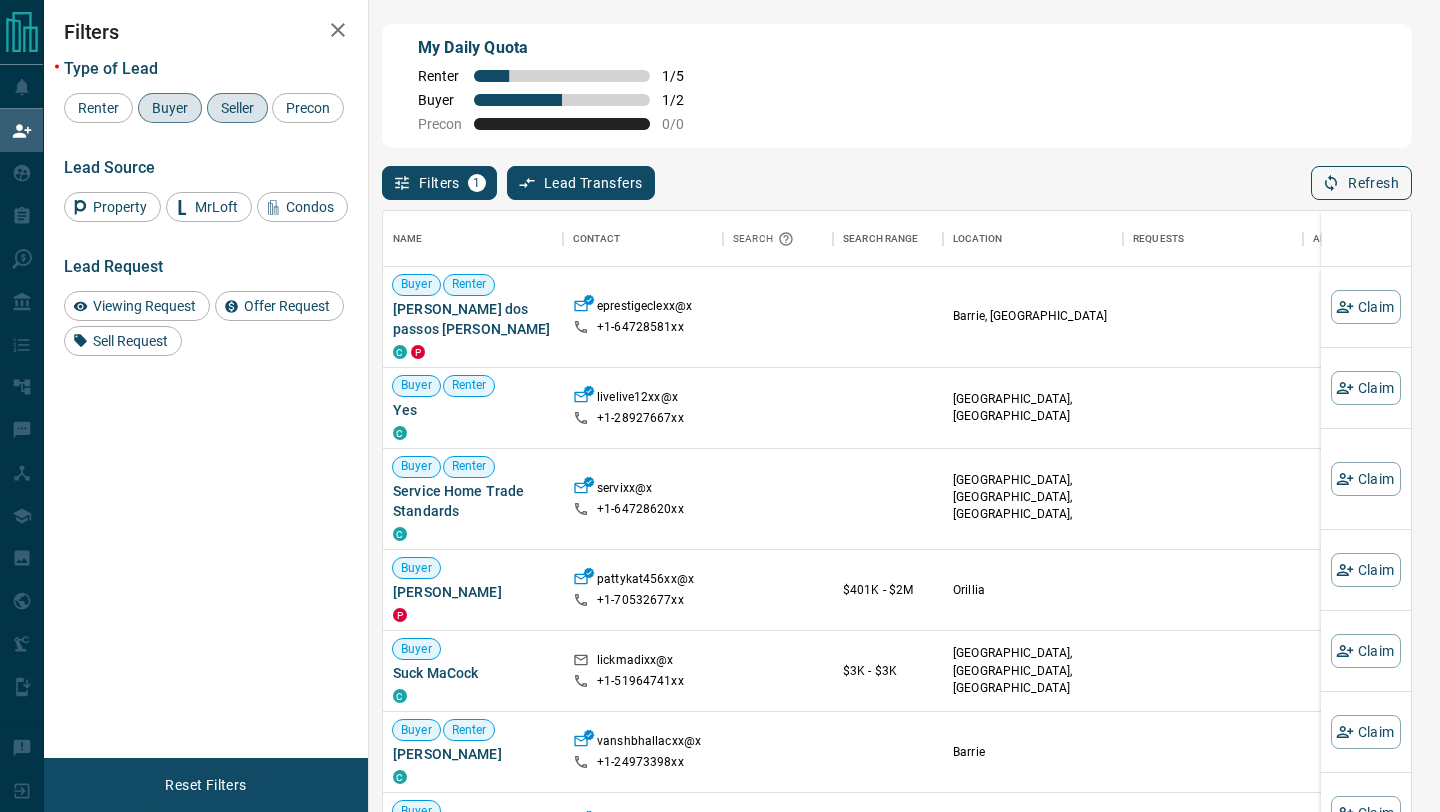 click on "Refresh" at bounding box center [1361, 183] 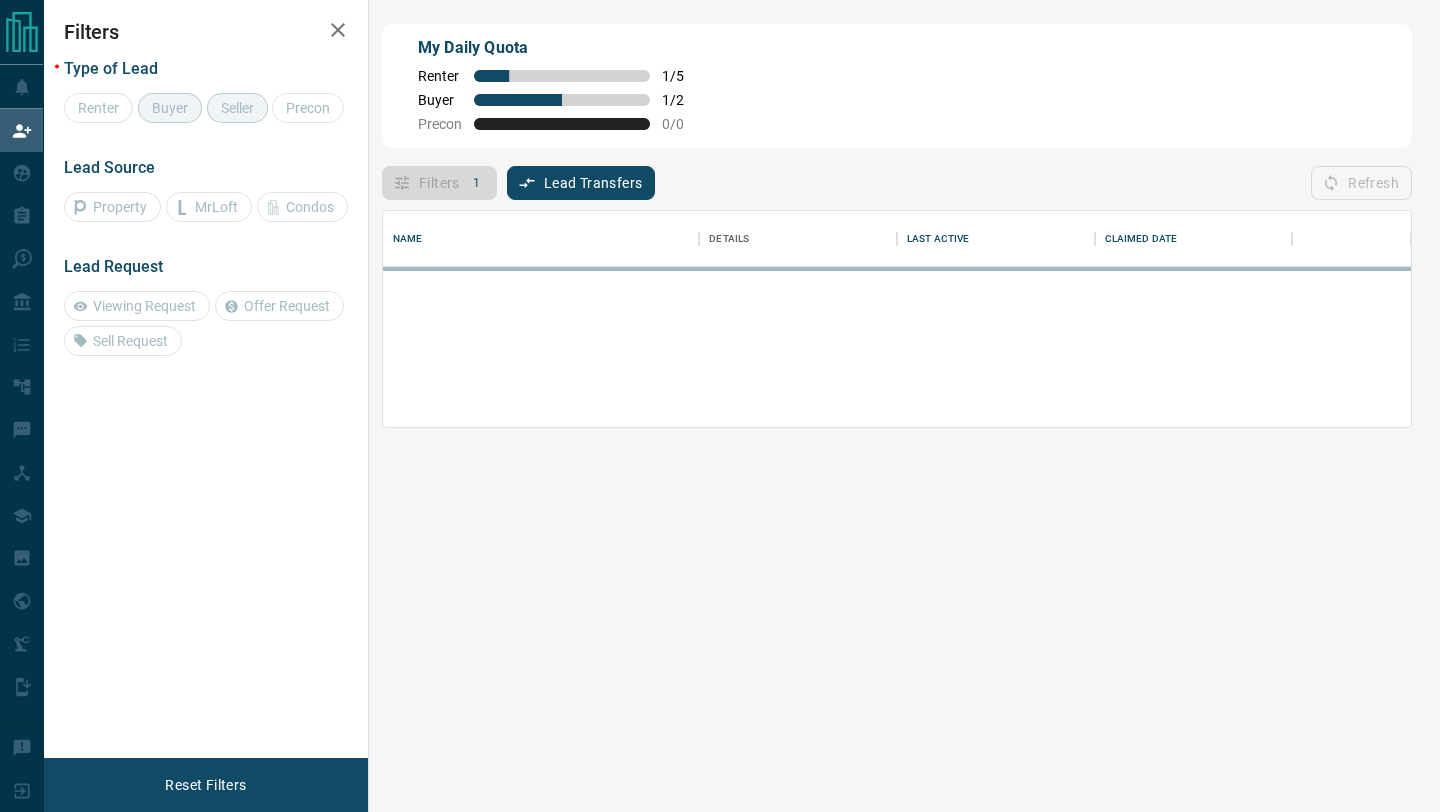 scroll, scrollTop: 0, scrollLeft: 0, axis: both 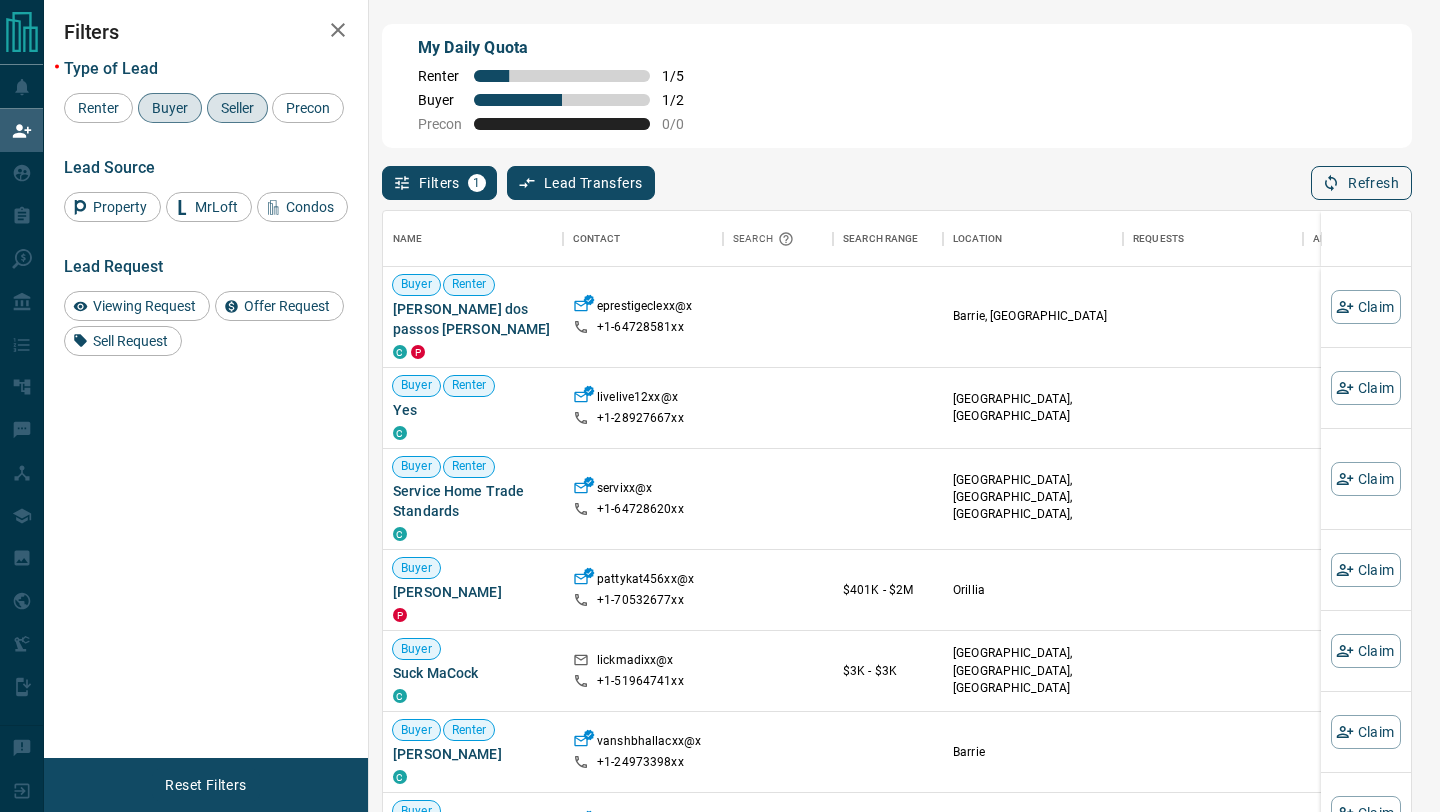 click on "Refresh" at bounding box center (1361, 183) 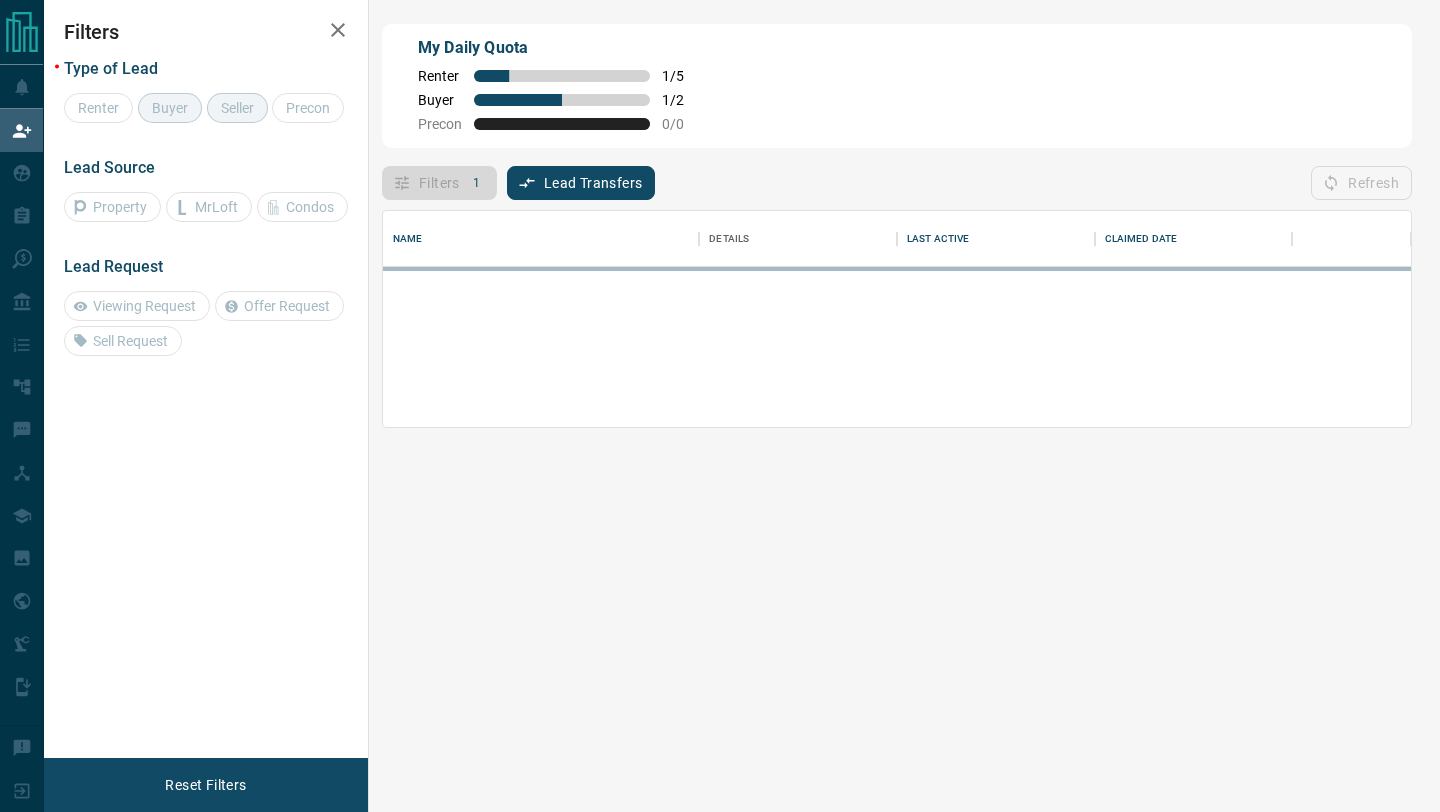 scroll, scrollTop: 0, scrollLeft: 0, axis: both 